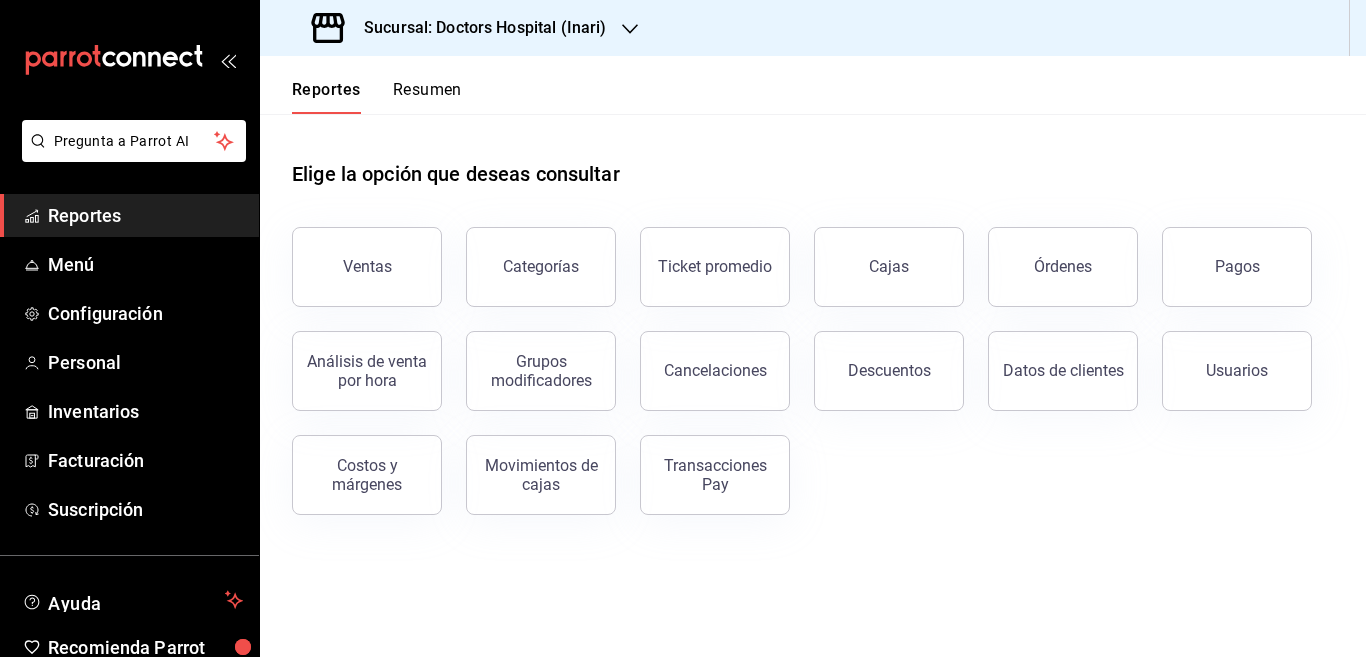 scroll, scrollTop: 0, scrollLeft: 0, axis: both 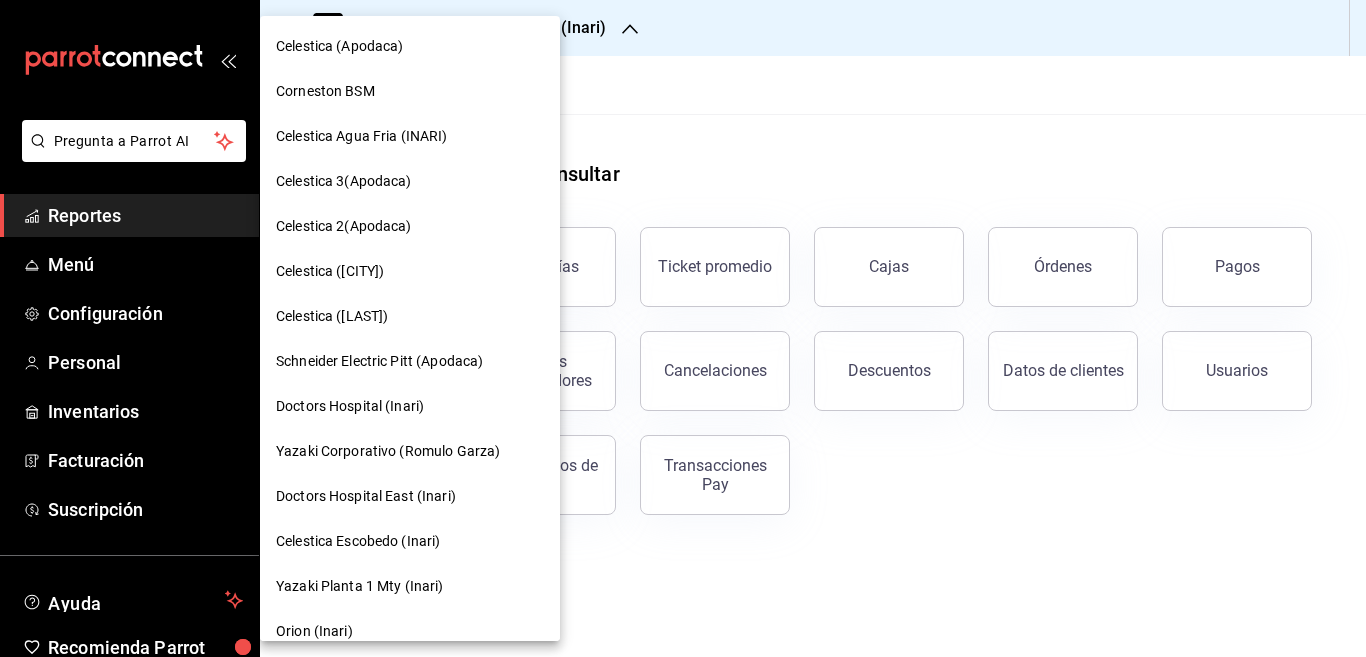 click on "Doctors Hospital East (Inari)" at bounding box center [366, 496] 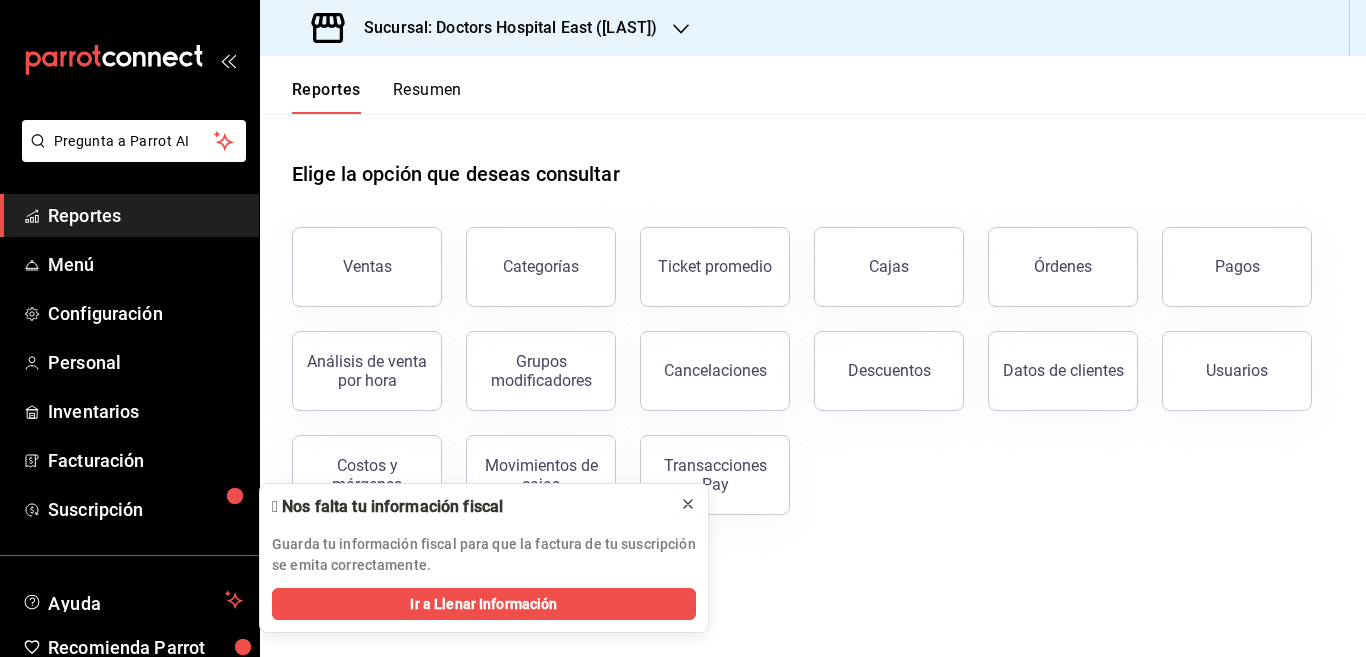 click 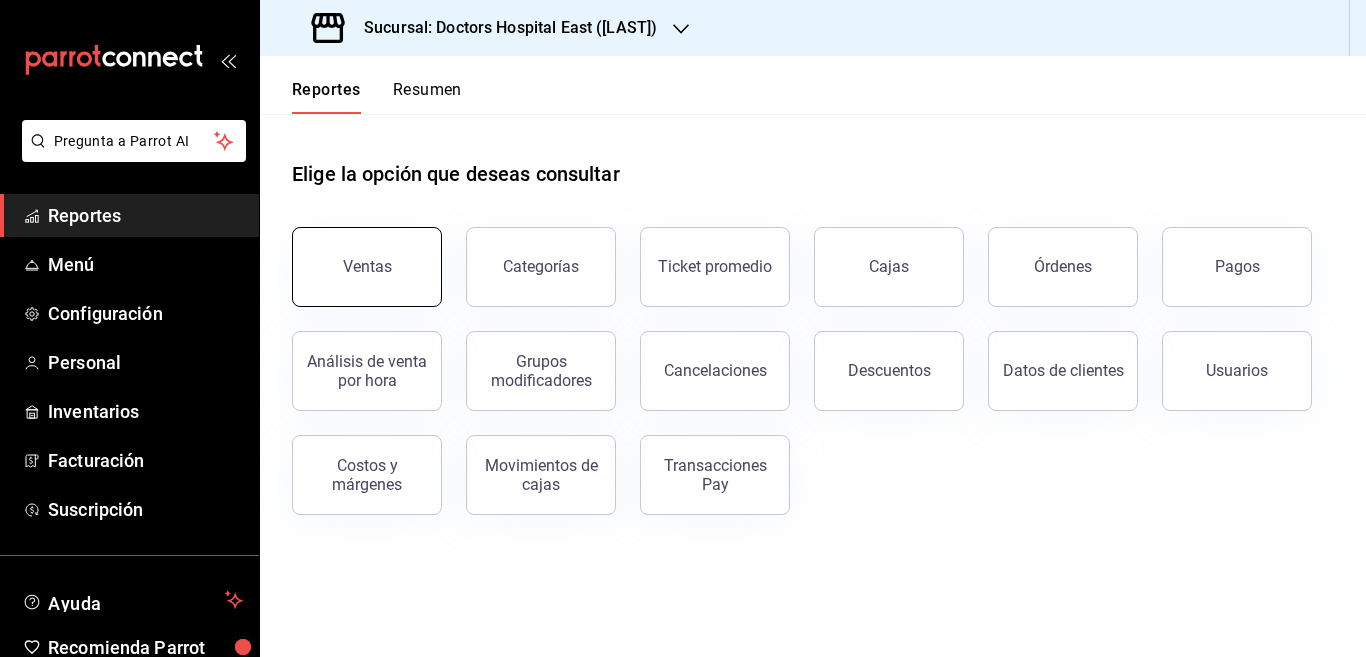 click on "Ventas" at bounding box center [367, 267] 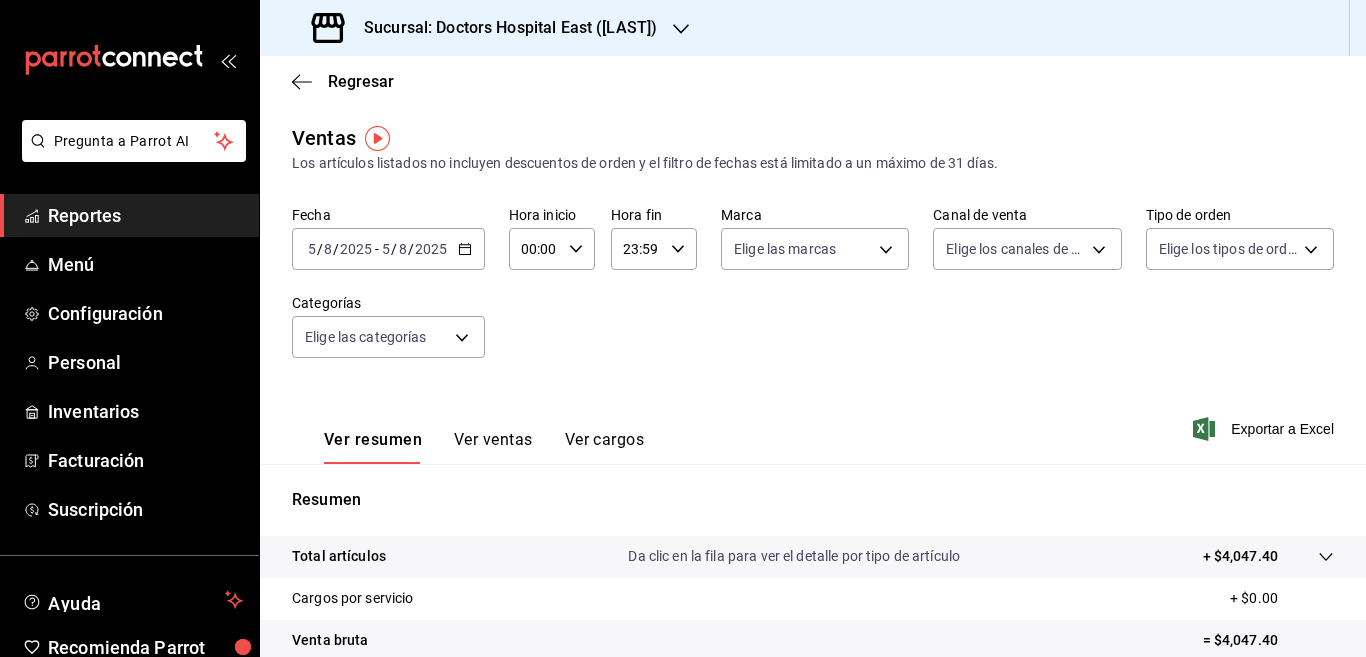 click 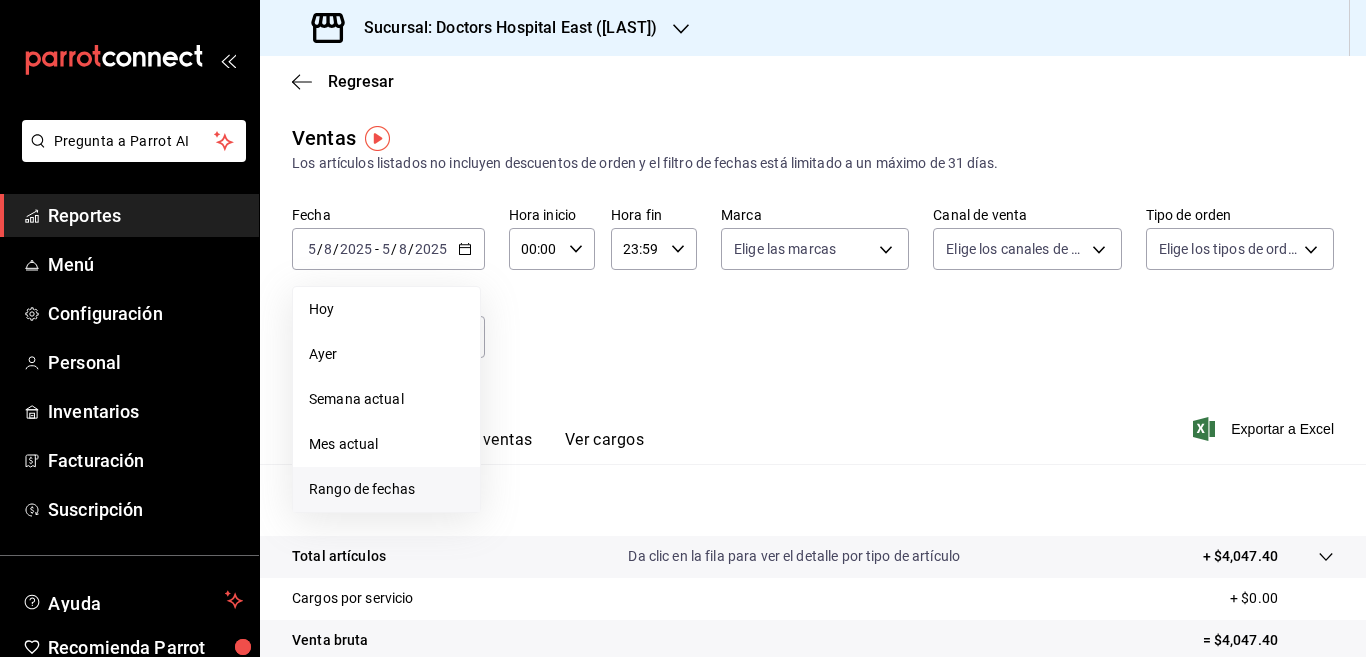 click on "Rango de fechas" at bounding box center [386, 489] 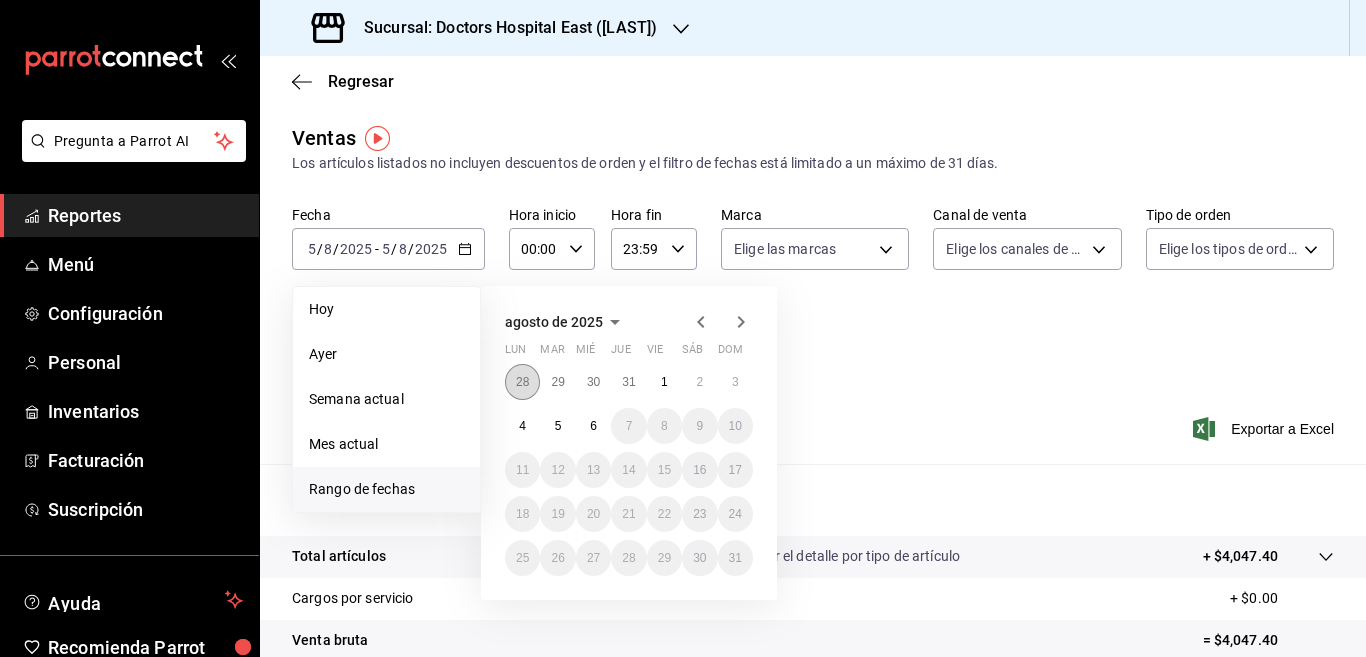click on "28" at bounding box center [522, 382] 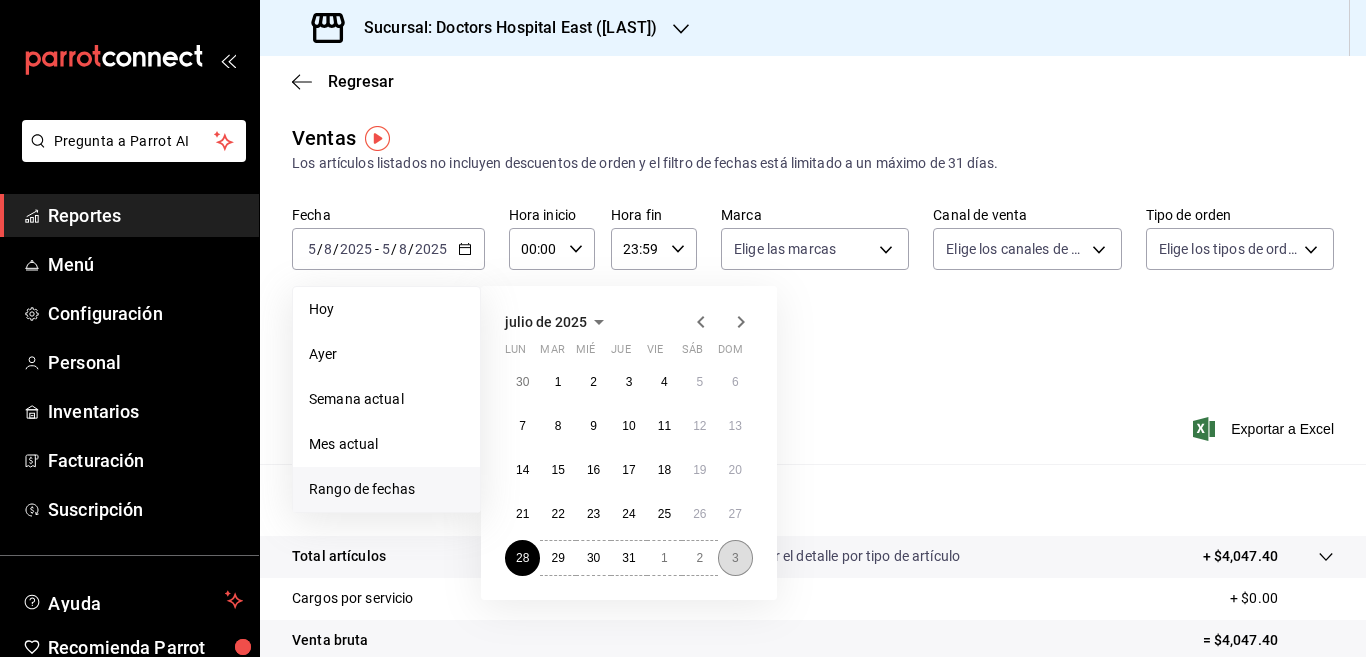 click on "3" at bounding box center [735, 558] 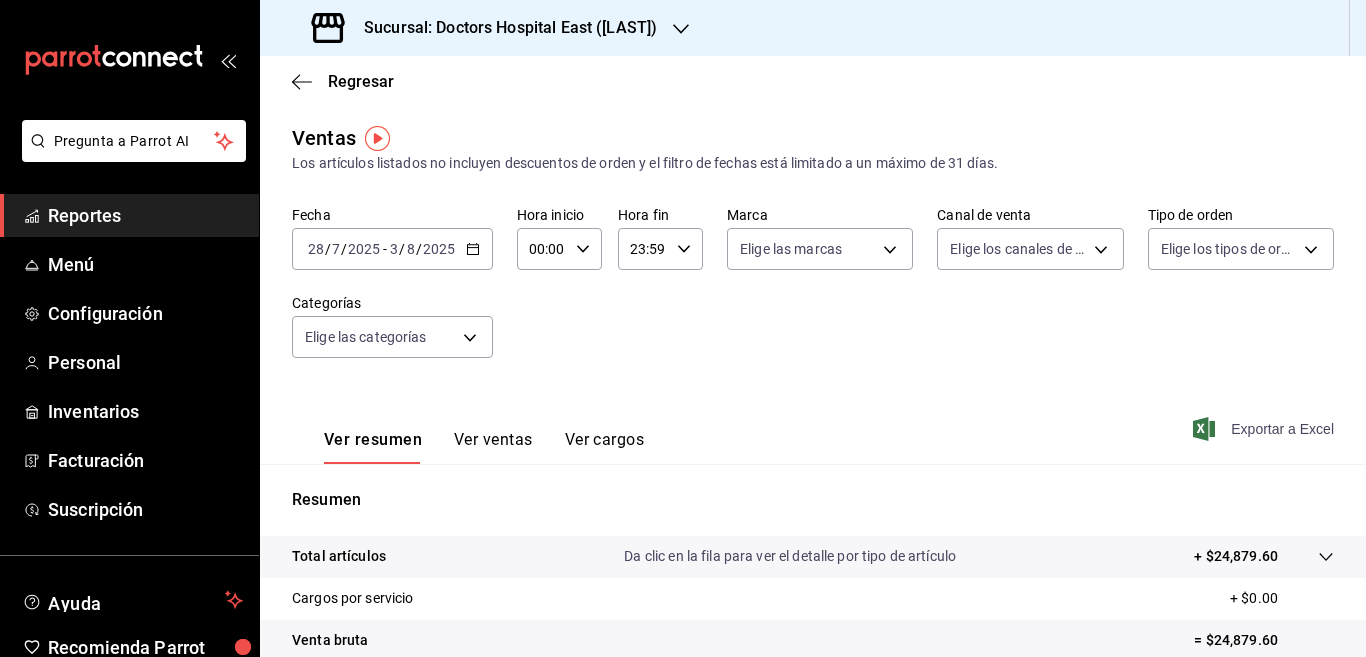 click on "Exportar a Excel" at bounding box center (1265, 429) 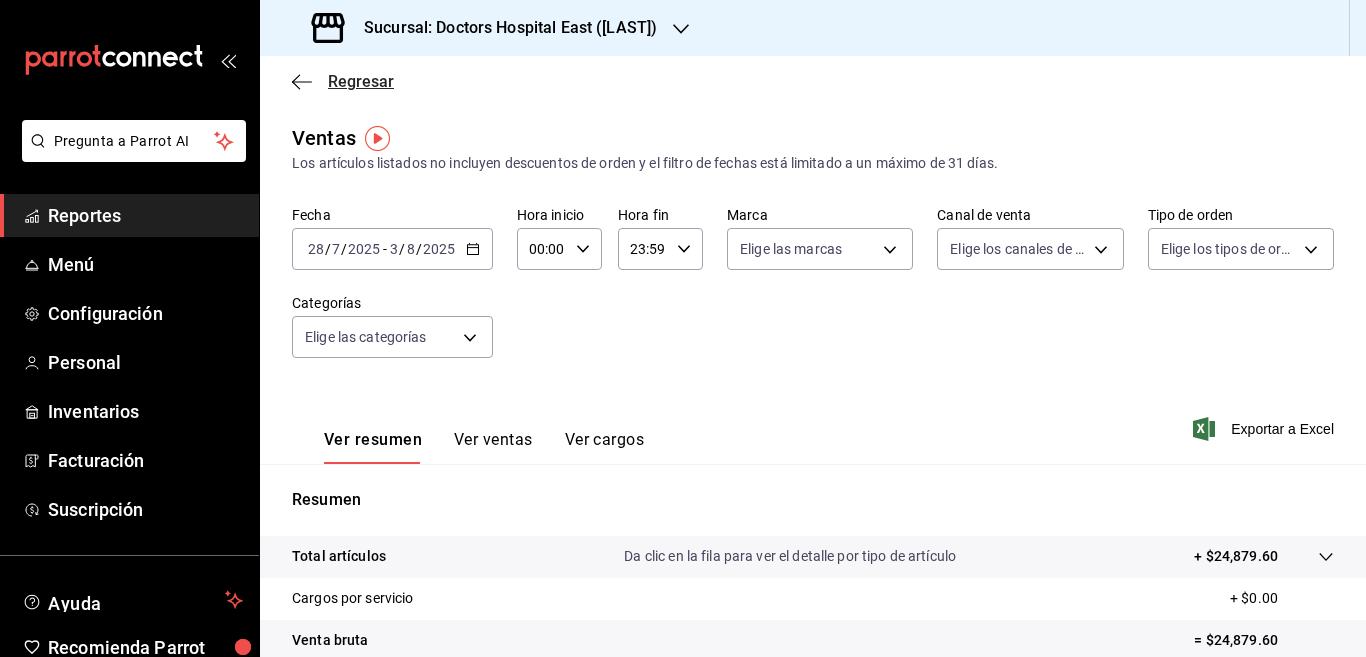 click 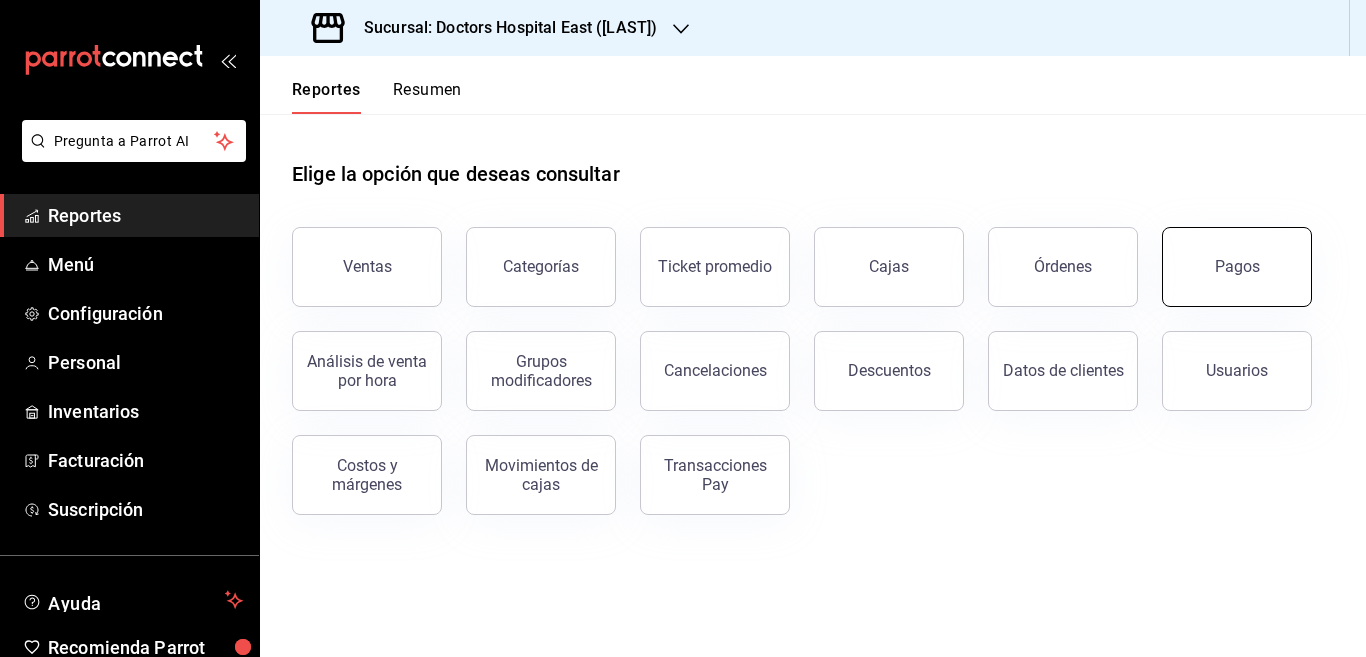 click on "Pagos" at bounding box center (1237, 267) 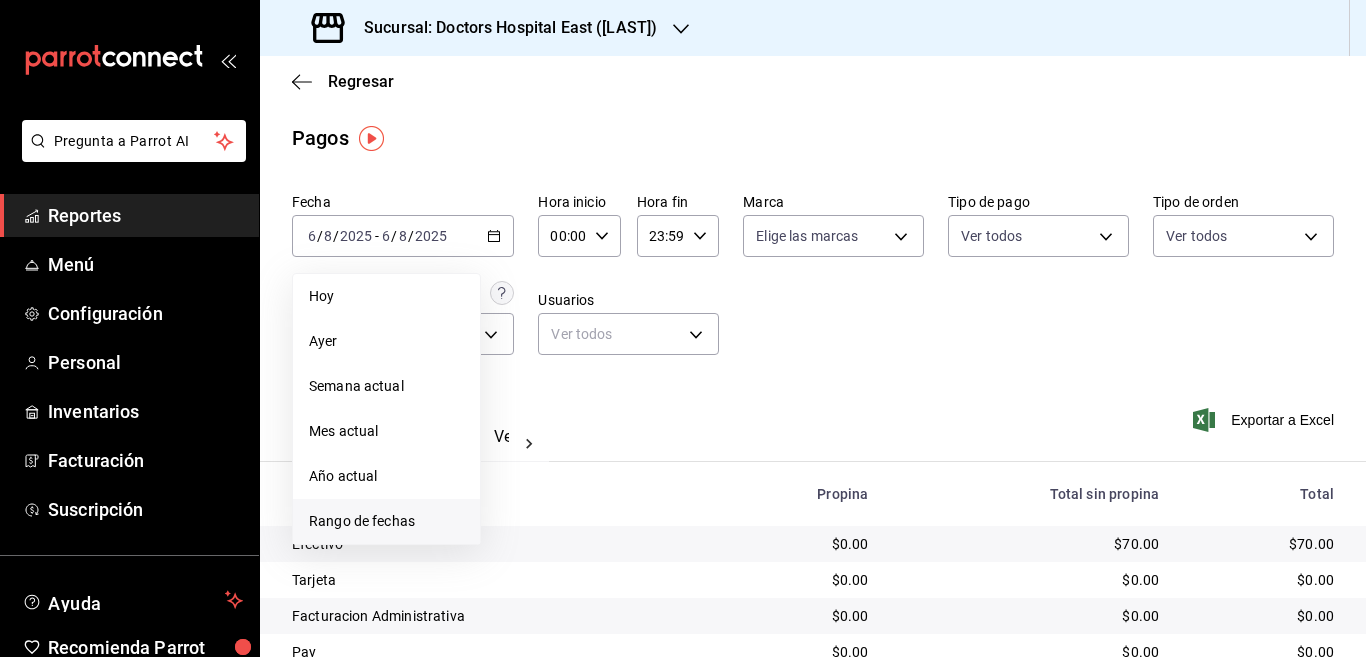 click on "Rango de fechas" at bounding box center (386, 521) 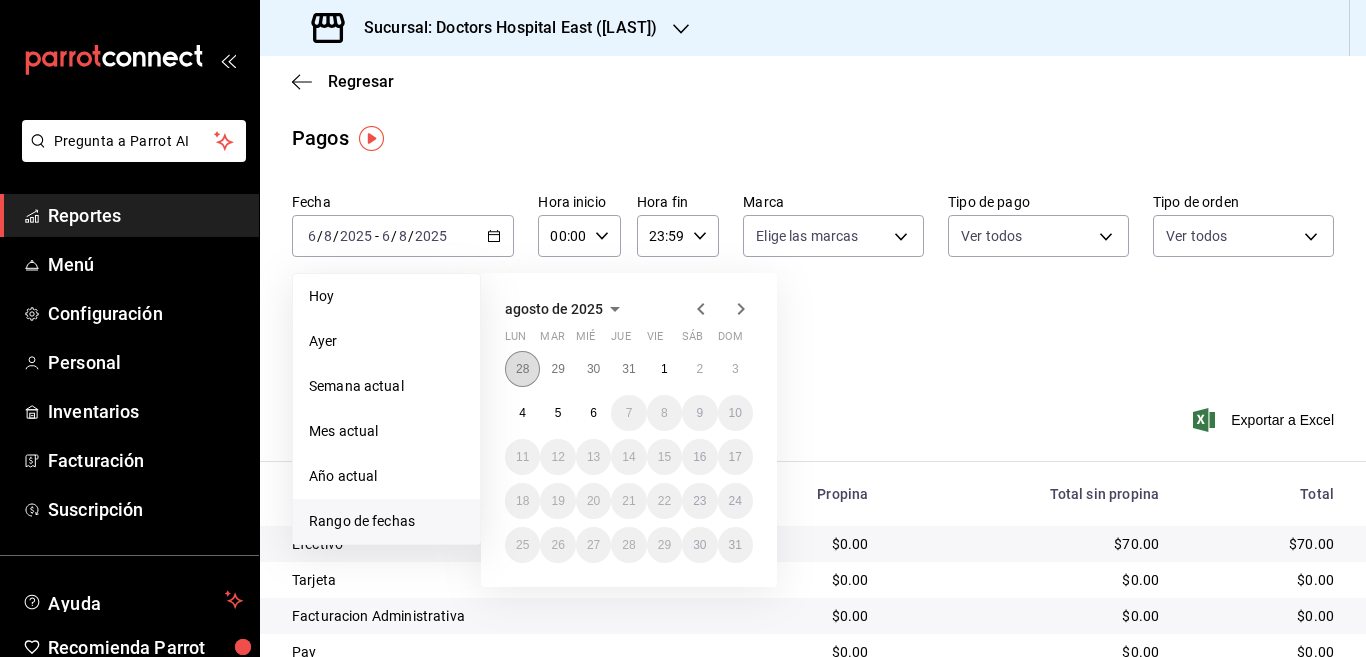 click on "28" at bounding box center [522, 369] 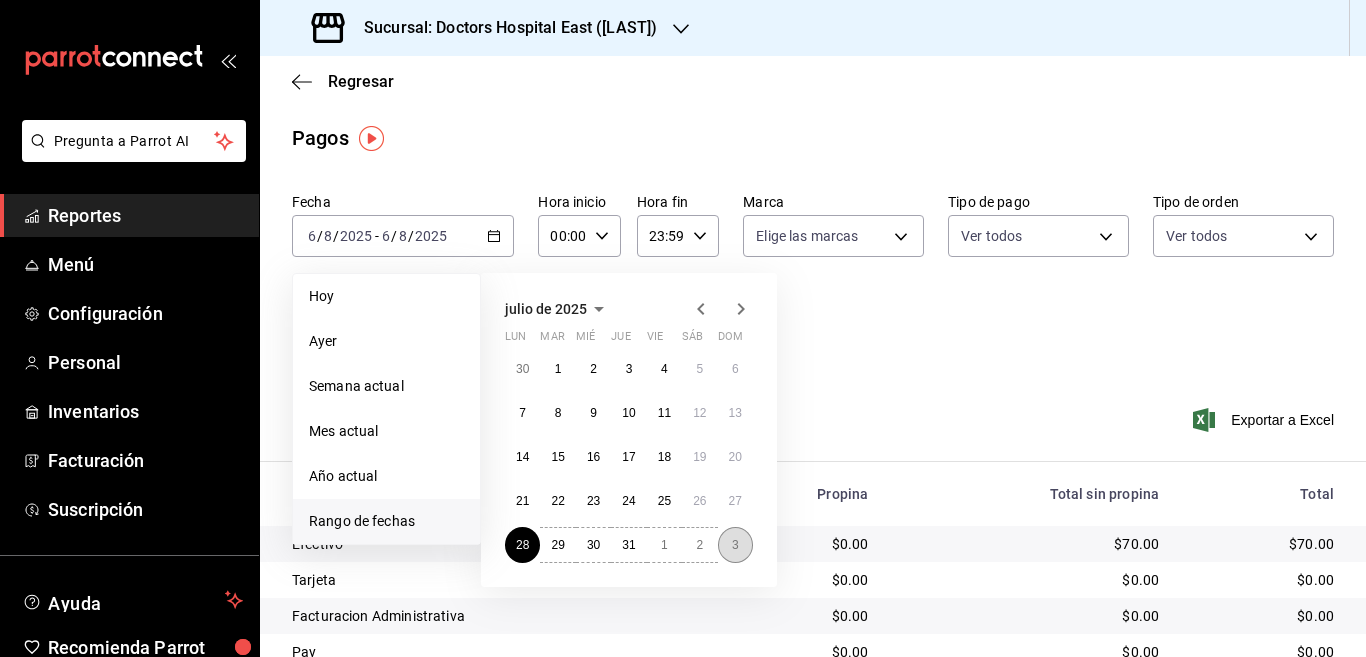 click on "3" at bounding box center [735, 545] 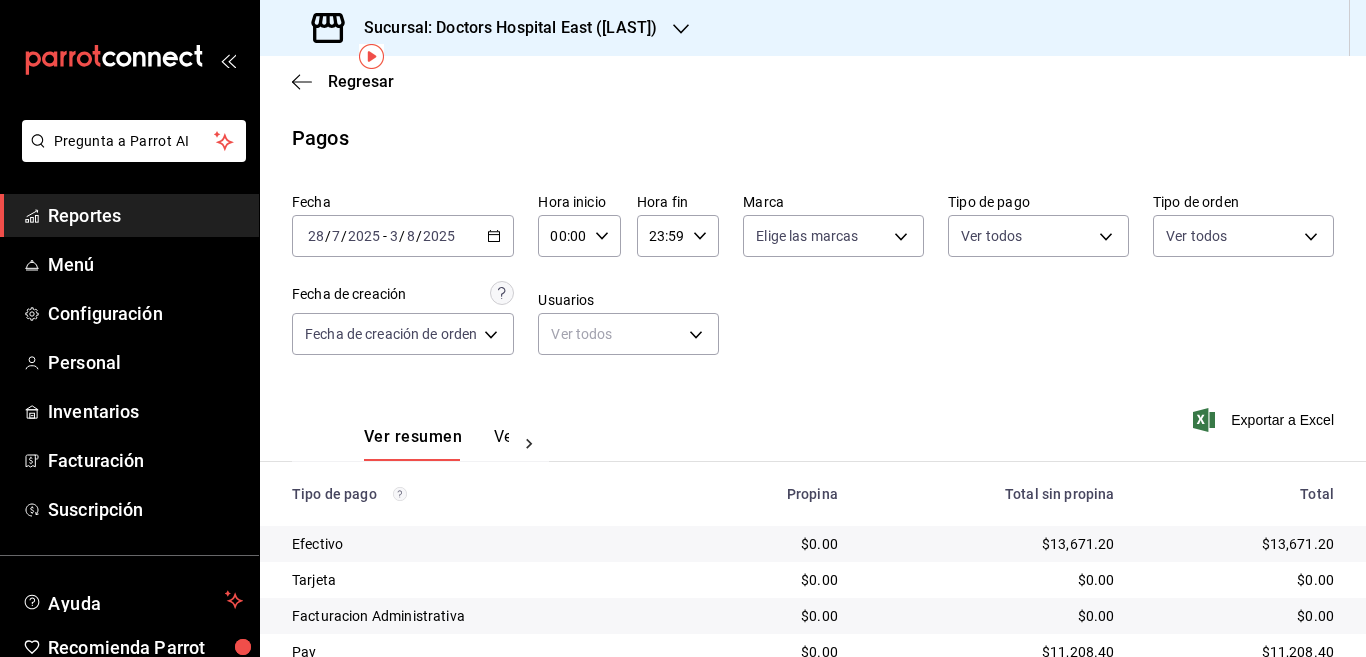 scroll, scrollTop: 82, scrollLeft: 0, axis: vertical 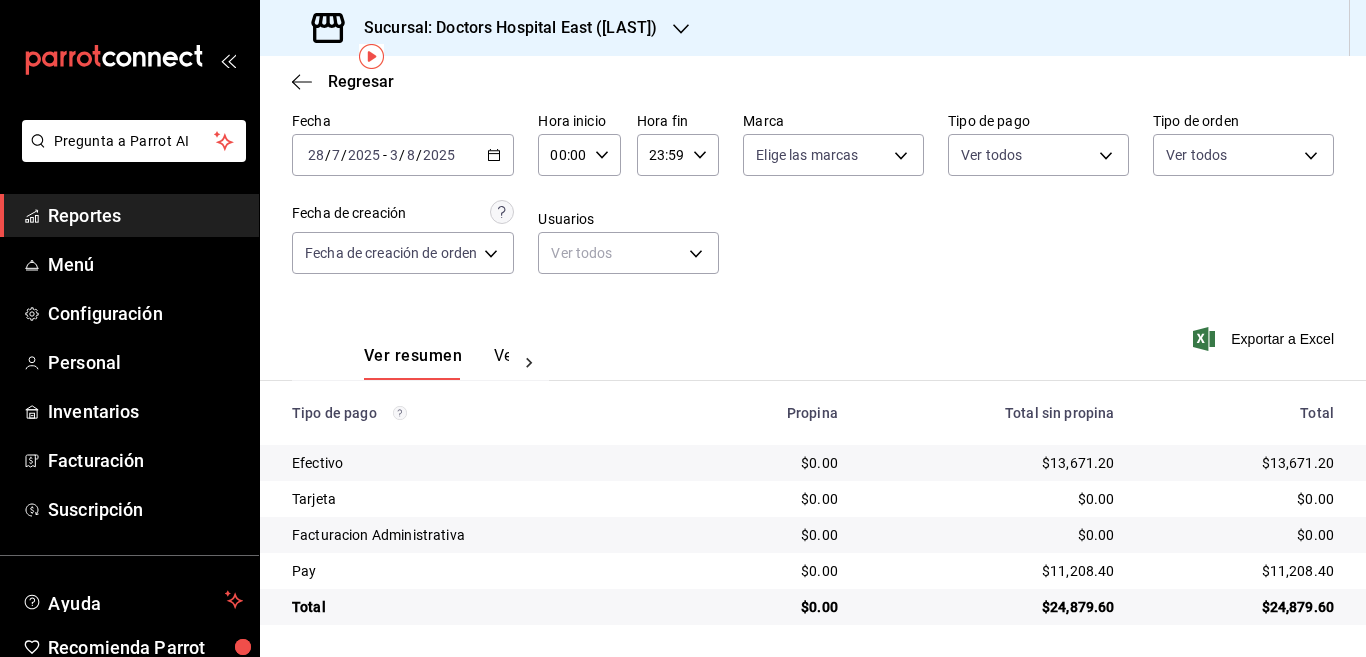 click 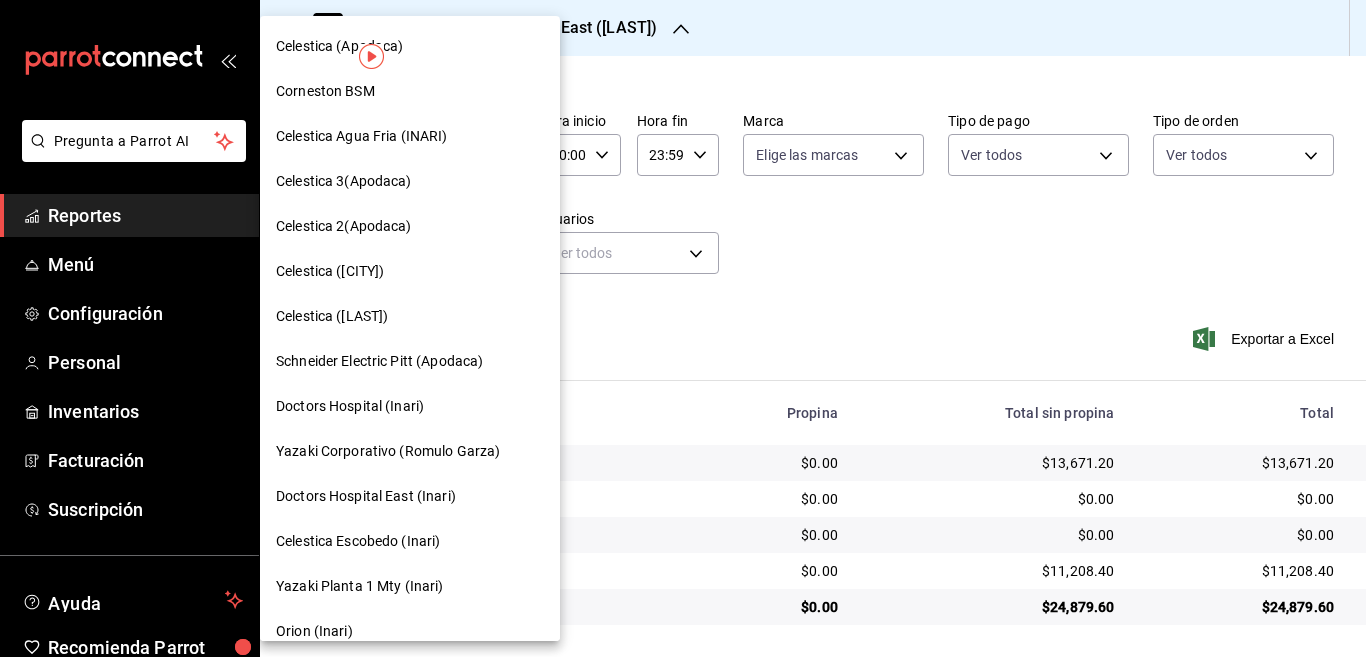 click on "Yazaki Planta 1 Mty (Inari)" at bounding box center (360, 586) 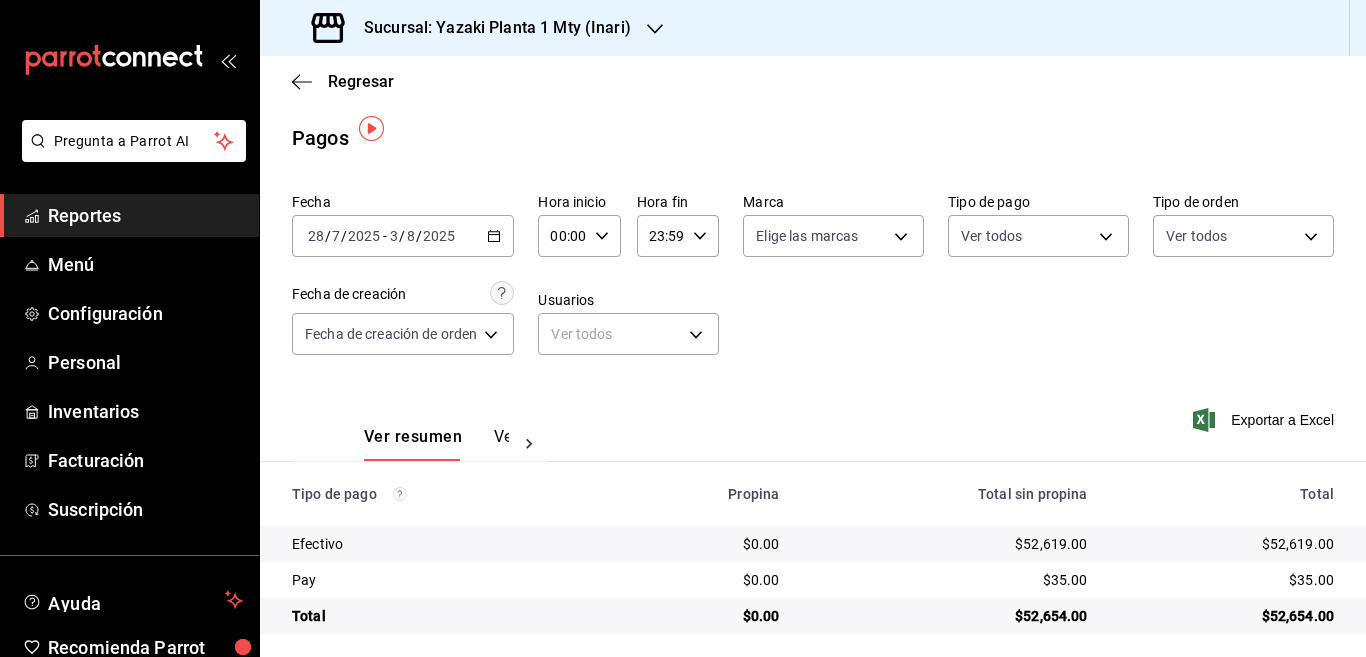 scroll, scrollTop: 10, scrollLeft: 0, axis: vertical 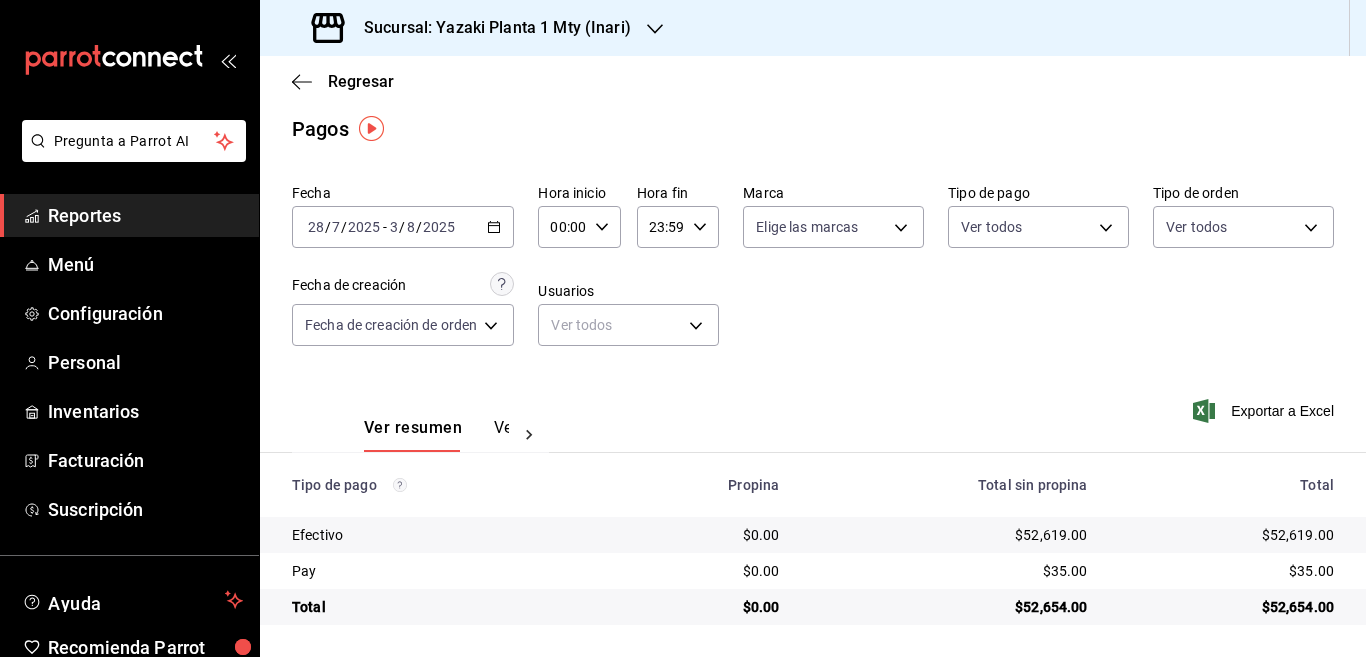 click 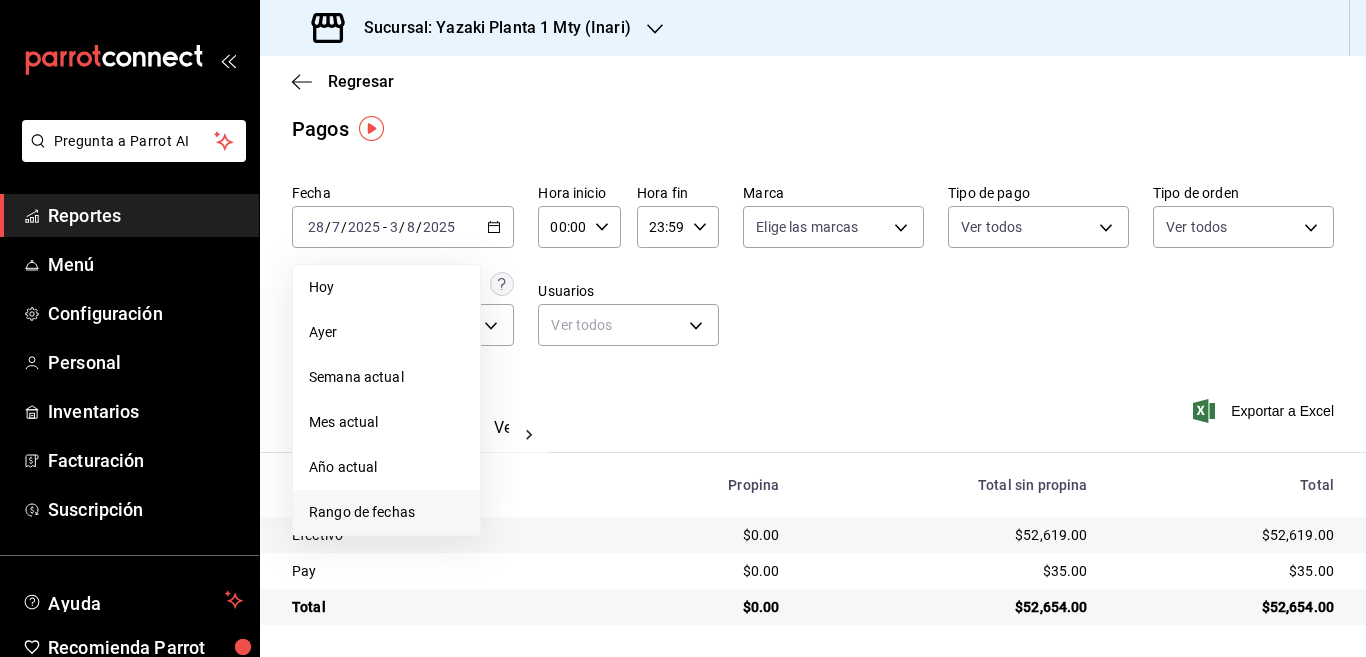 click on "Rango de fechas" at bounding box center [386, 512] 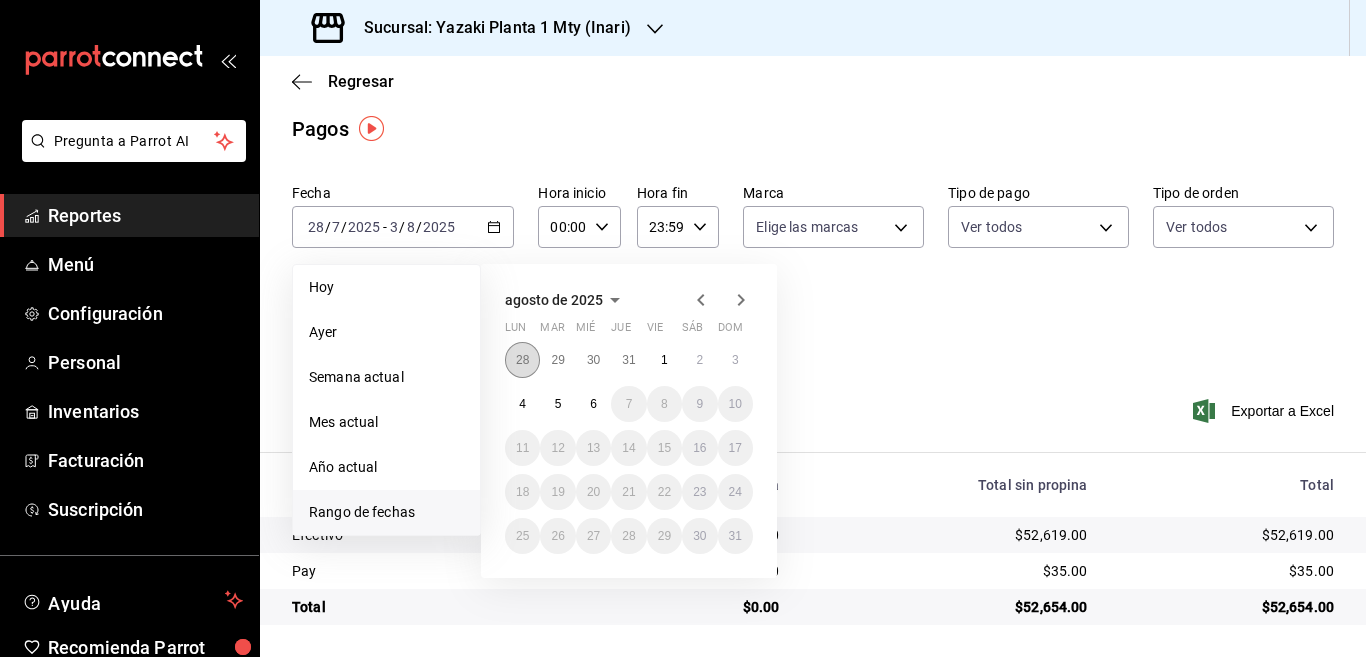 click on "28" at bounding box center [522, 360] 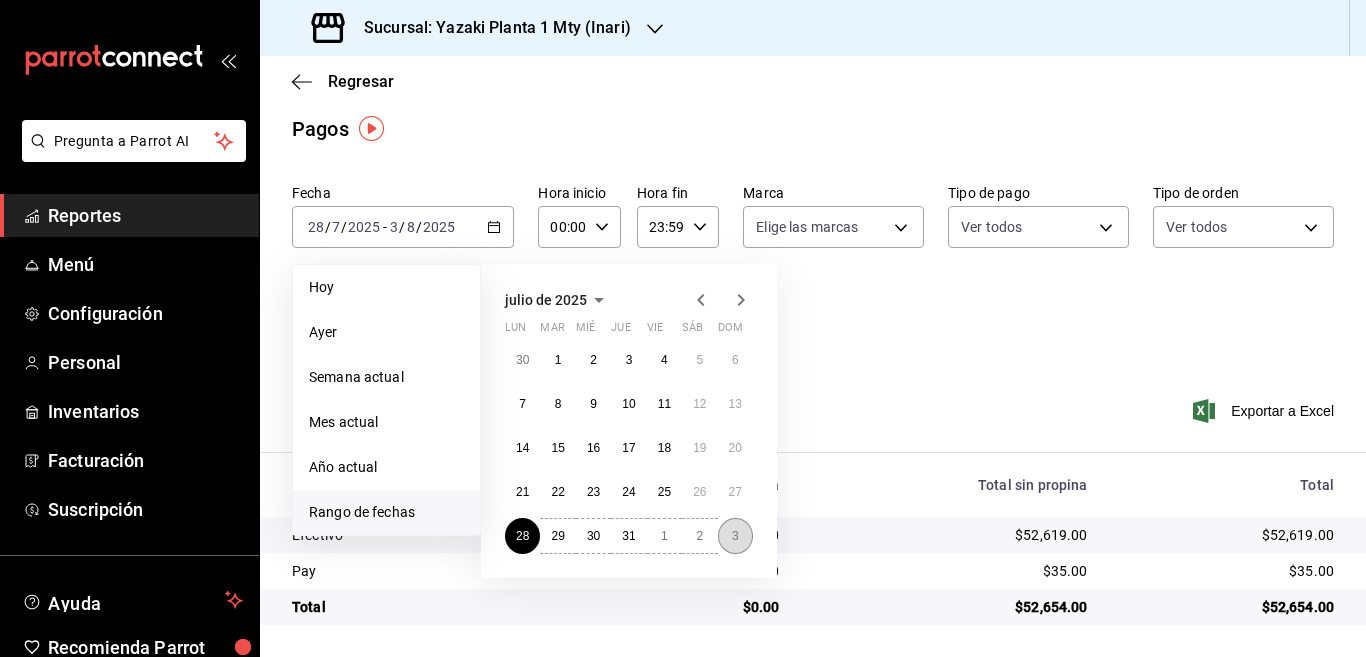 click on "3" at bounding box center (735, 536) 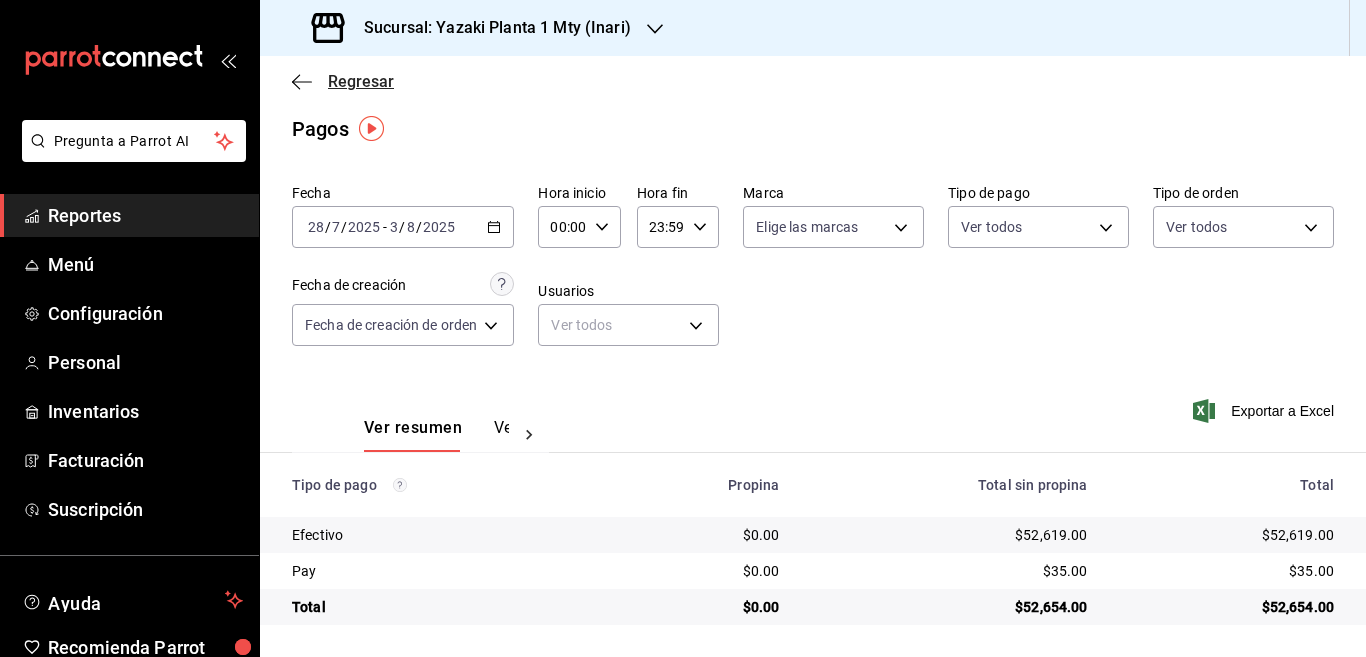 click 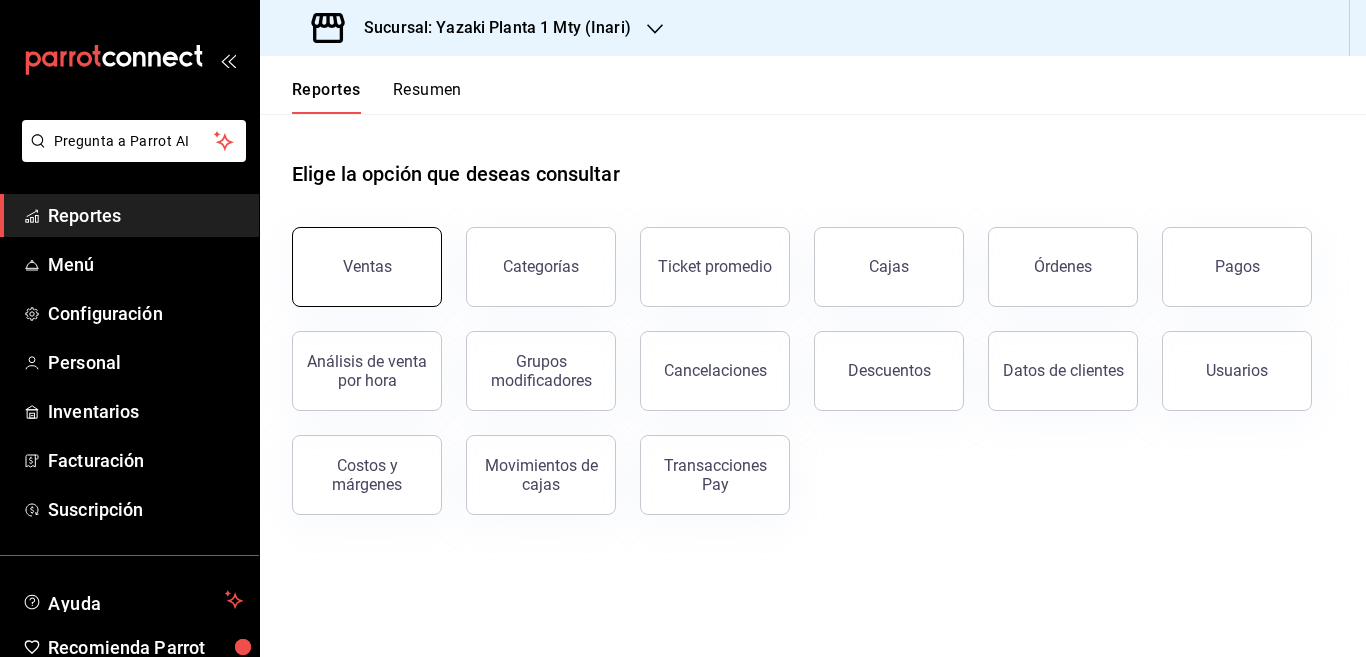 click on "Ventas" at bounding box center [367, 267] 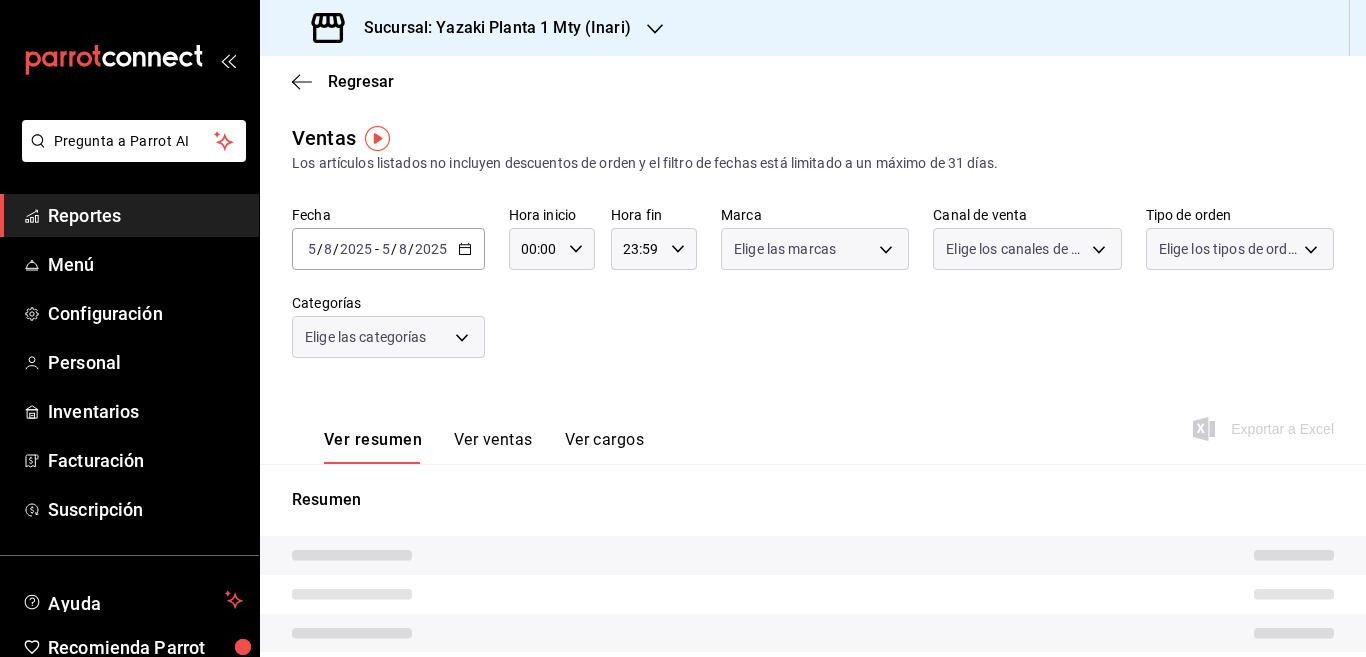 click 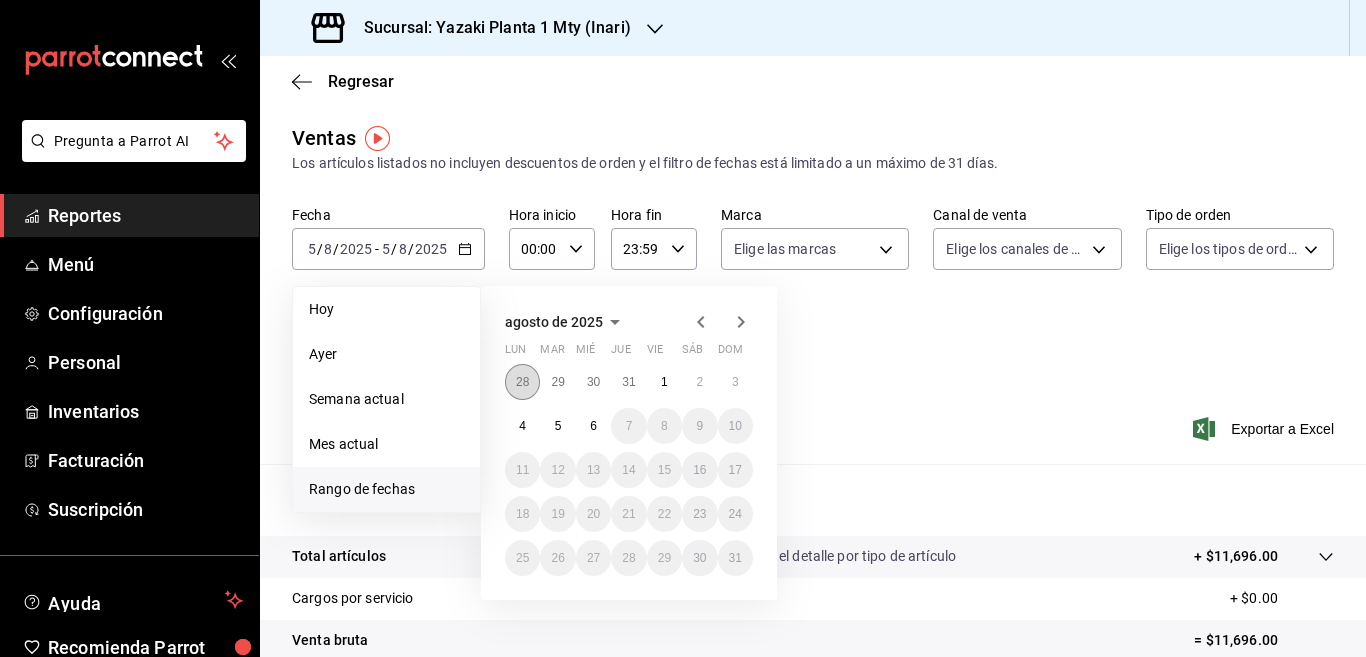 click on "28" at bounding box center (522, 382) 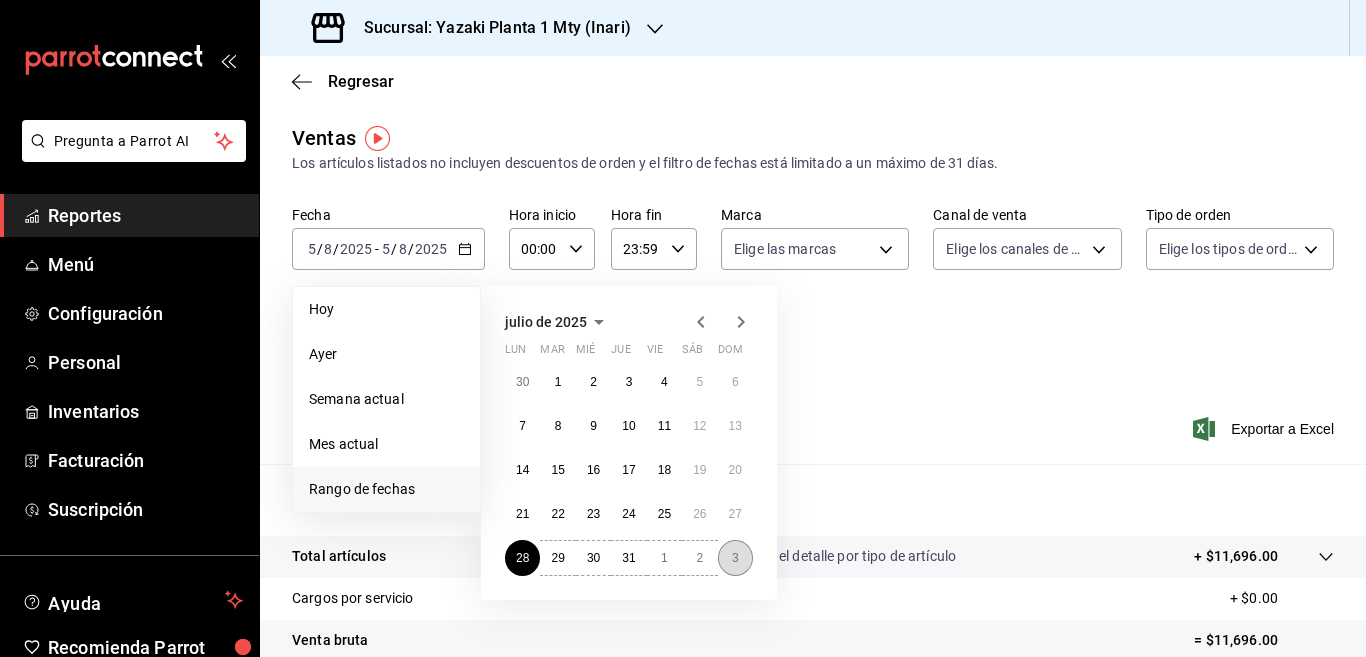 click on "3" at bounding box center [735, 558] 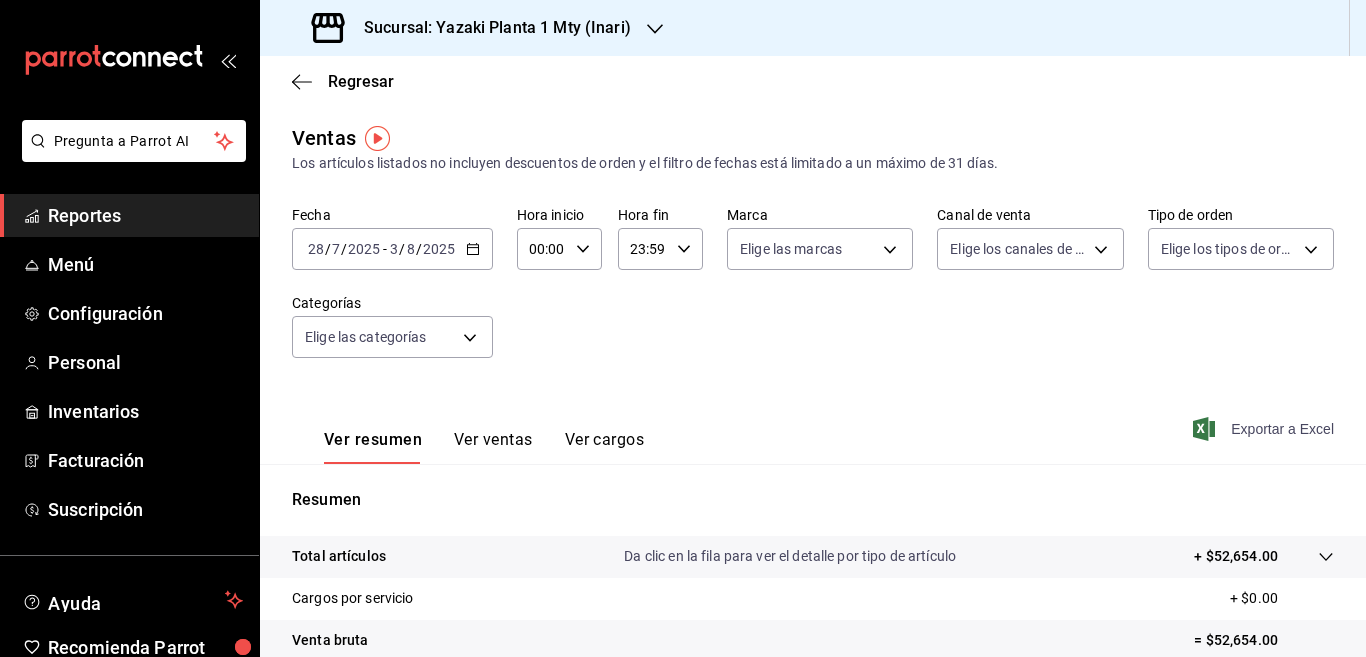click on "Exportar a Excel" at bounding box center [1265, 429] 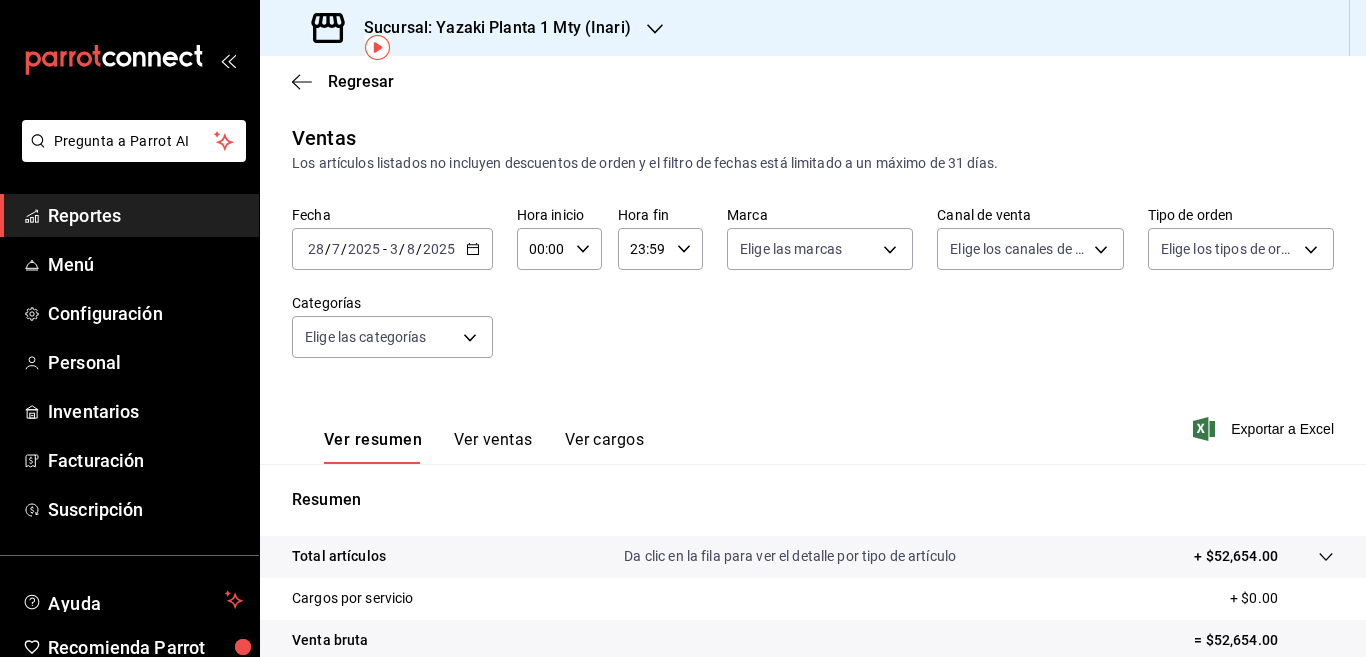 scroll, scrollTop: 90, scrollLeft: 0, axis: vertical 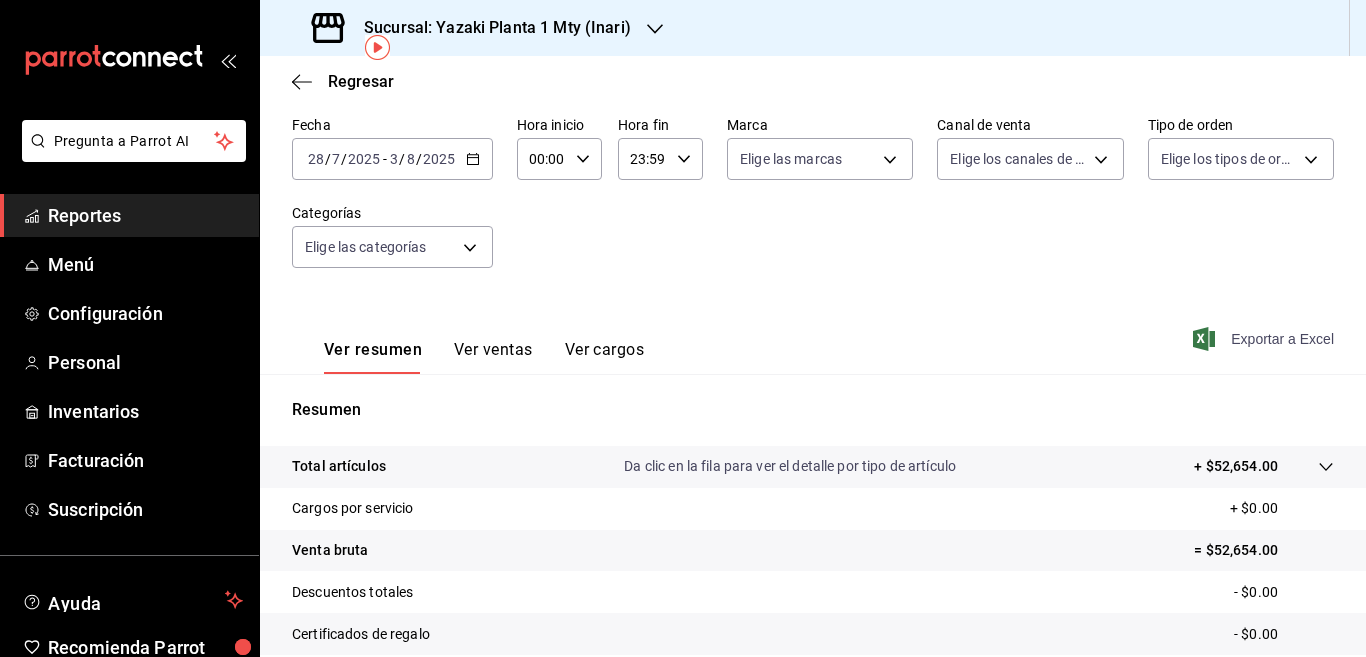 click on "Exportar a Excel" at bounding box center [1265, 339] 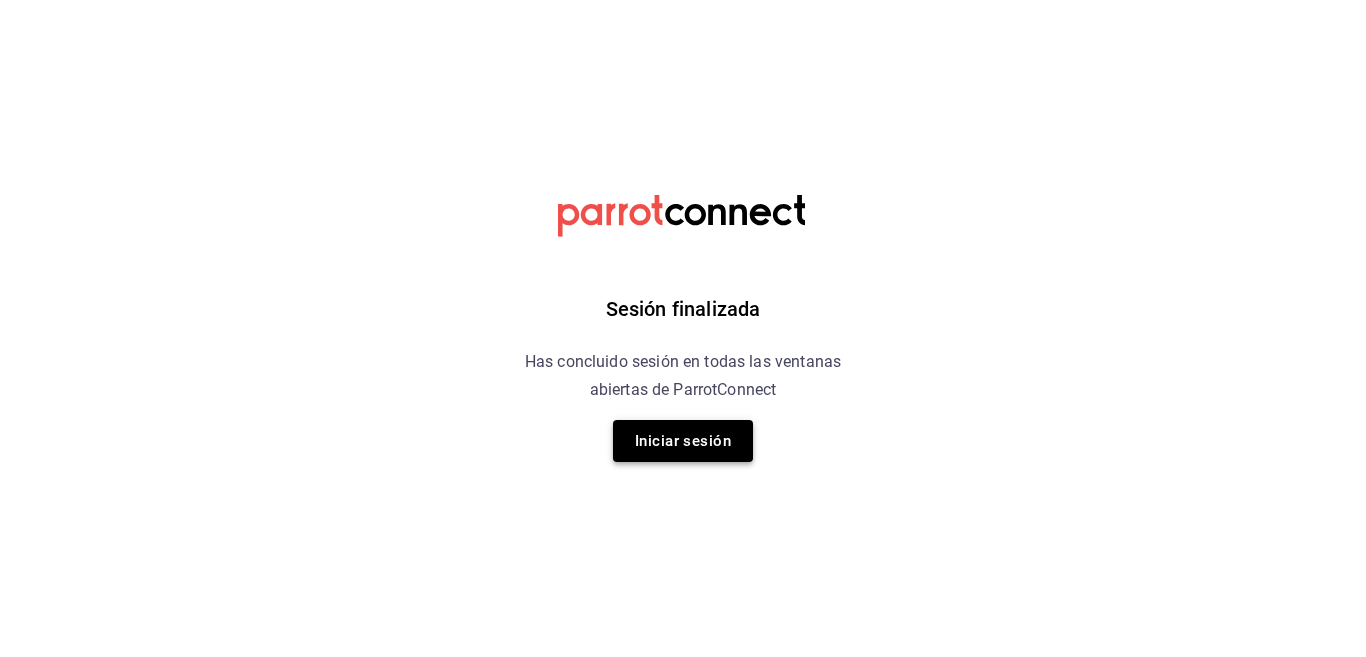 click on "Iniciar sesión" at bounding box center (683, 441) 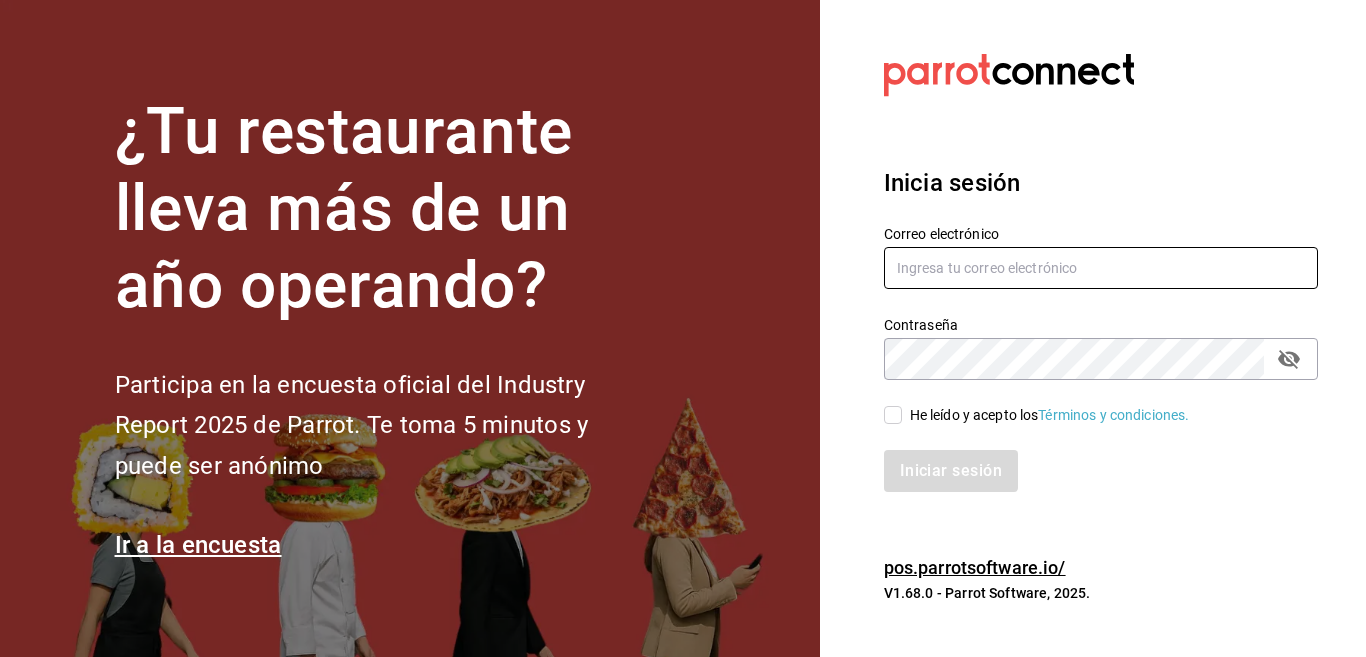 type on "multiuser@celestica.com" 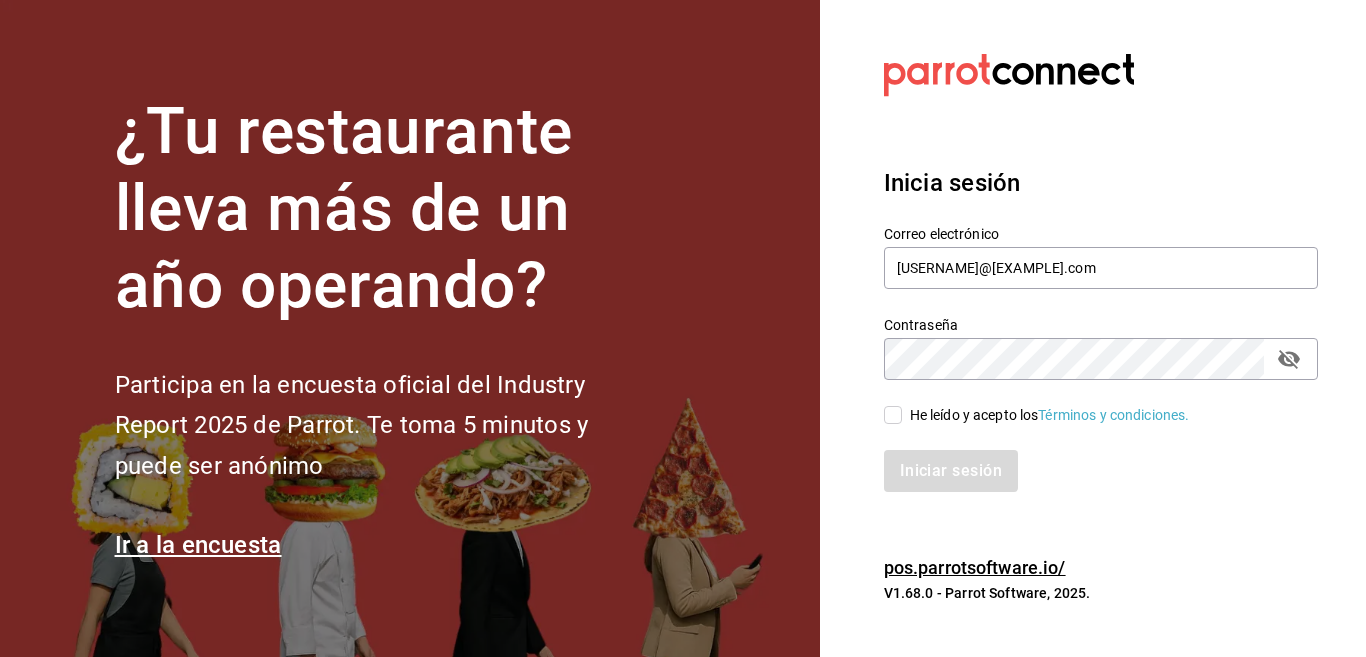 click on "He leído y acepto los  Términos y condiciones." at bounding box center (893, 415) 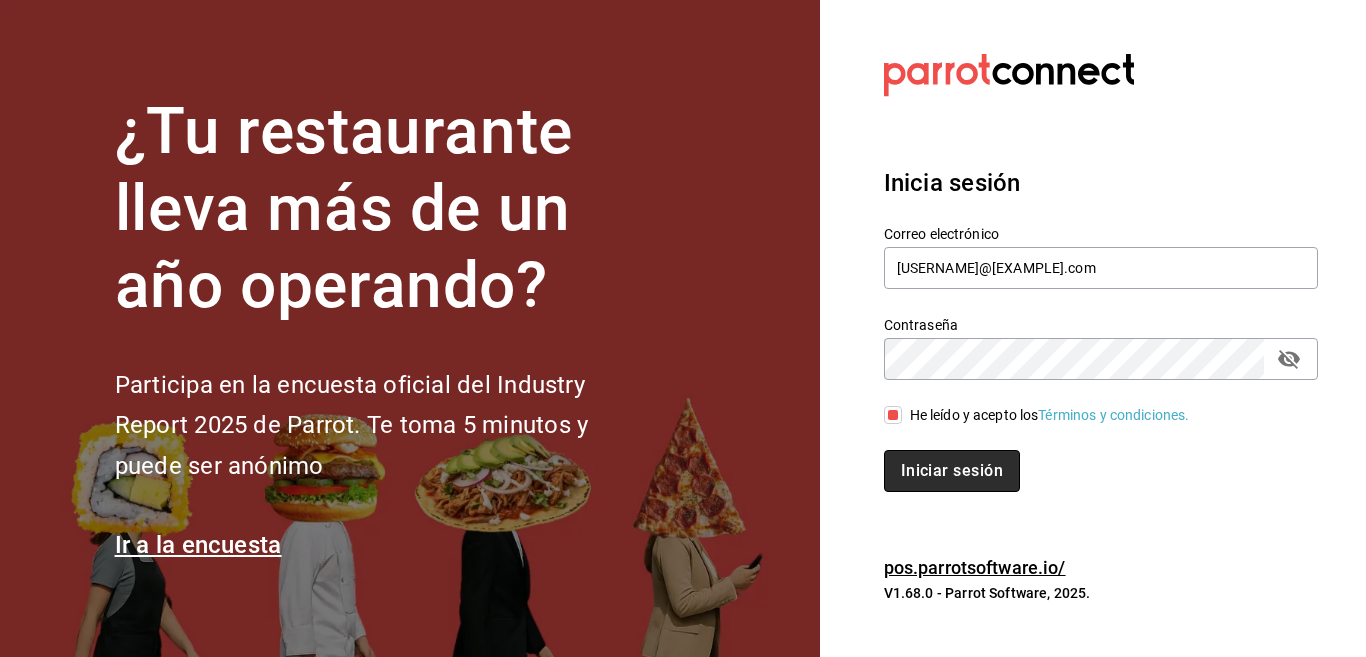 click on "Iniciar sesión" at bounding box center (952, 471) 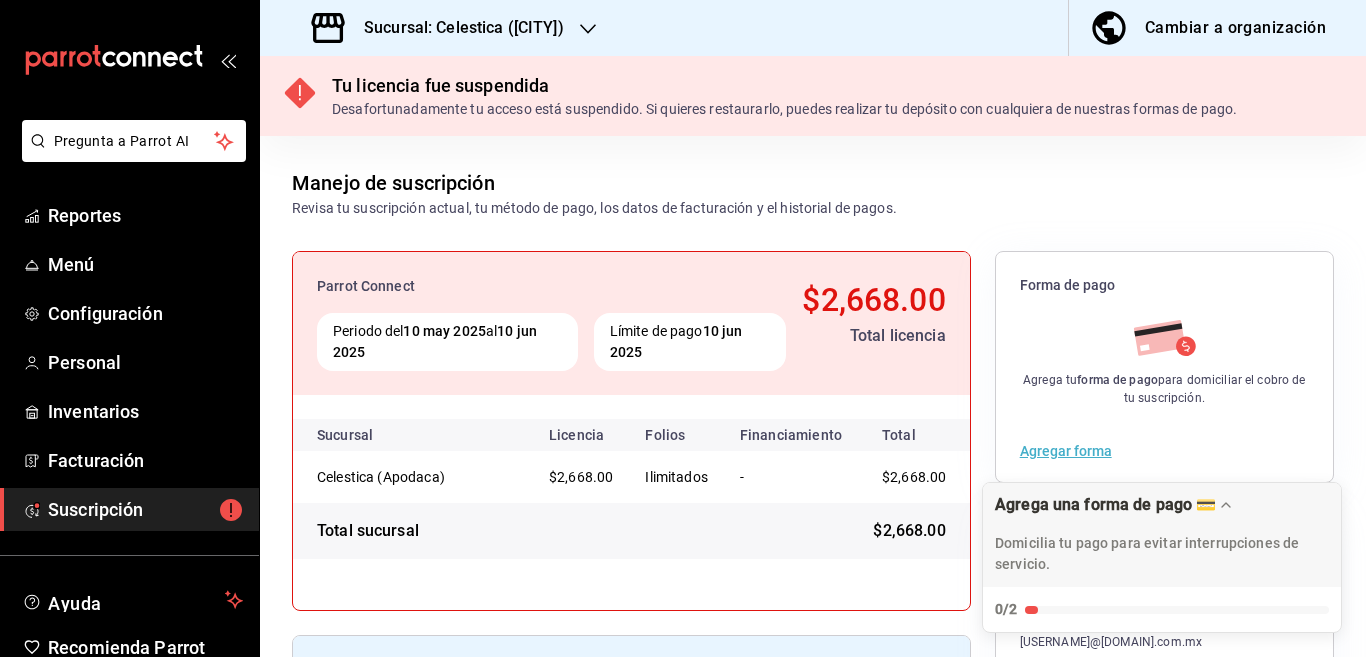 scroll, scrollTop: 0, scrollLeft: 0, axis: both 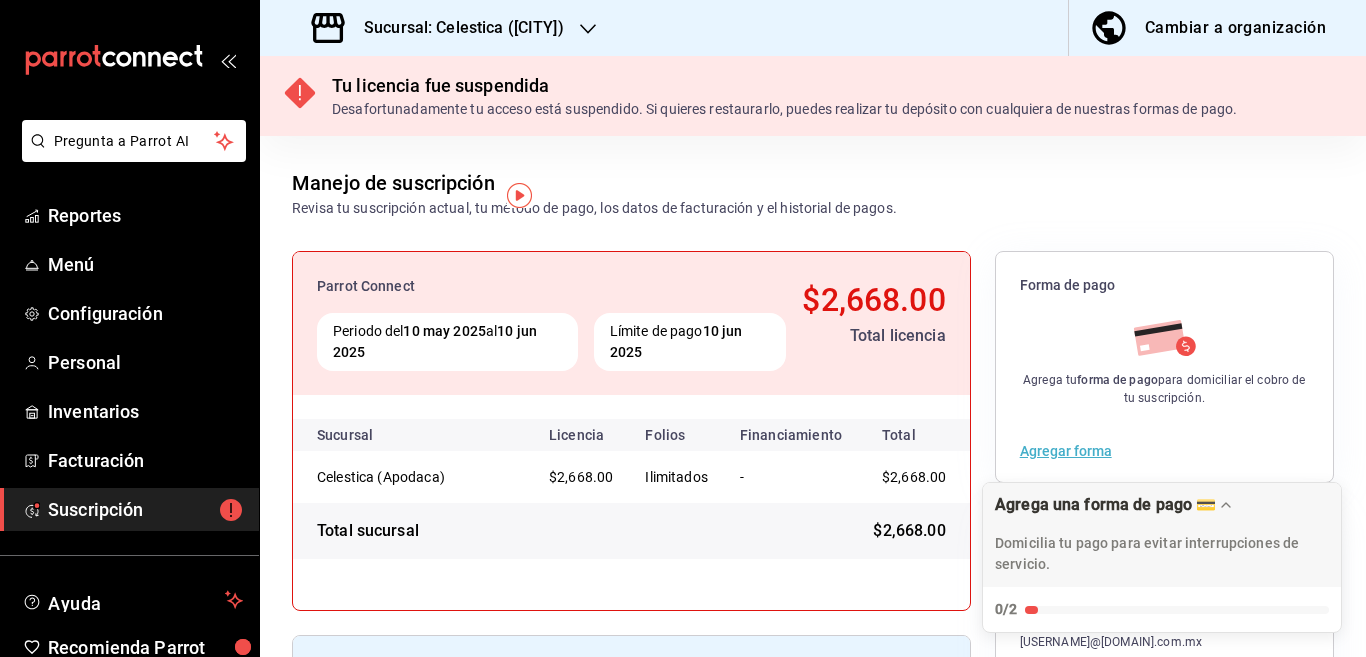 click 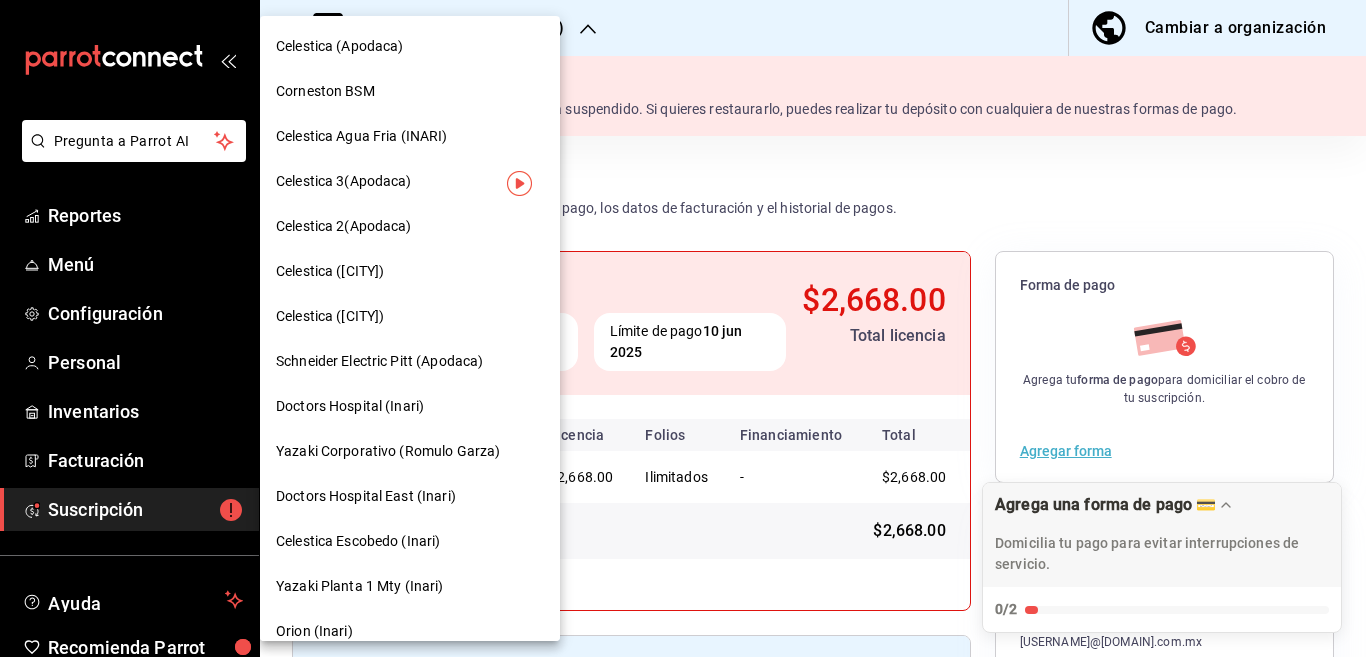 click on "Orion (Inari)" at bounding box center (314, 631) 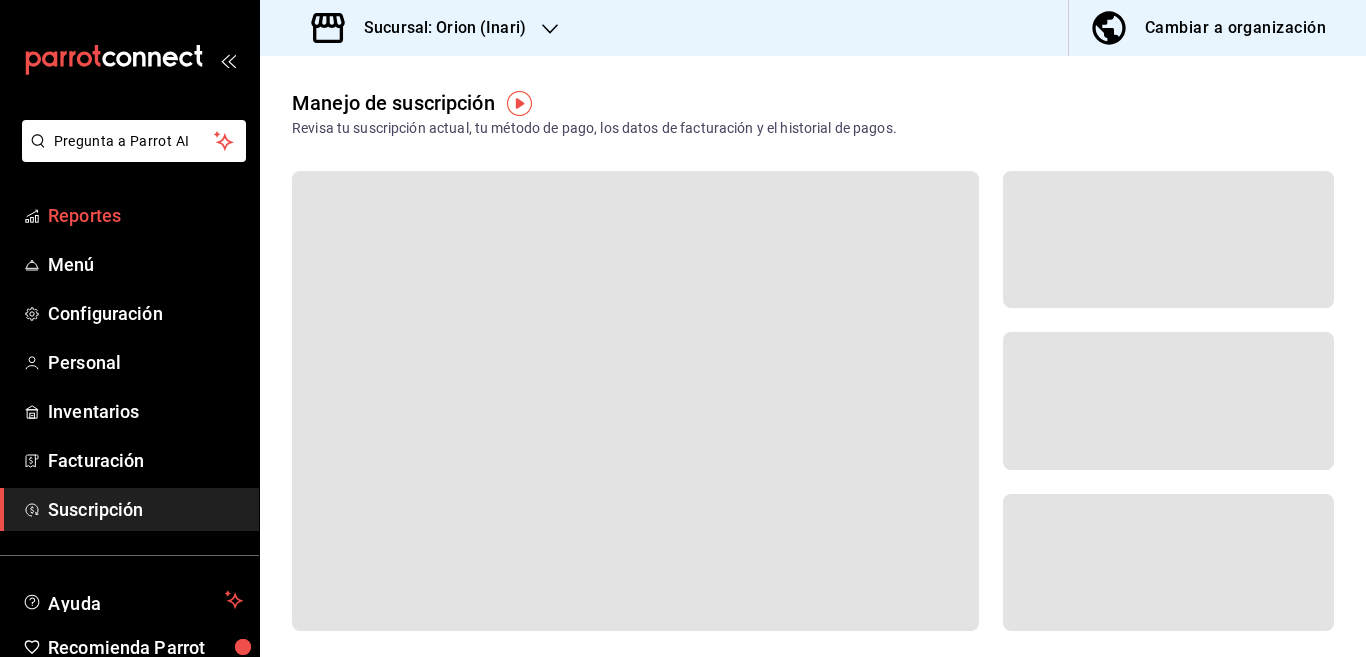 click on "Reportes" at bounding box center [145, 215] 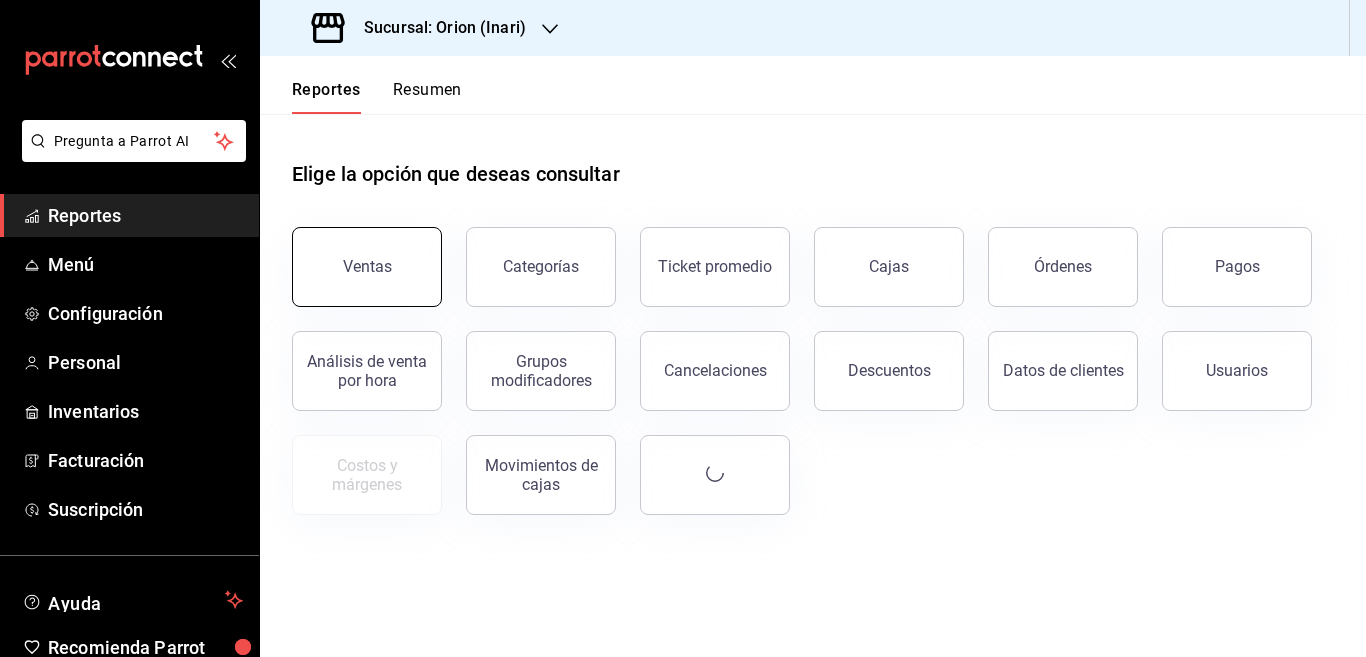 click on "Ventas" at bounding box center (367, 266) 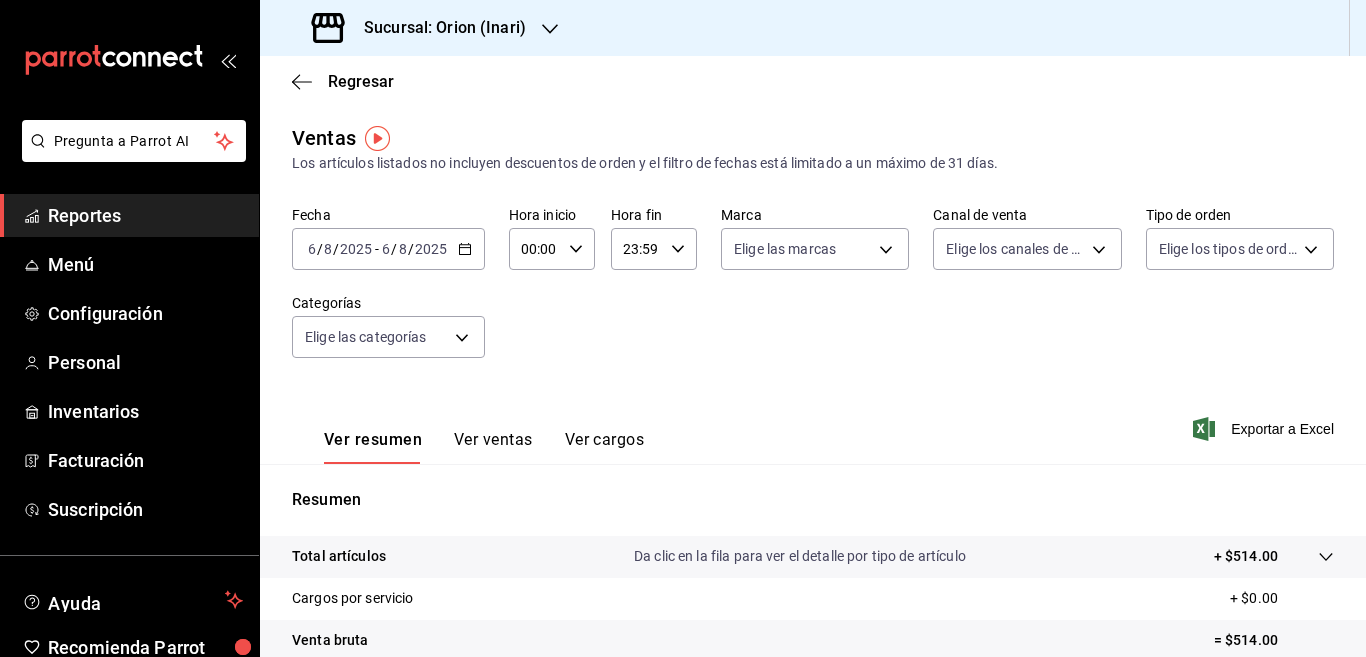 click 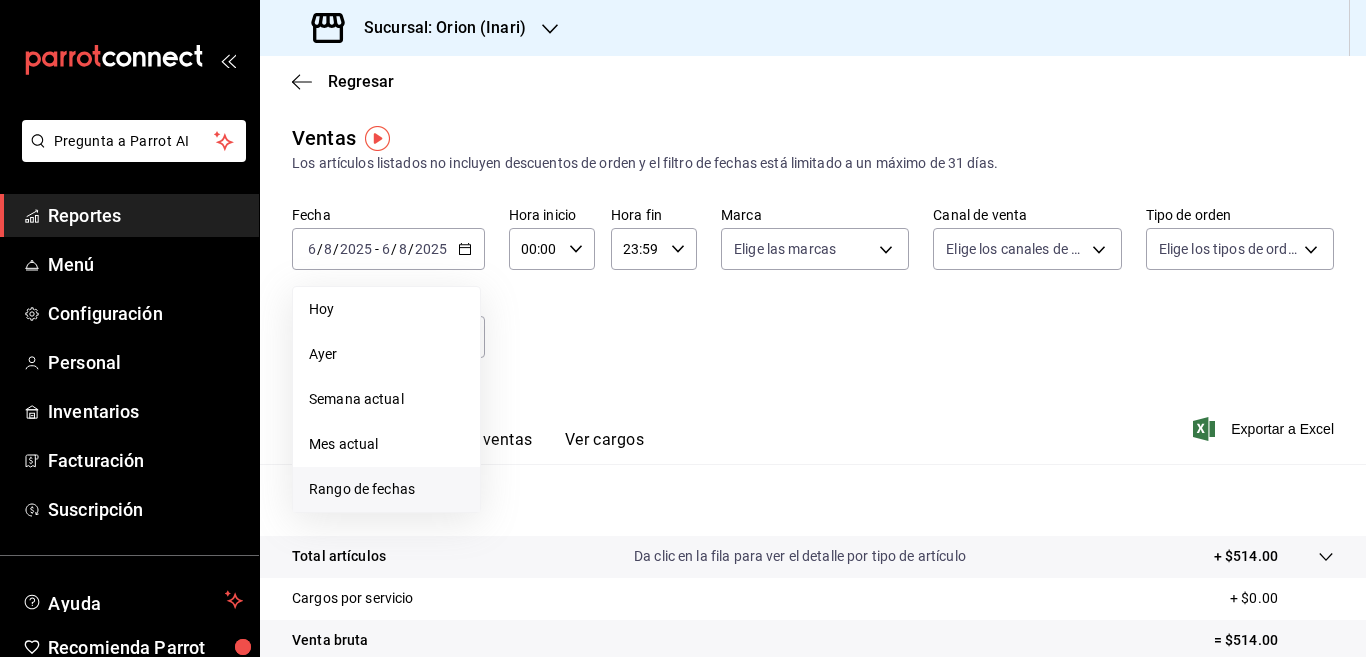 click on "Rango de fechas" at bounding box center (386, 489) 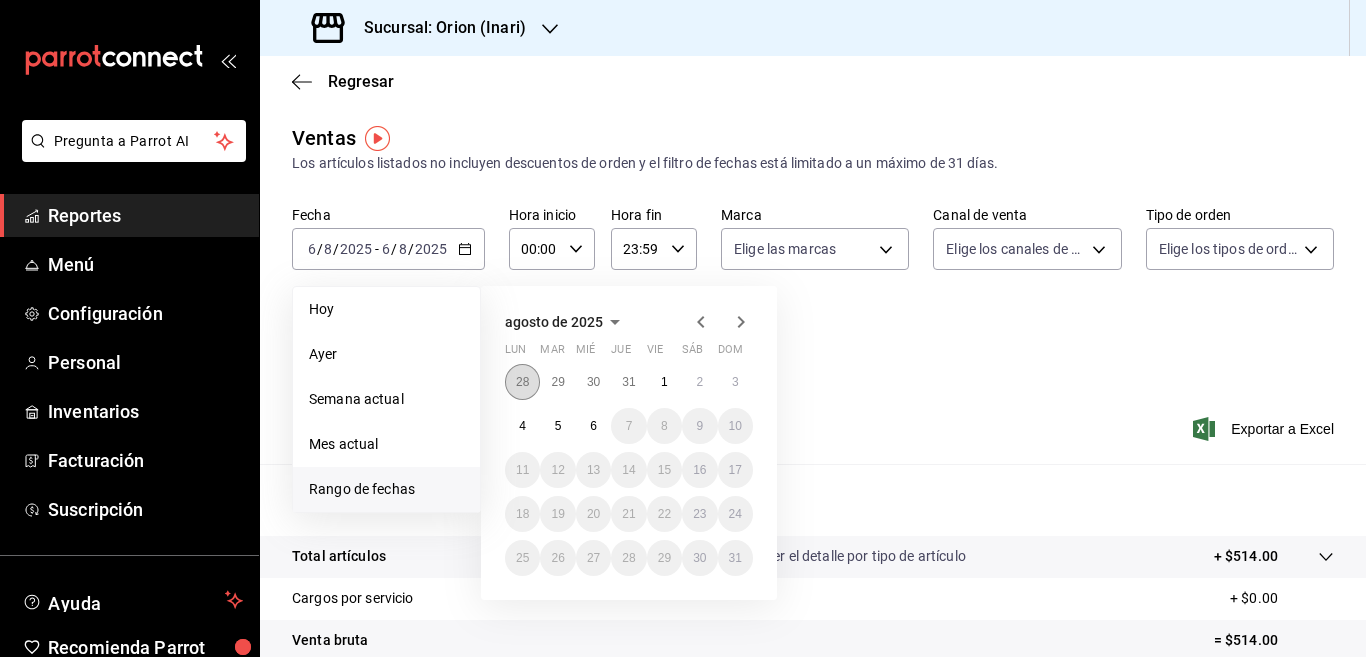click on "28" at bounding box center (522, 382) 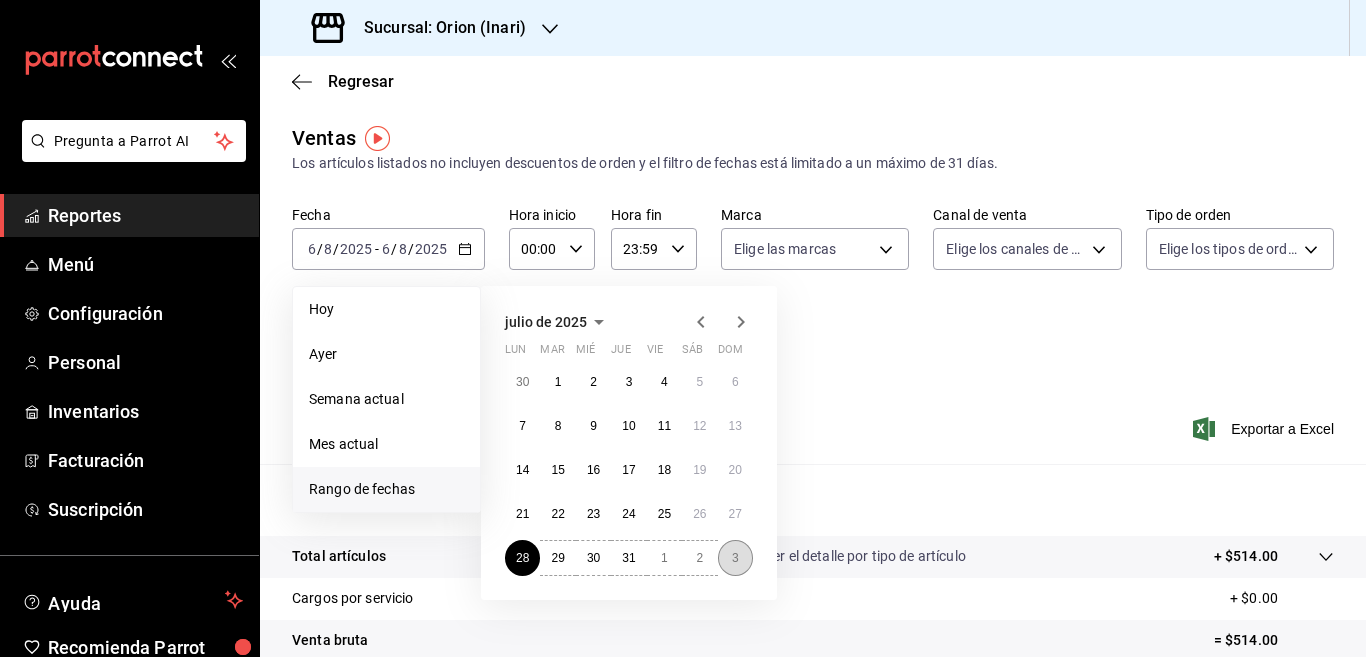 click on "3" at bounding box center [735, 558] 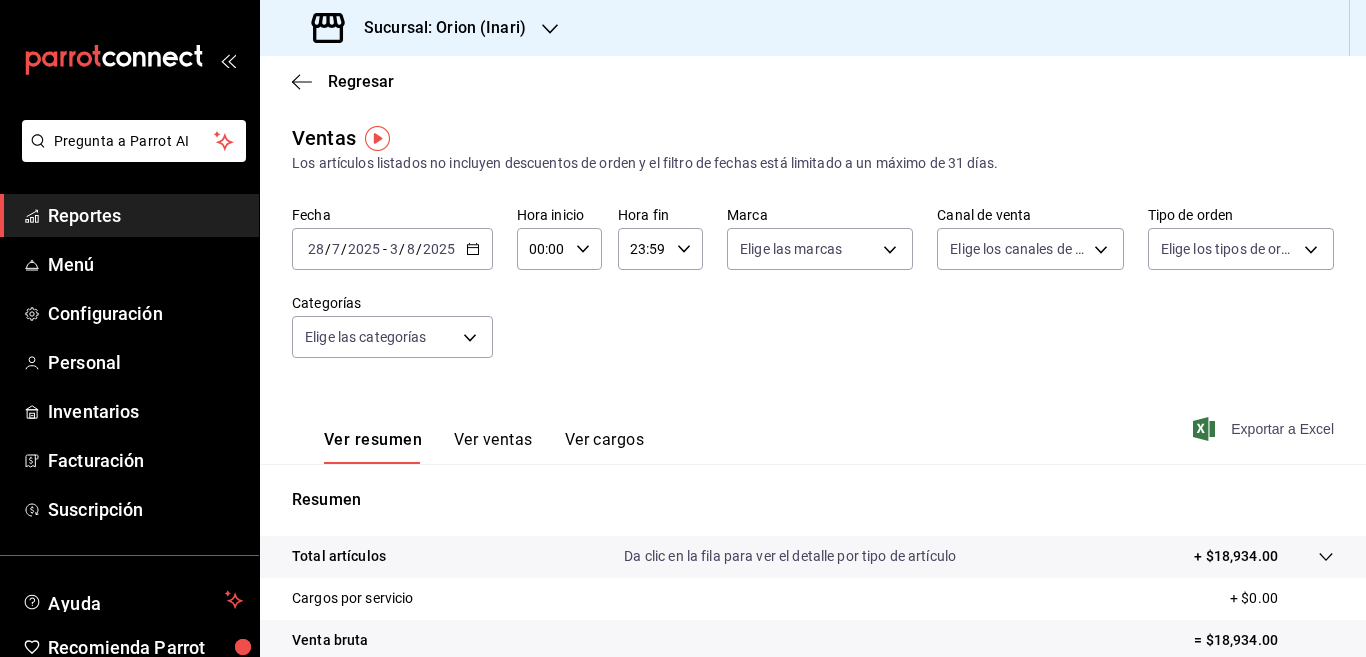 click on "Exportar a Excel" at bounding box center (1265, 429) 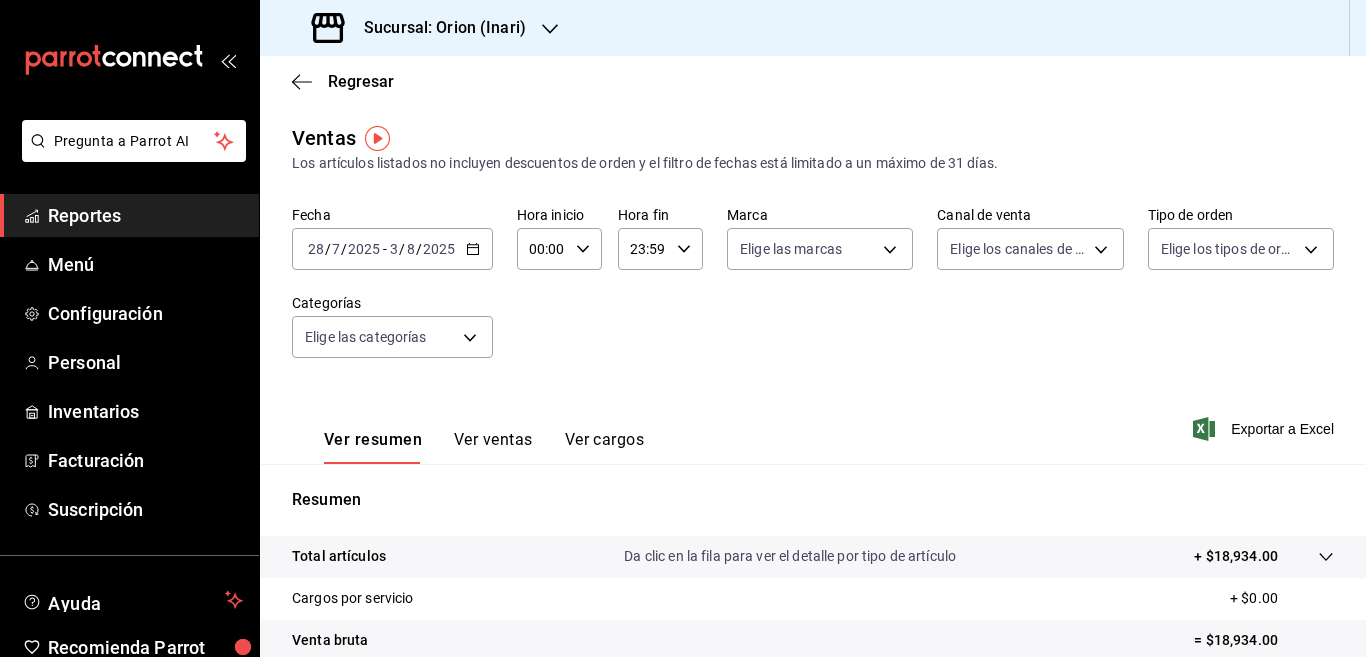 click on "Regresar" at bounding box center [813, 81] 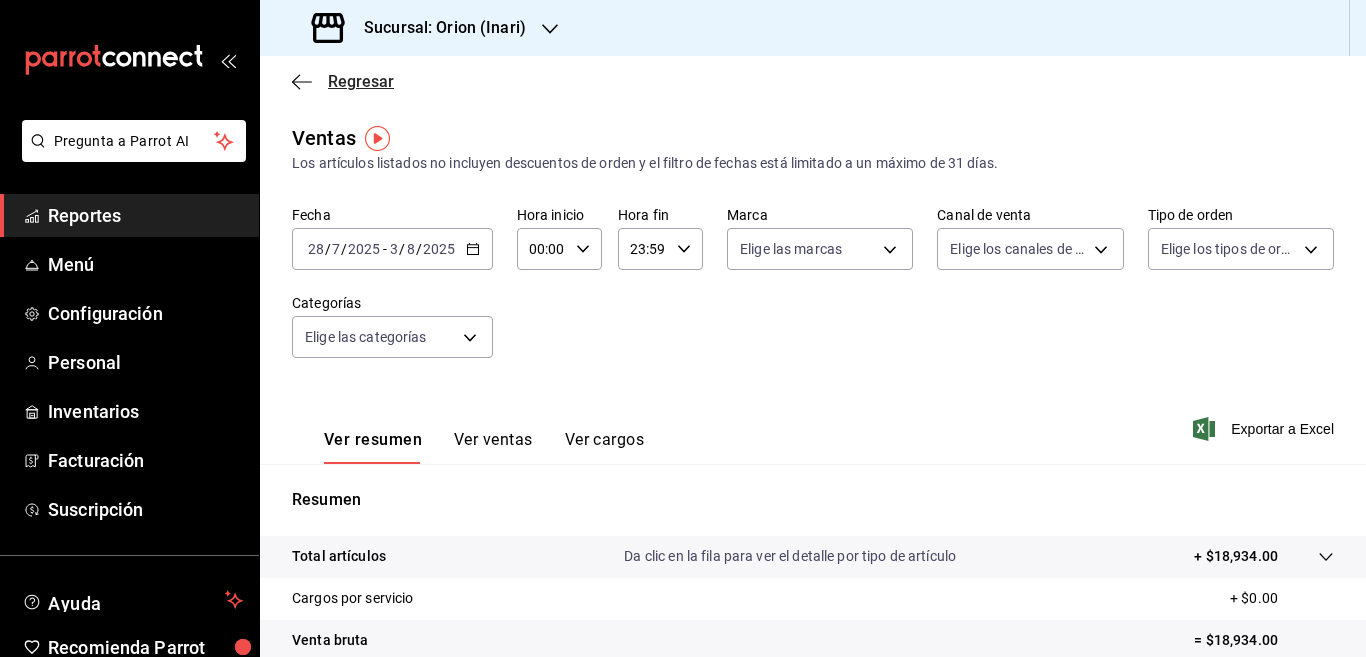 click 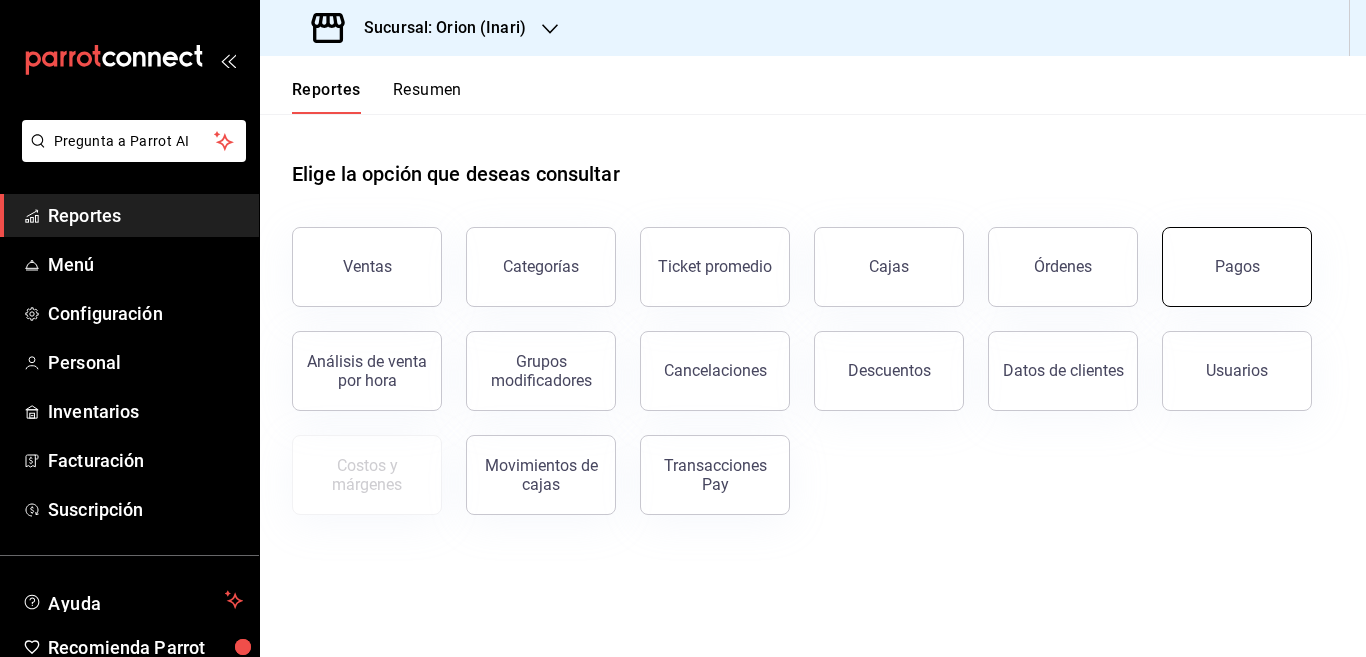 click on "Pagos" at bounding box center [1237, 266] 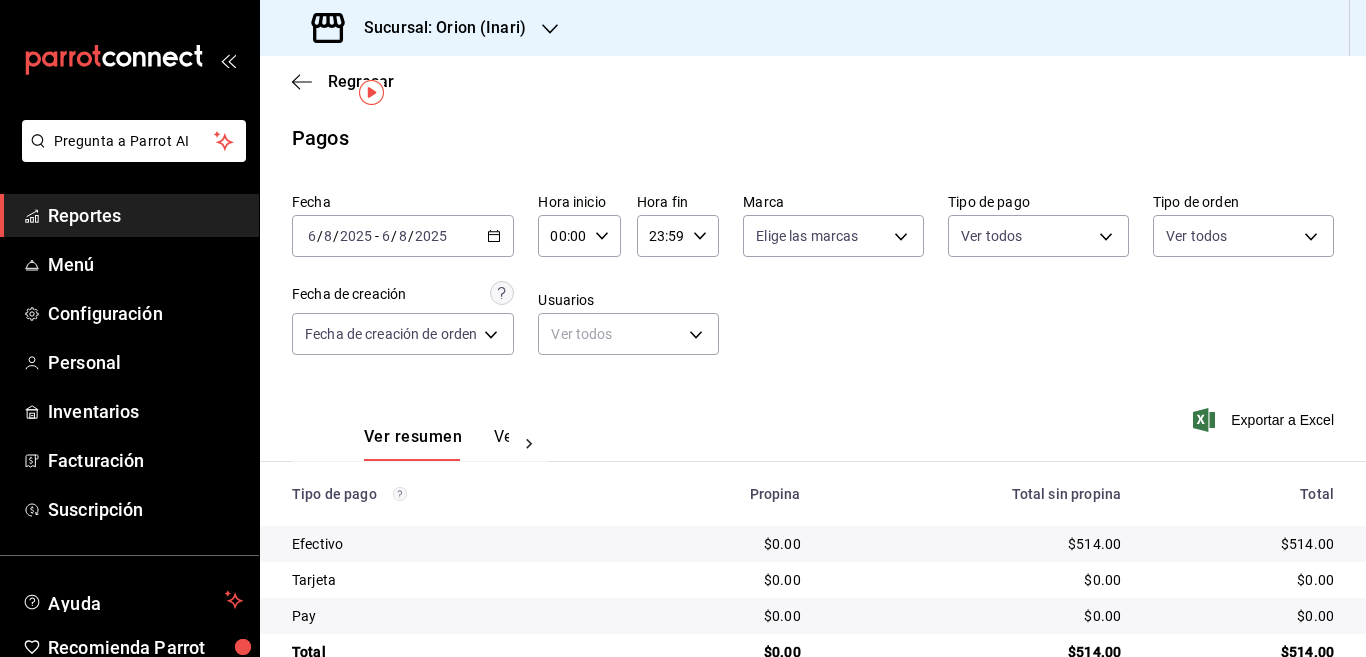 scroll, scrollTop: 46, scrollLeft: 0, axis: vertical 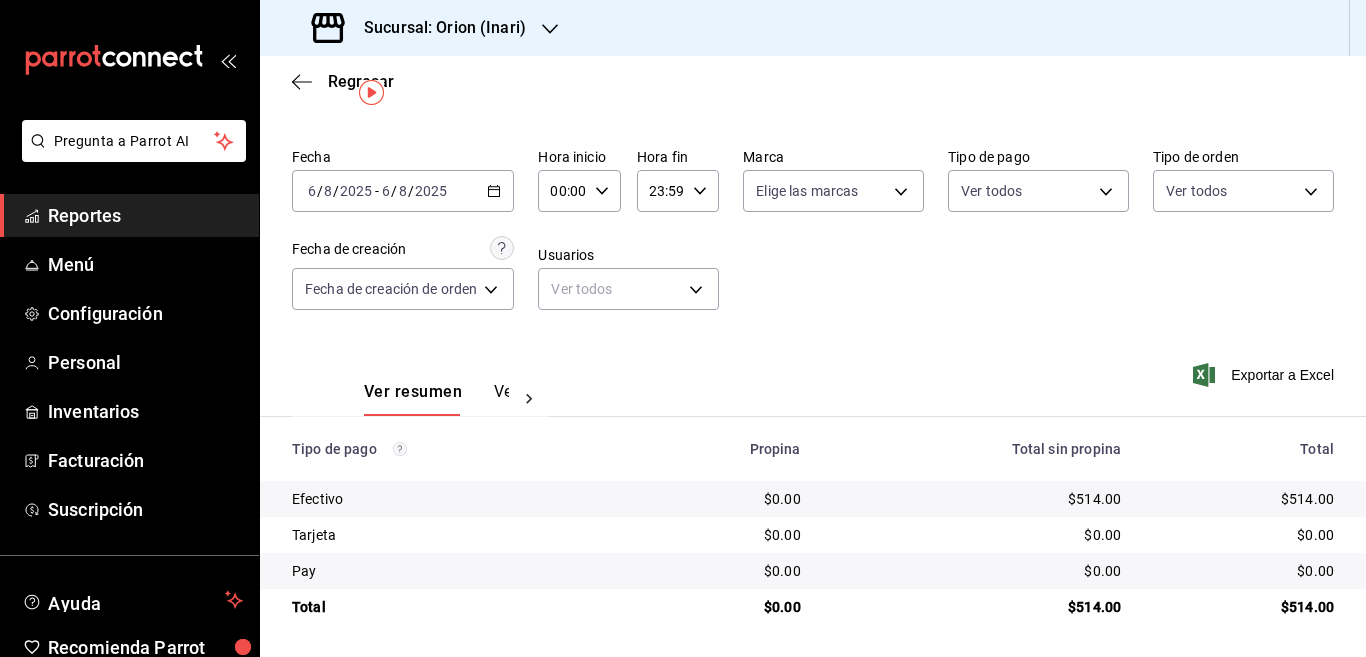 click 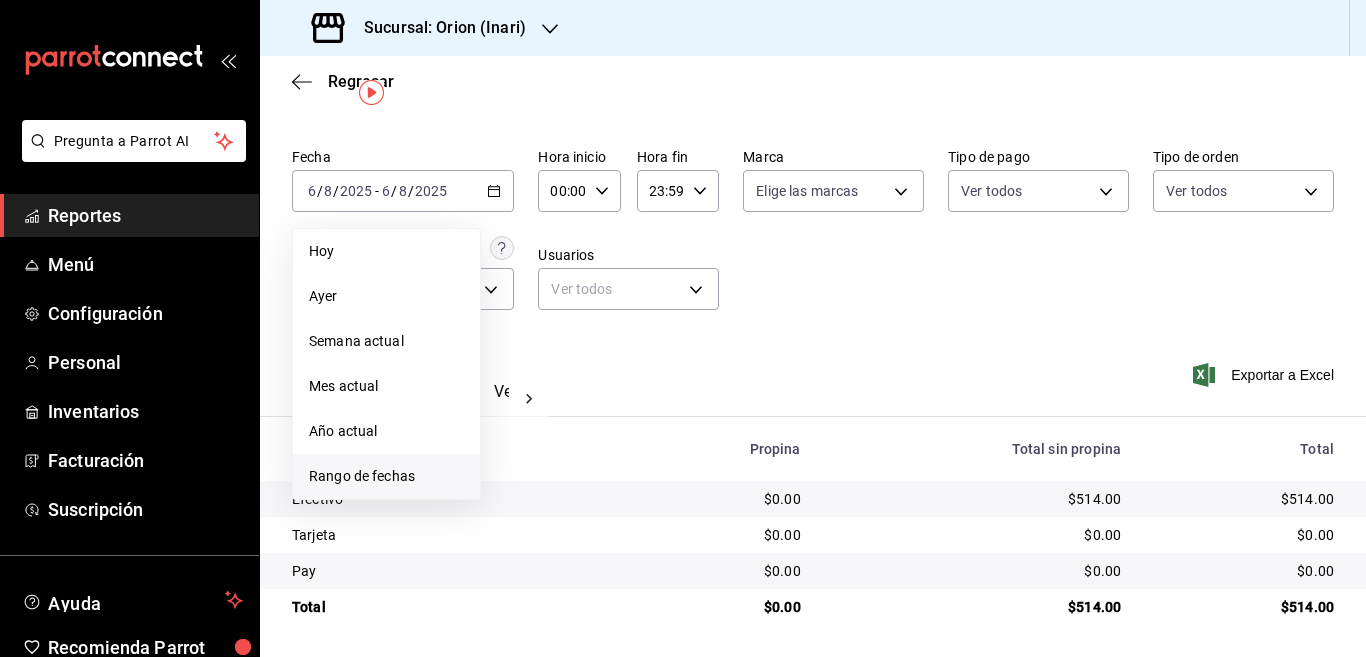 click on "Rango de fechas" at bounding box center (386, 476) 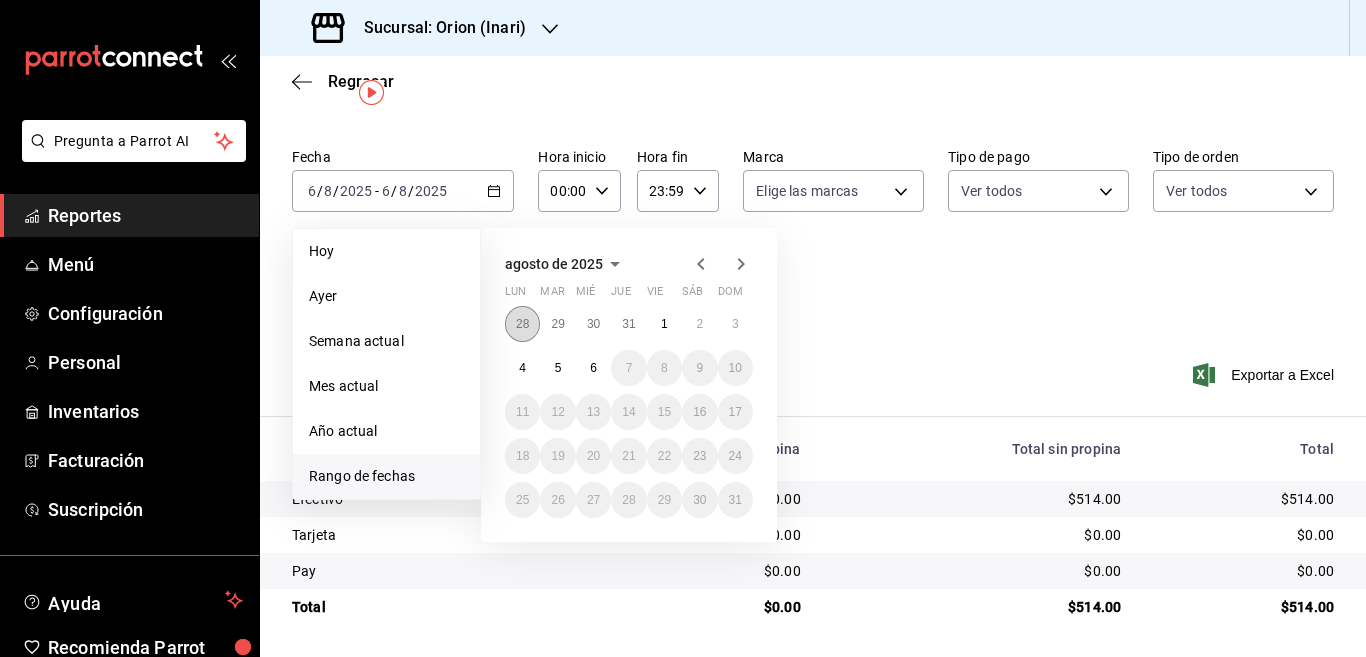 click on "28" at bounding box center (522, 324) 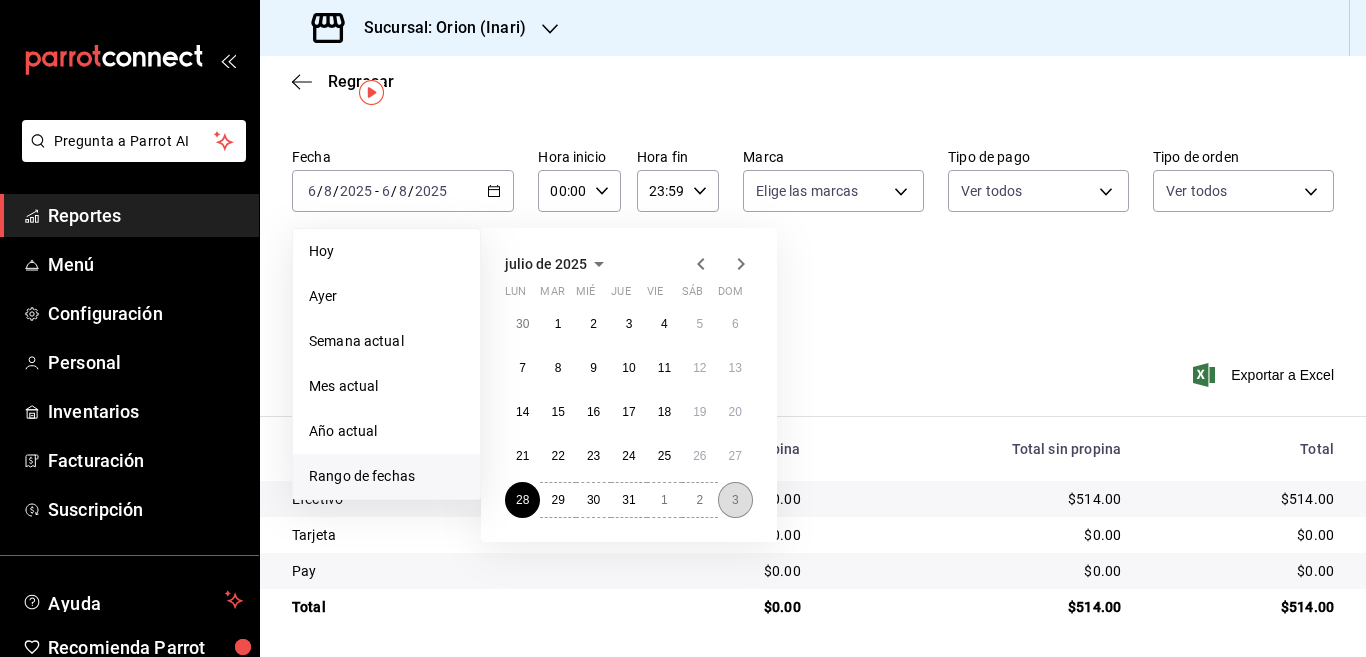click on "3" at bounding box center (735, 500) 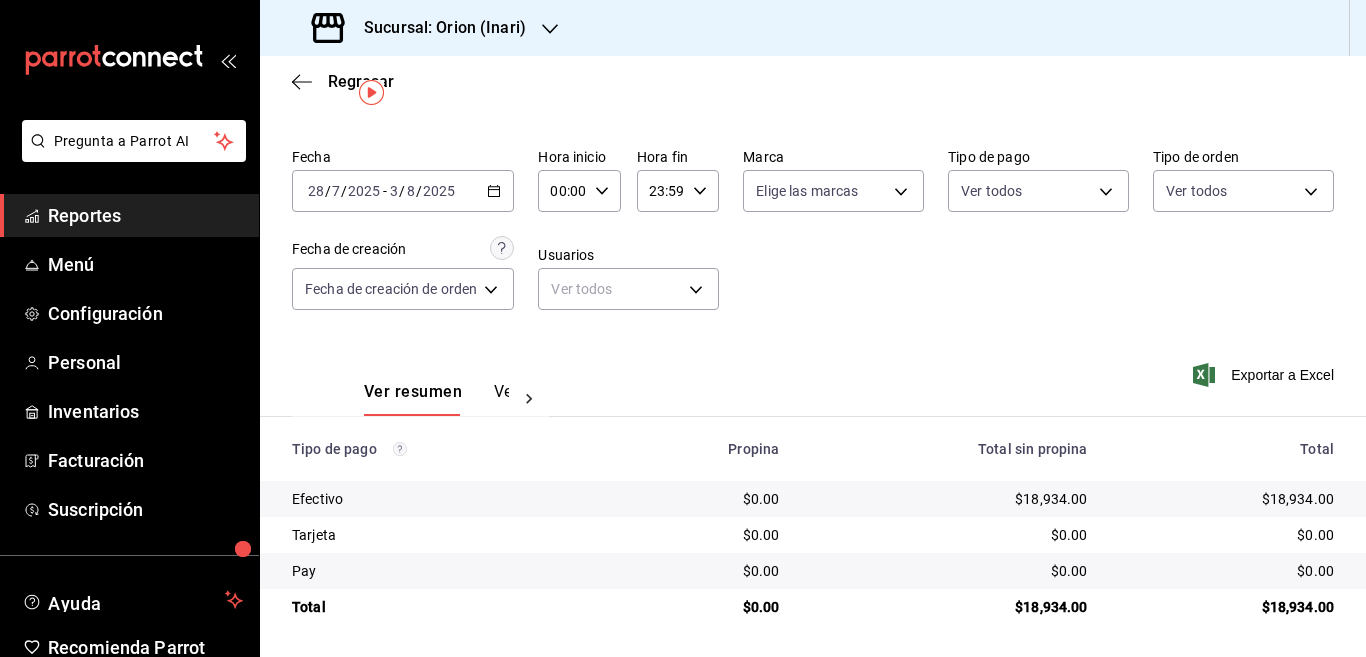 click on "Multiuser Parrot" at bounding box center (145, 696) 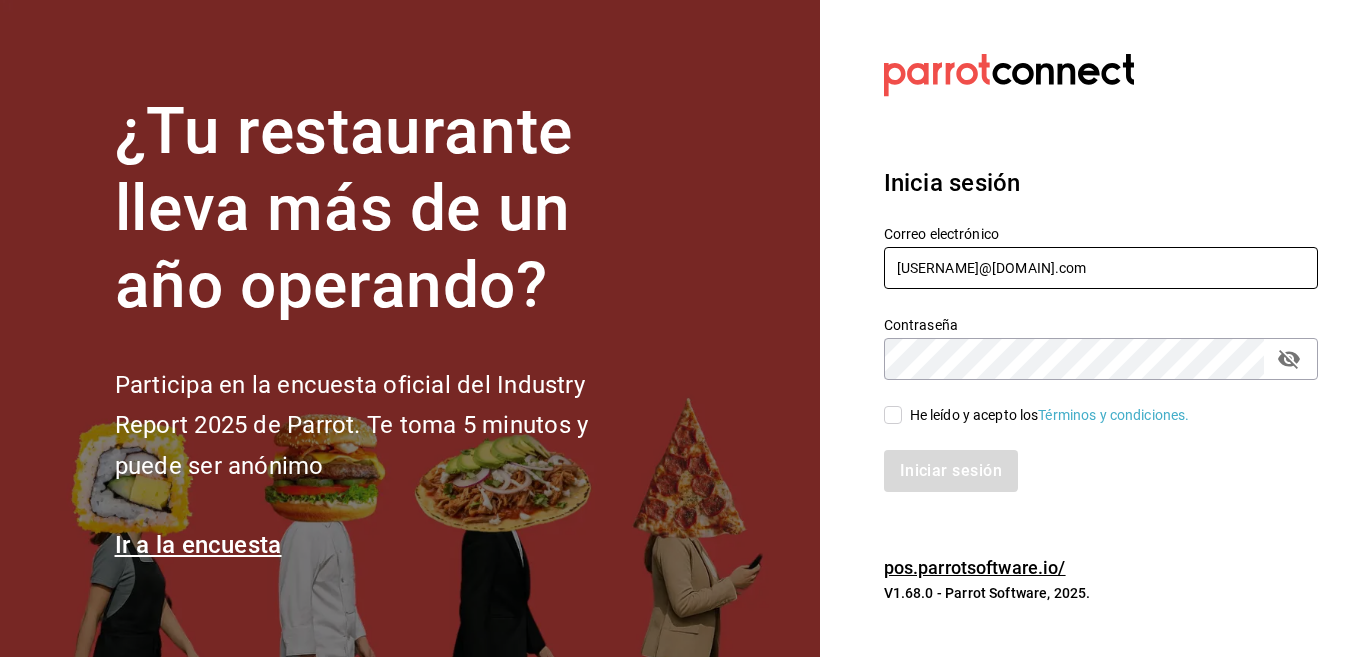 click on "multiuser@celestica.com" at bounding box center (1101, 268) 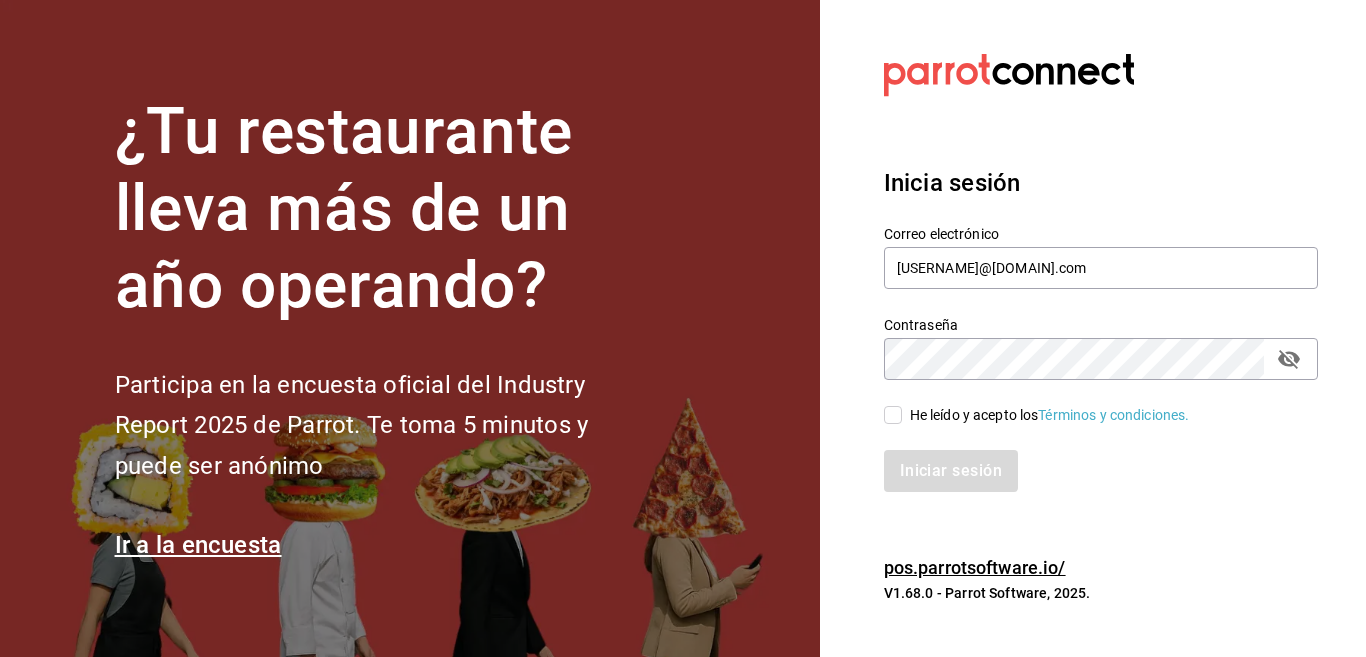 click on "He leído y acepto los  Términos y condiciones." at bounding box center [893, 415] 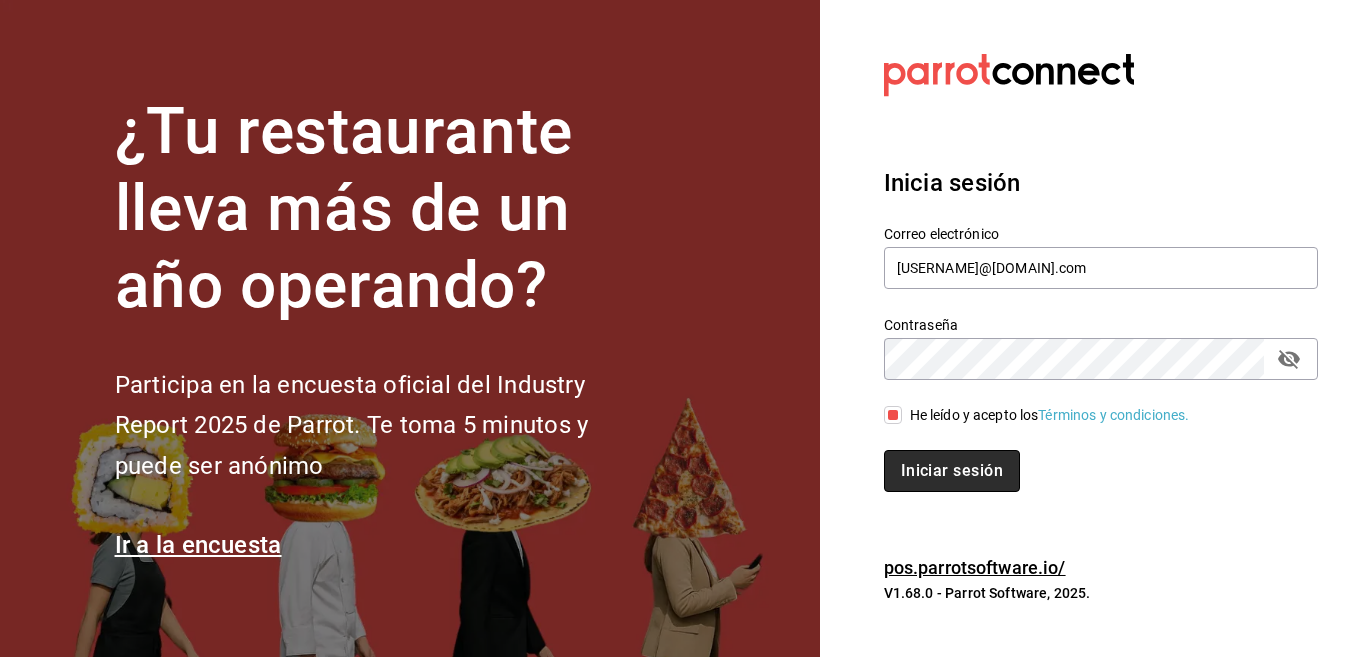 click on "Iniciar sesión" at bounding box center [952, 471] 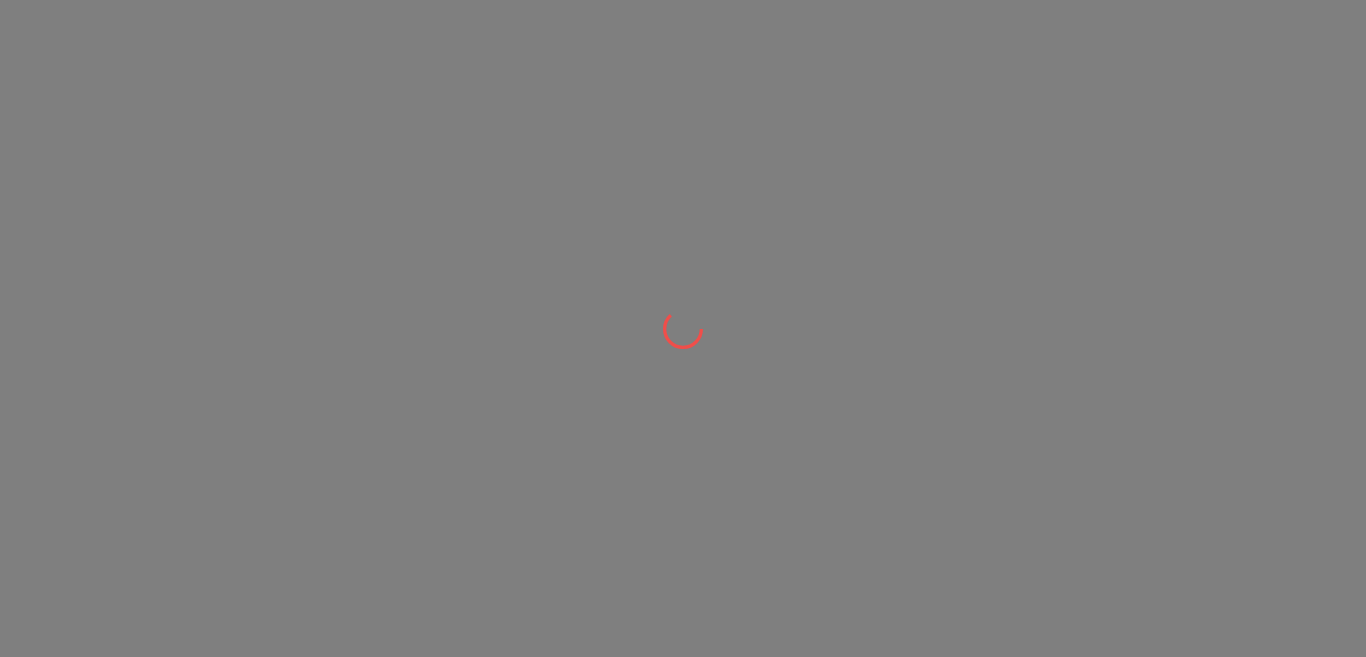 scroll, scrollTop: 0, scrollLeft: 0, axis: both 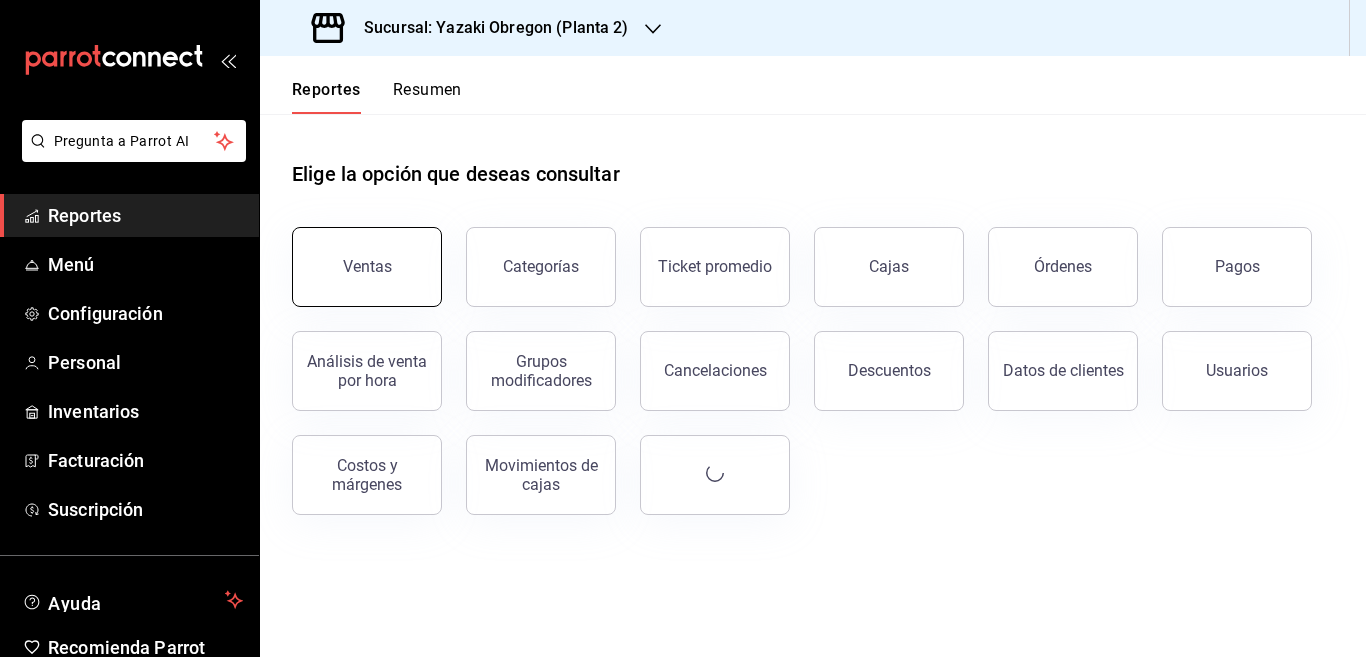 click on "Ventas" at bounding box center (367, 266) 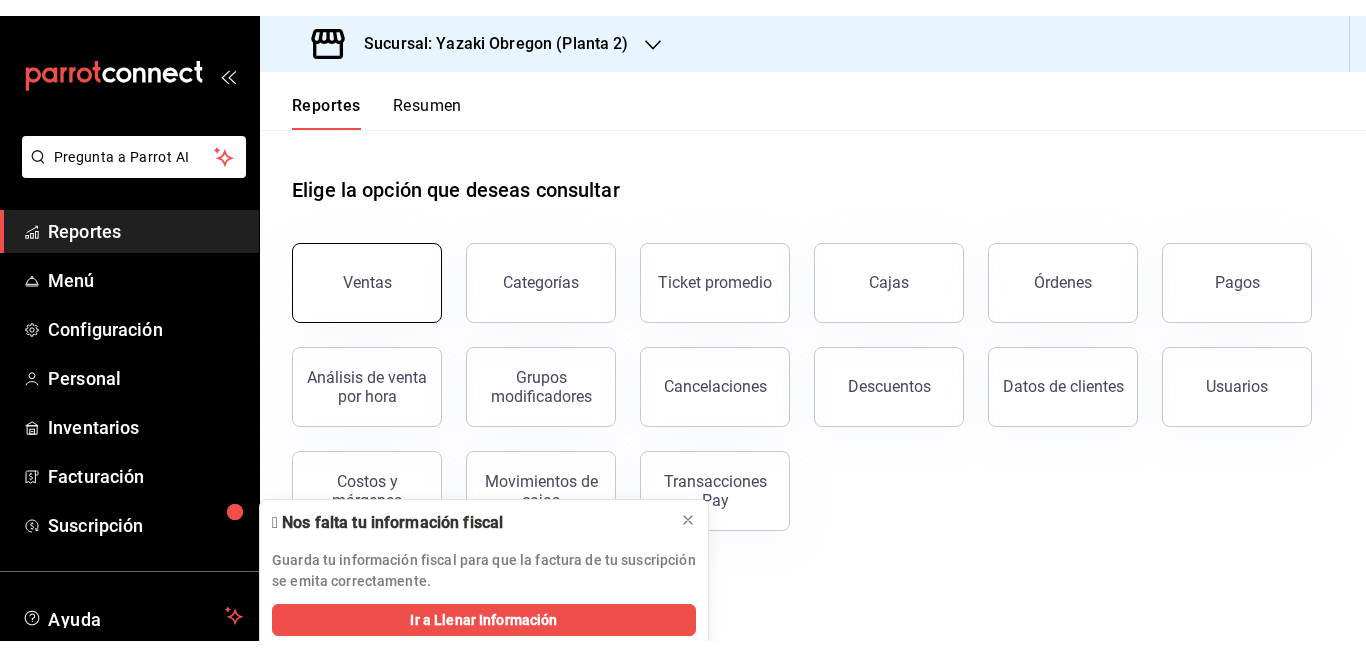scroll, scrollTop: 0, scrollLeft: 0, axis: both 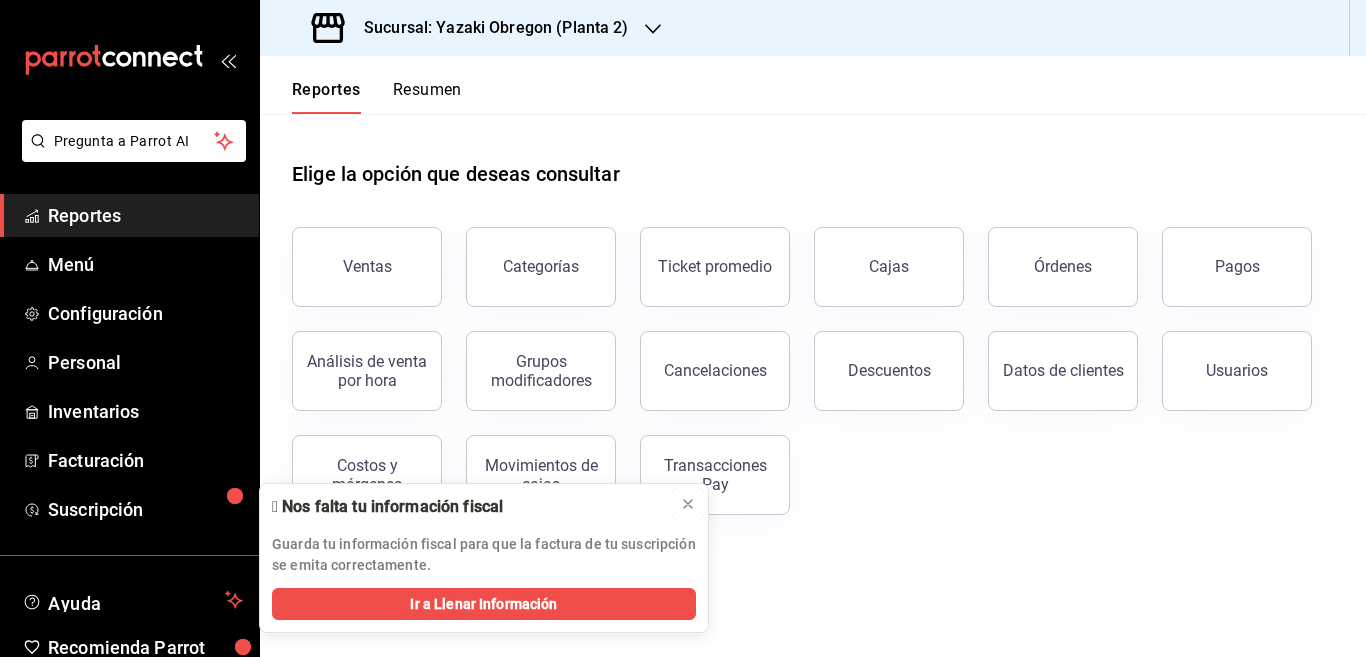 drag, startPoint x: 689, startPoint y: 507, endPoint x: 461, endPoint y: 304, distance: 305.2753 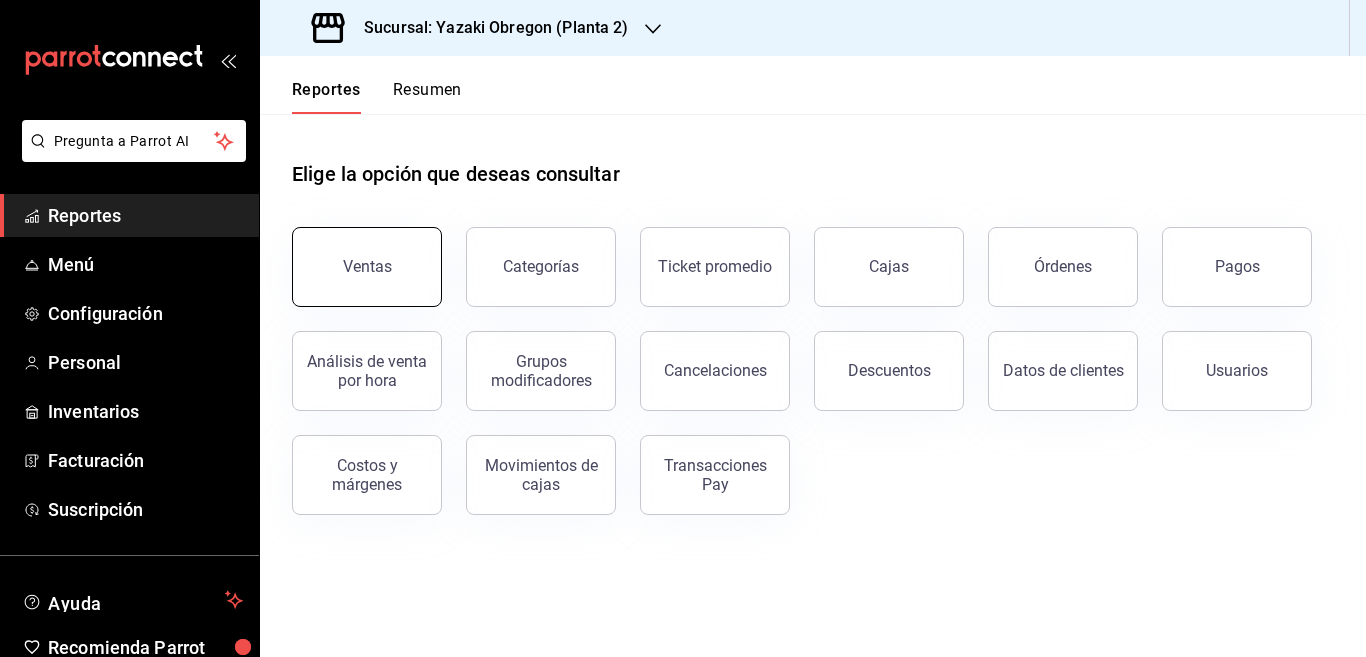click on "Ventas" at bounding box center [367, 267] 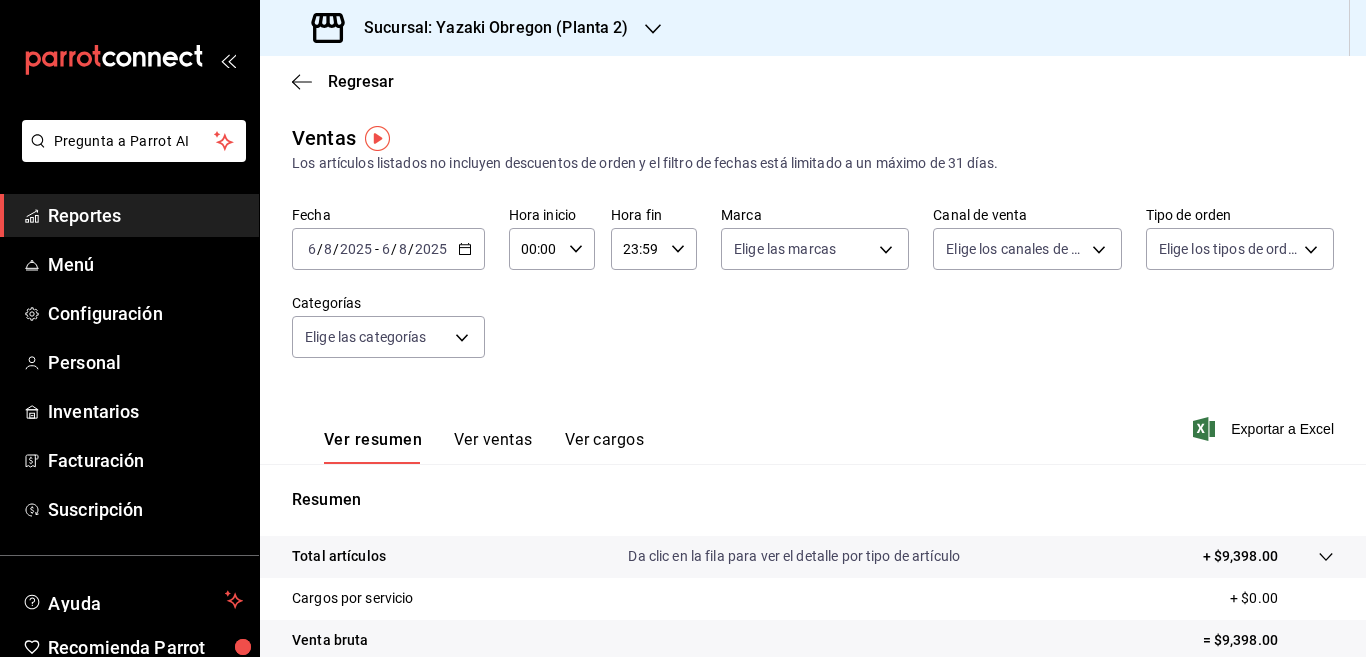 click 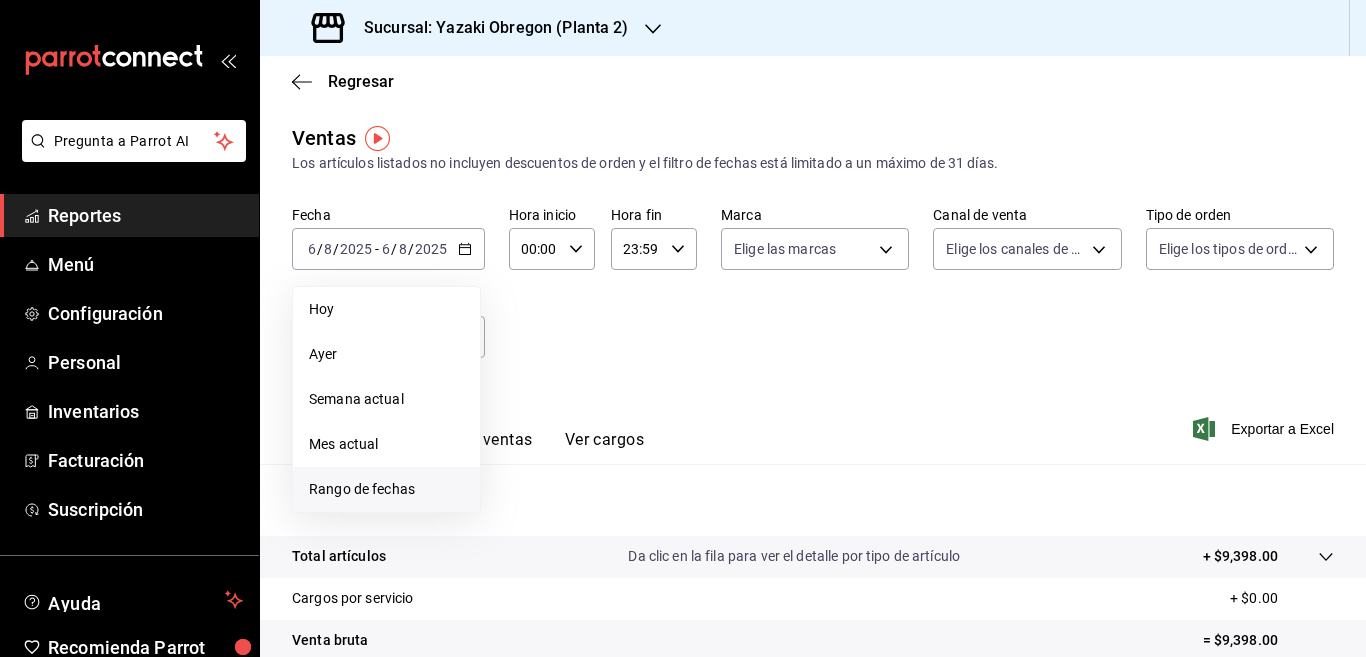 click on "Rango de fechas" at bounding box center [386, 489] 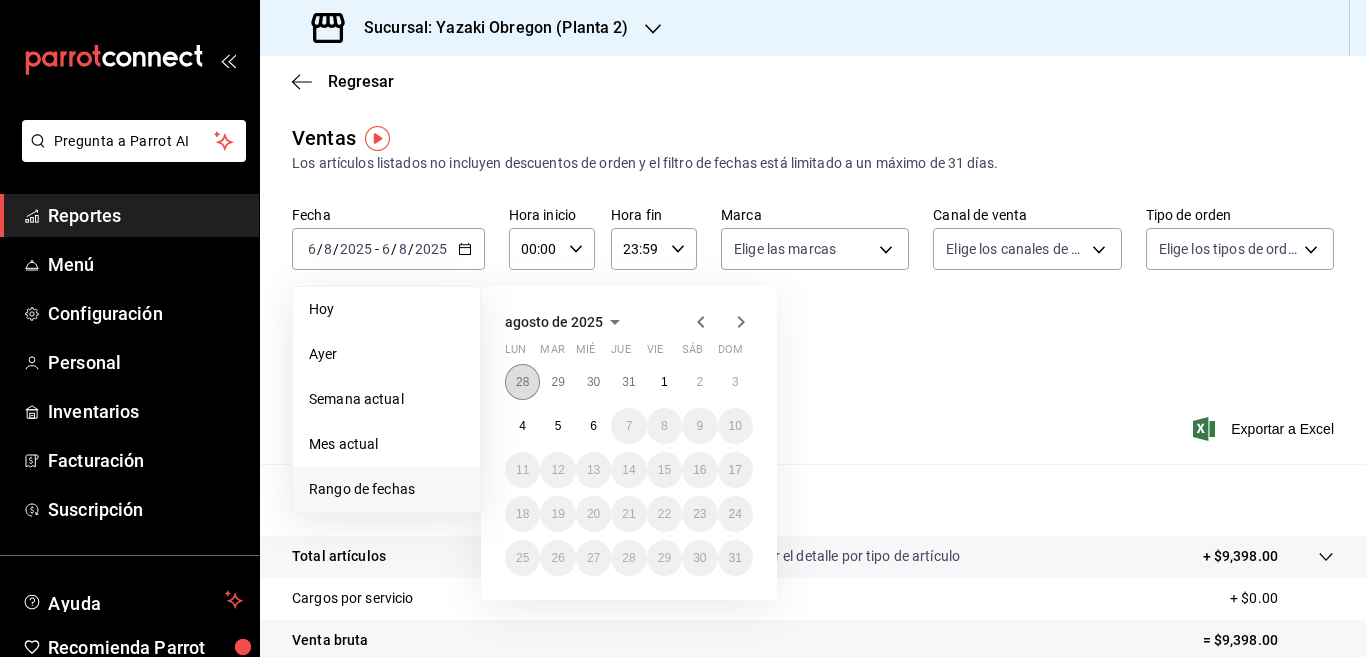 click on "28" at bounding box center (522, 382) 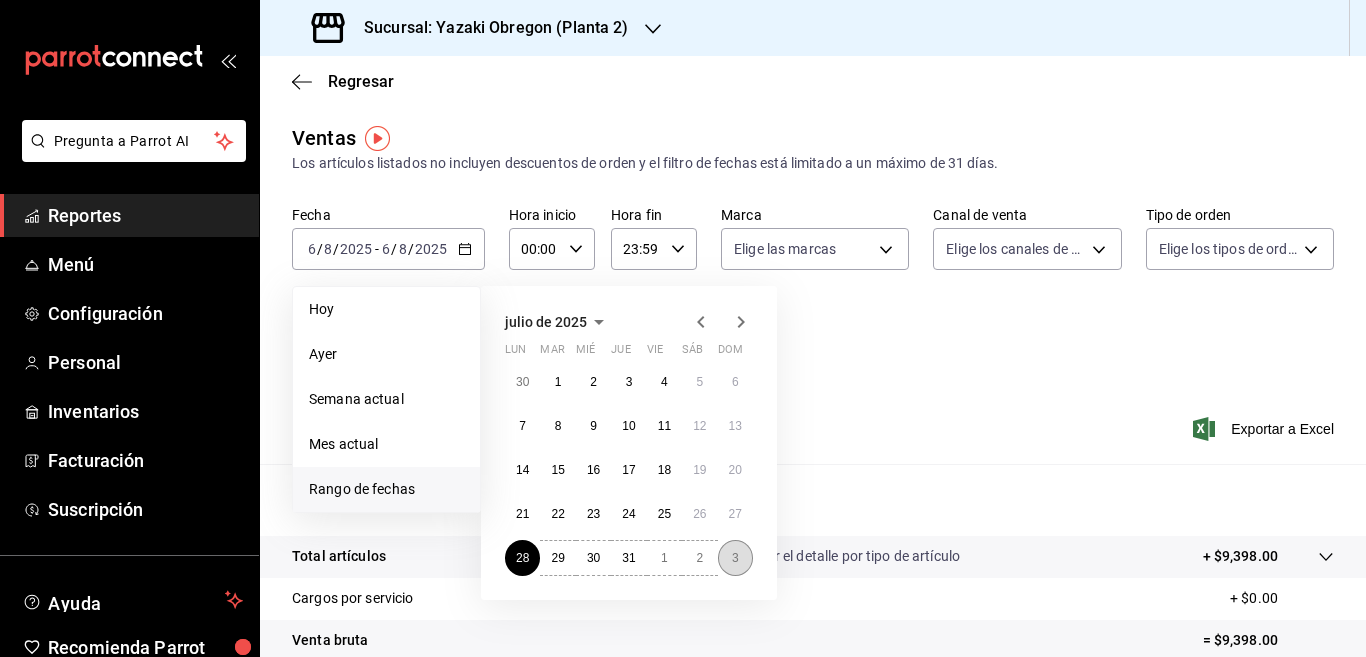 click on "3" at bounding box center [735, 558] 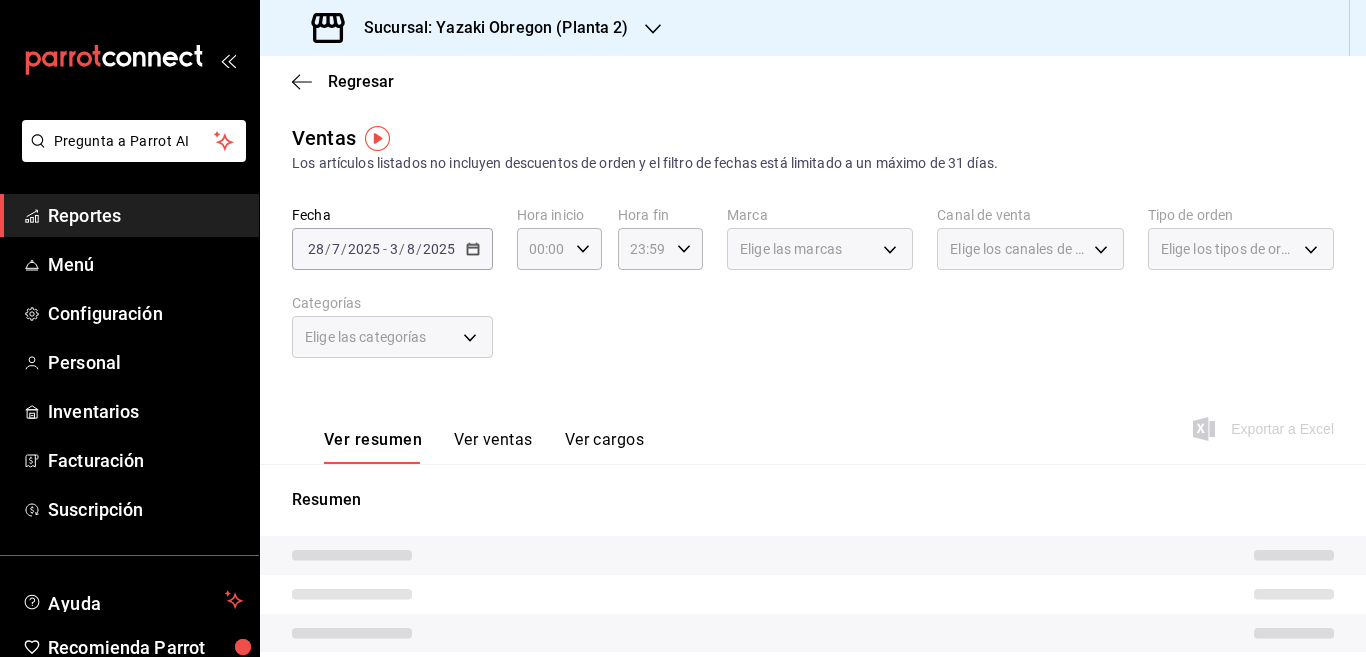 click 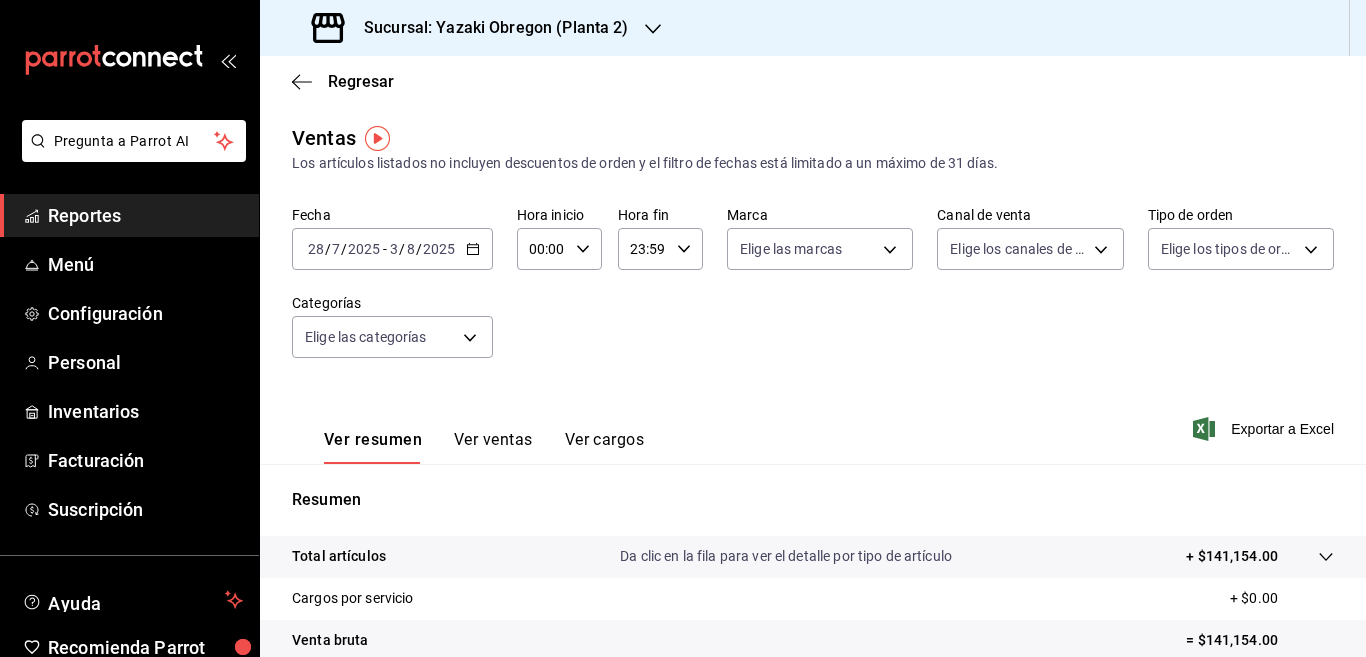 click 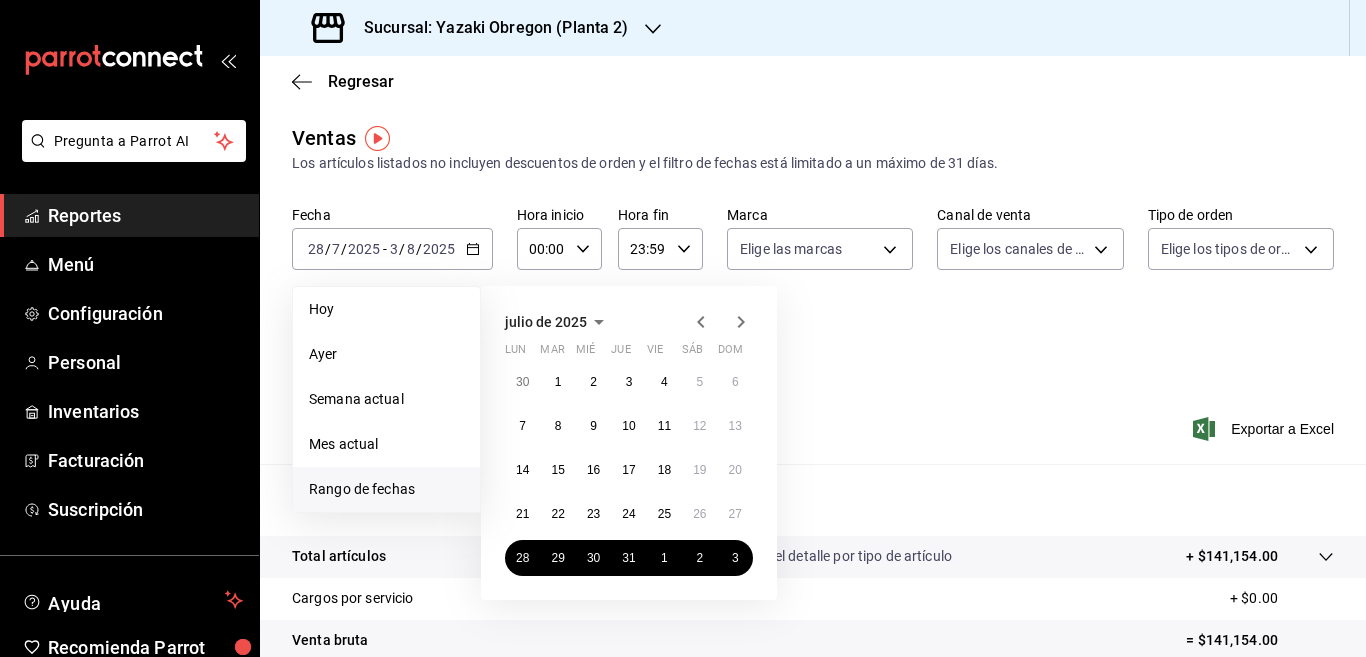 click on "Rango de fechas" at bounding box center [386, 489] 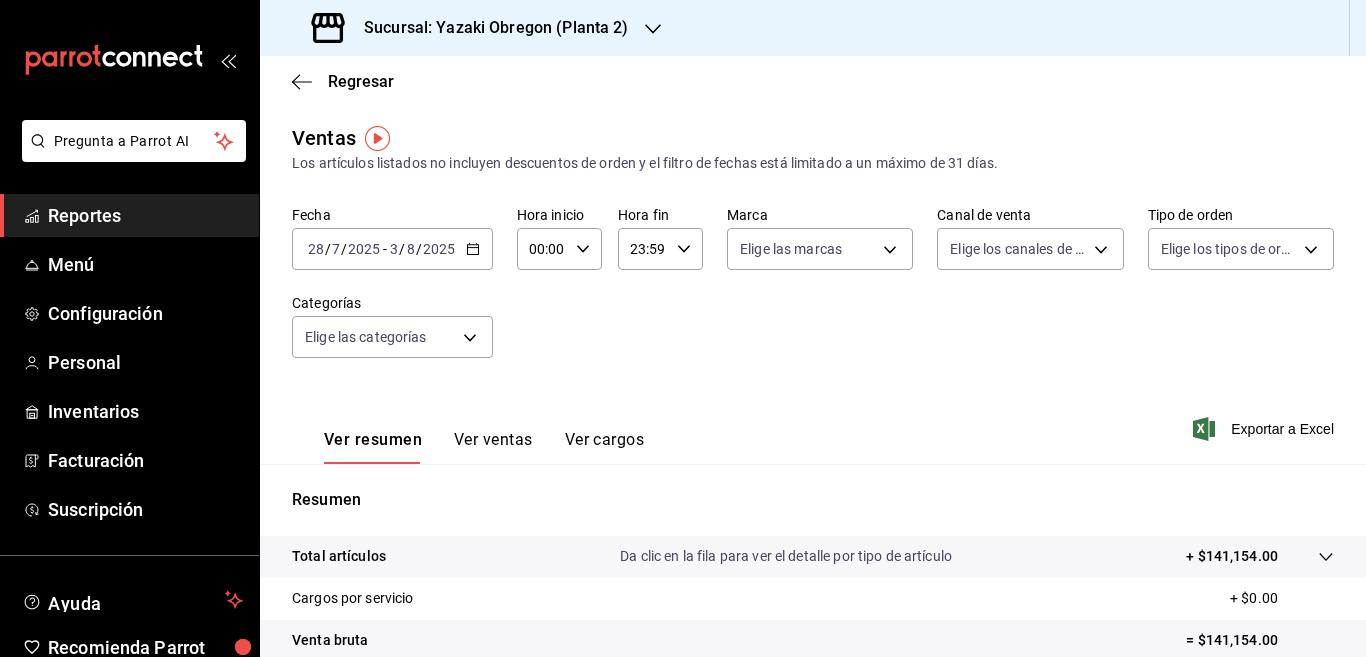 drag, startPoint x: 1264, startPoint y: 428, endPoint x: 1169, endPoint y: 428, distance: 95 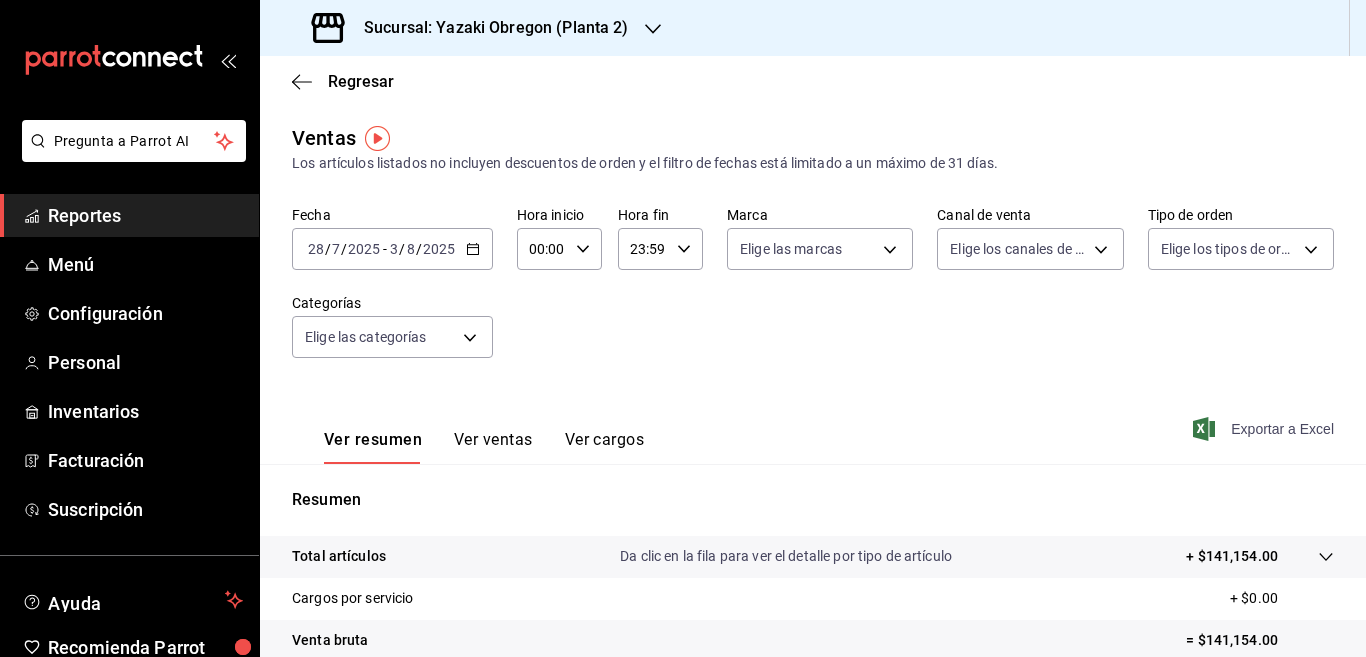 click on "Exportar a Excel" at bounding box center (1265, 429) 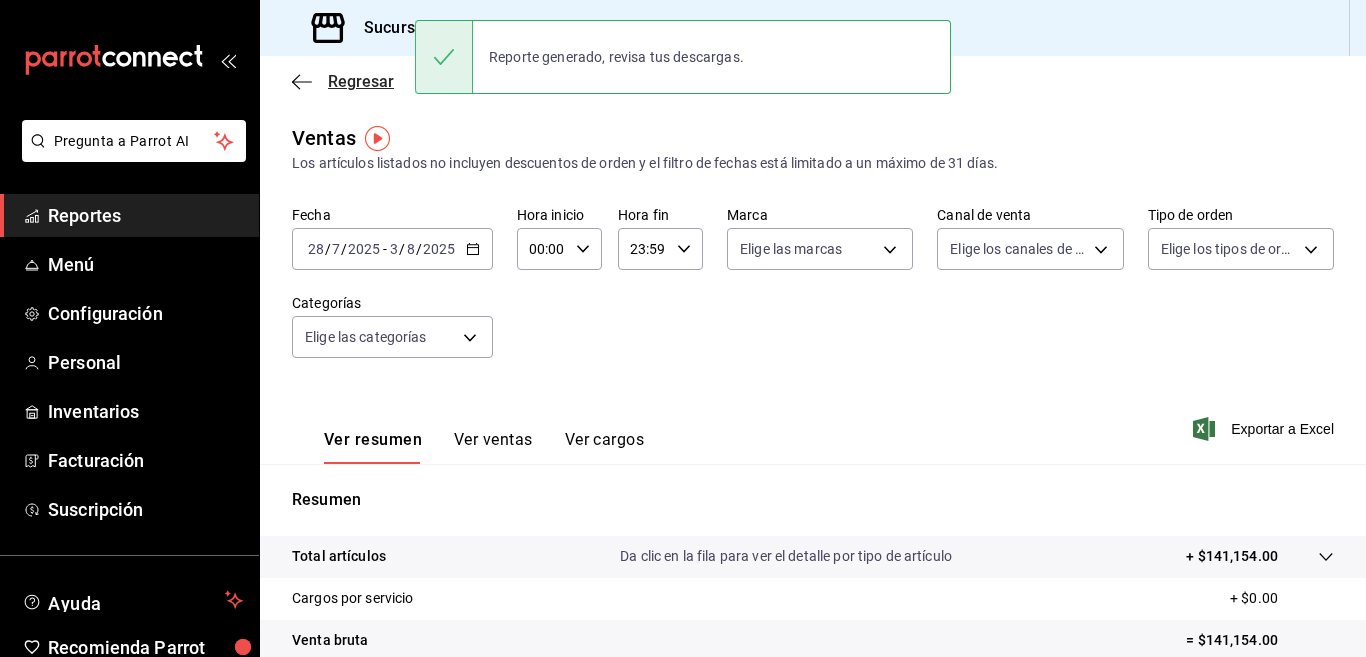 click 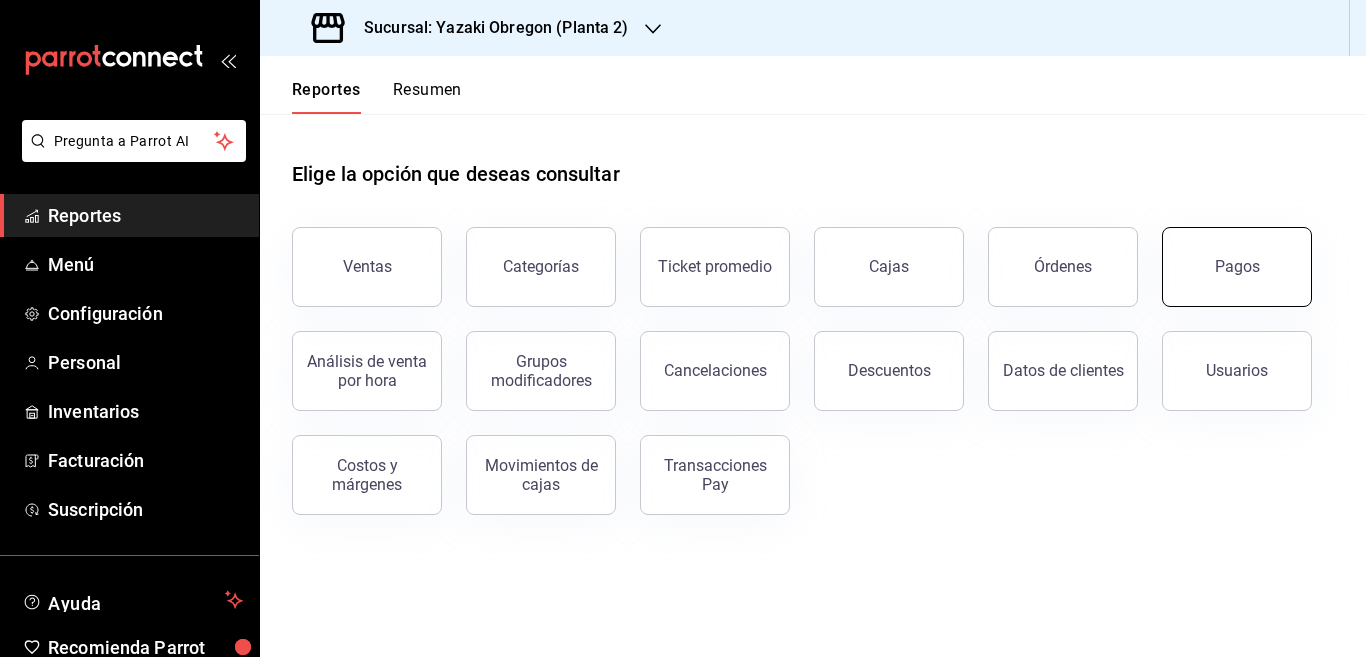 click on "Pagos" at bounding box center [1237, 266] 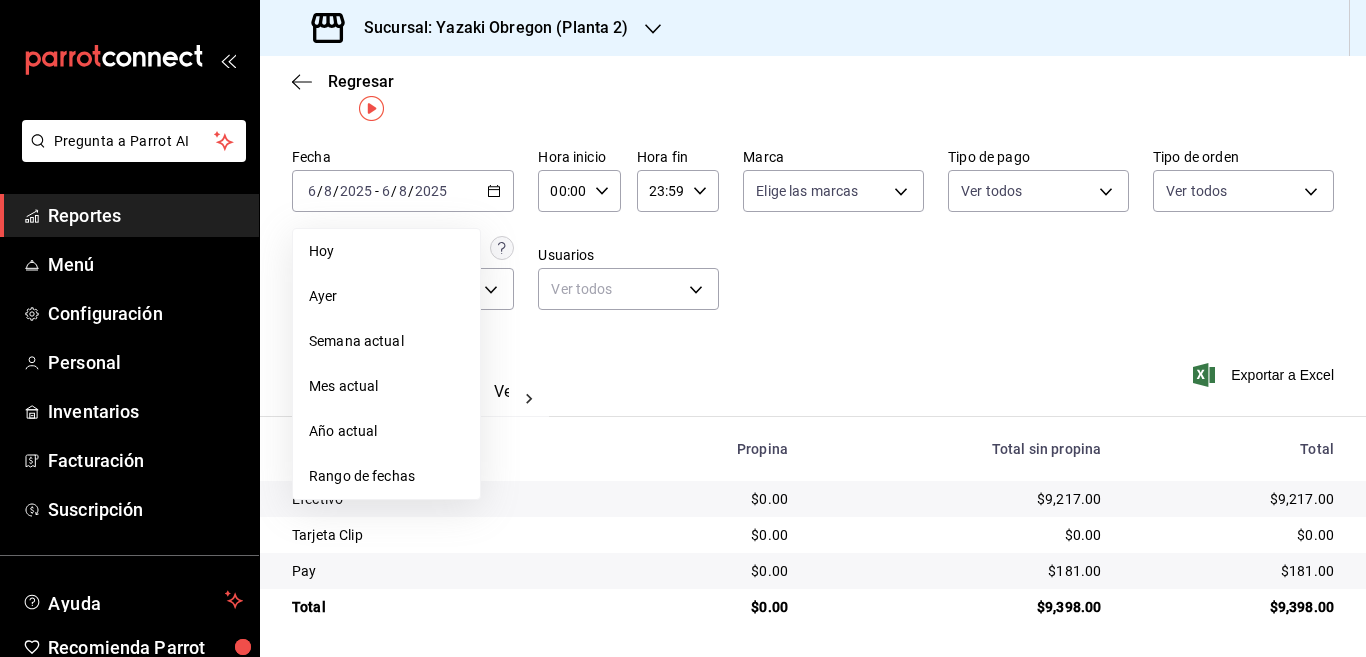 scroll, scrollTop: 0, scrollLeft: 0, axis: both 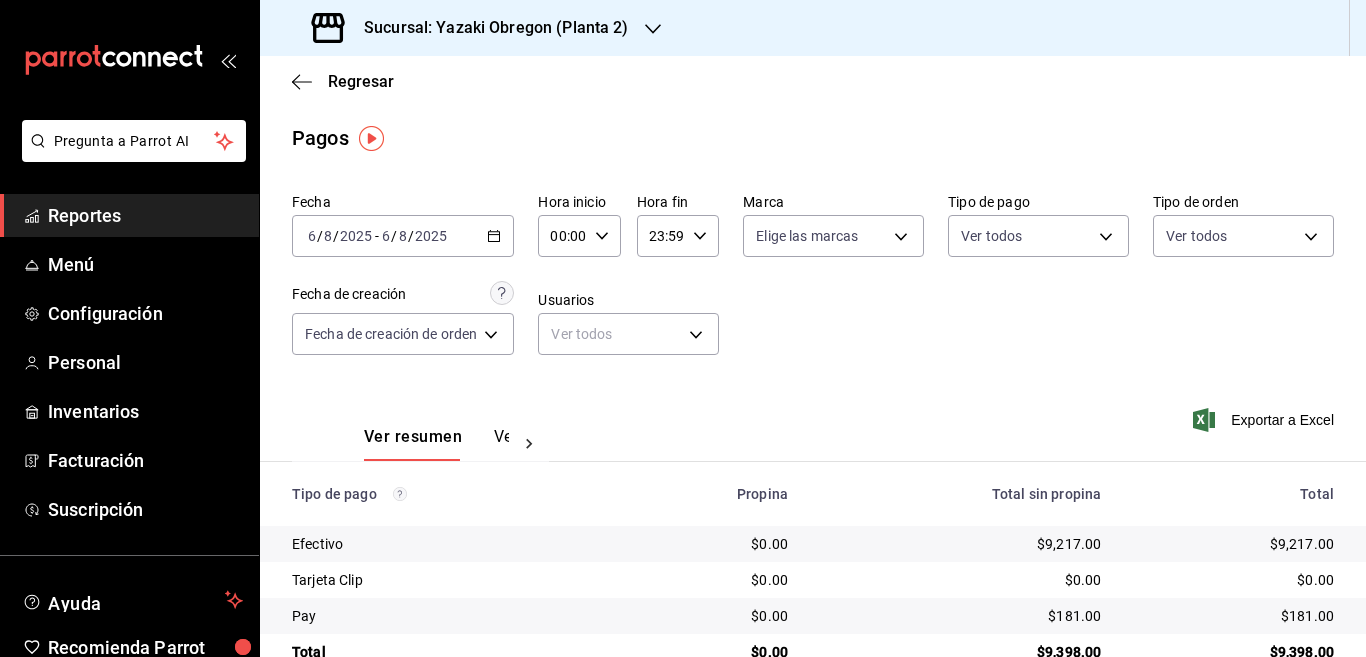 click 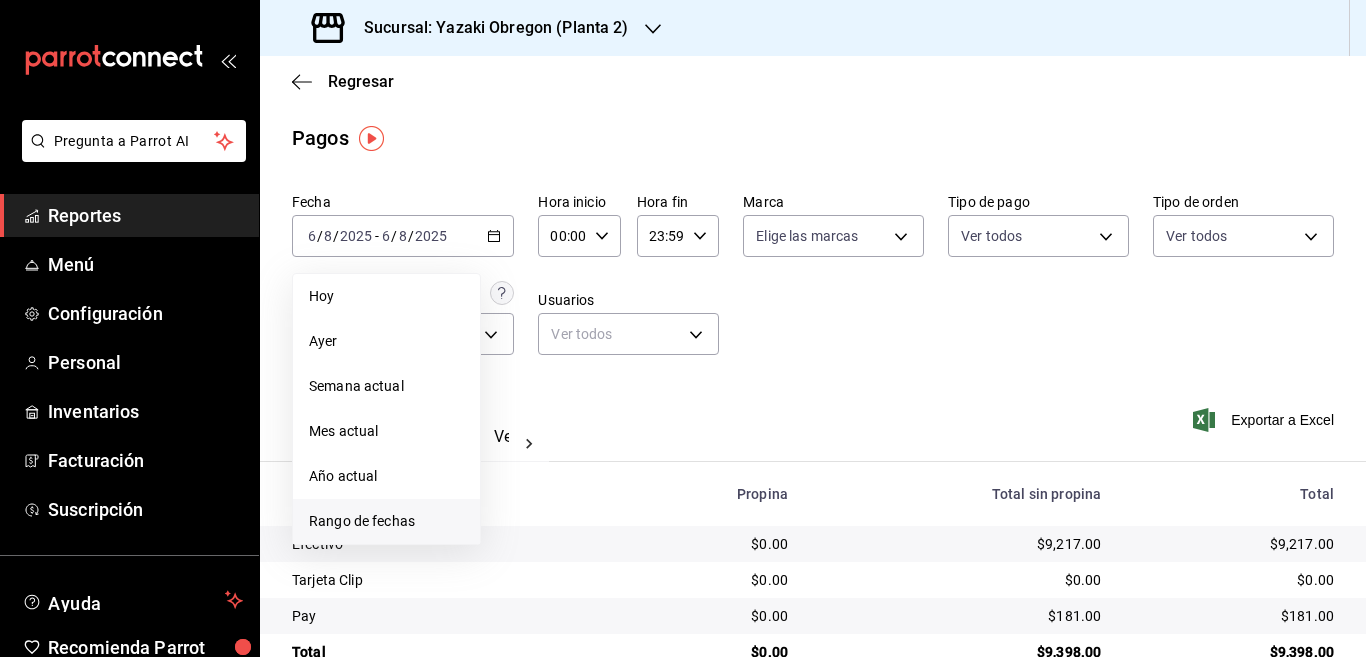 click on "Rango de fechas" at bounding box center (386, 521) 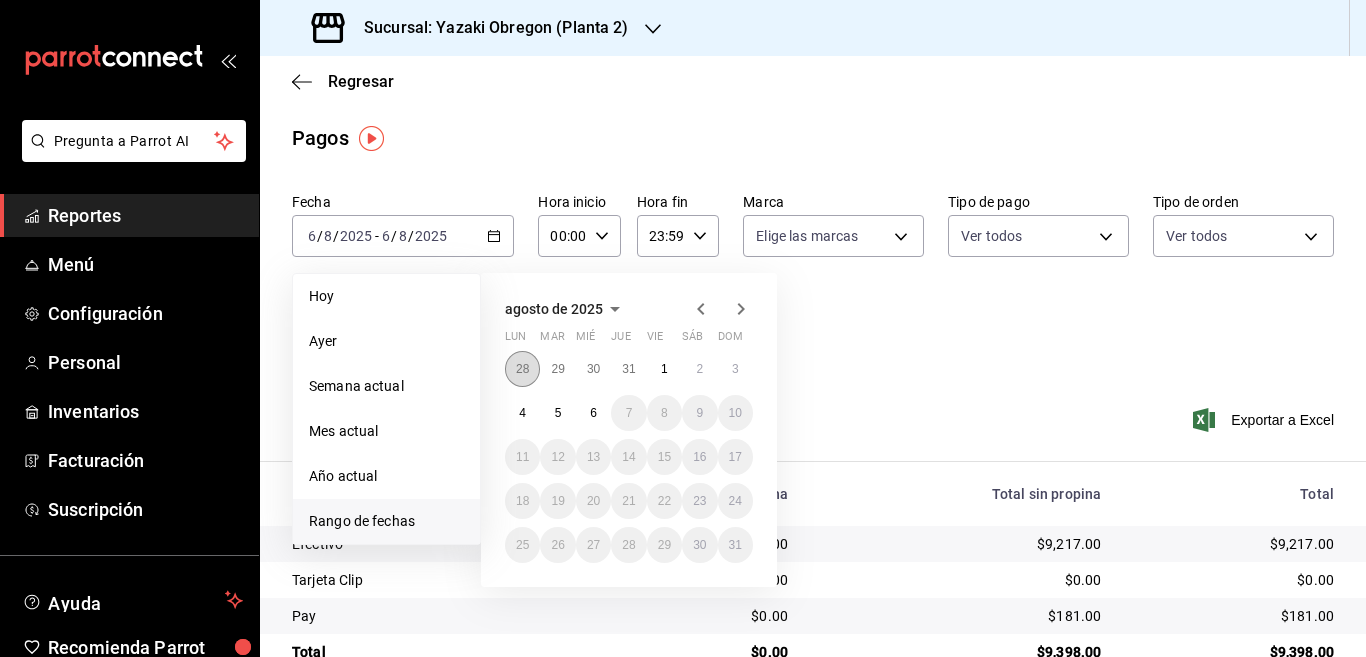 click on "28" at bounding box center (522, 369) 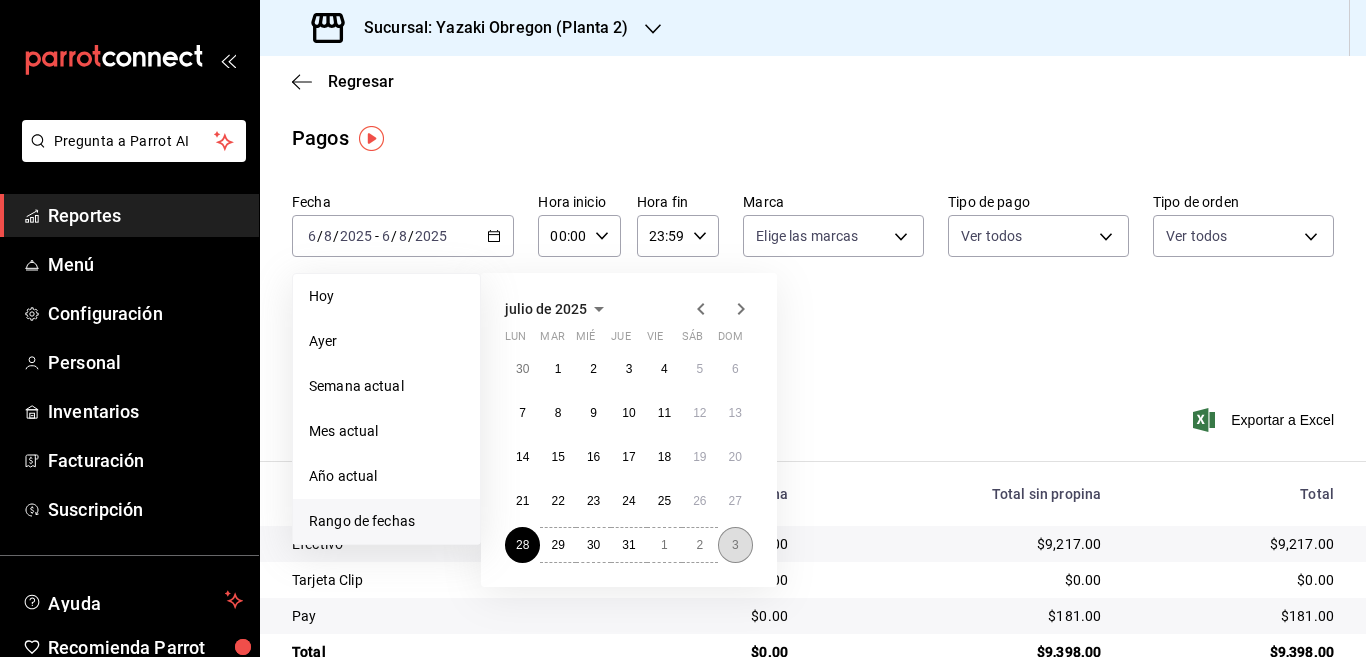 click on "3" at bounding box center (735, 545) 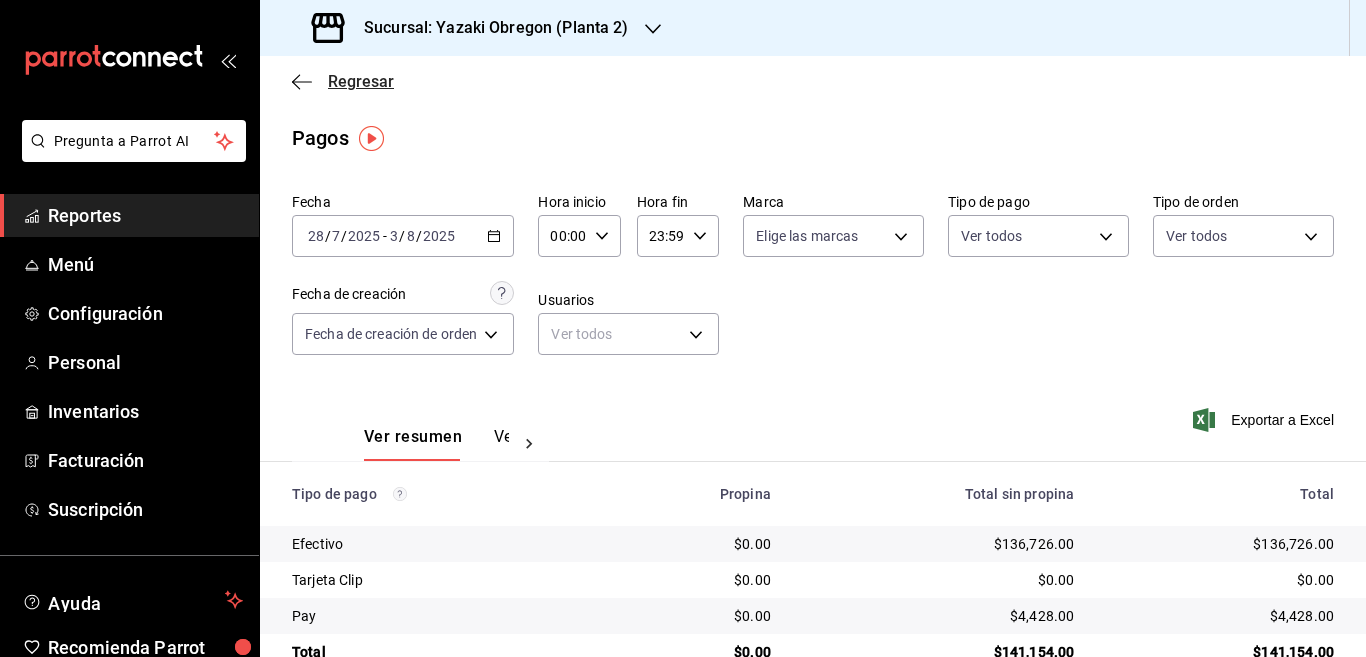 click on "Regresar" at bounding box center [361, 81] 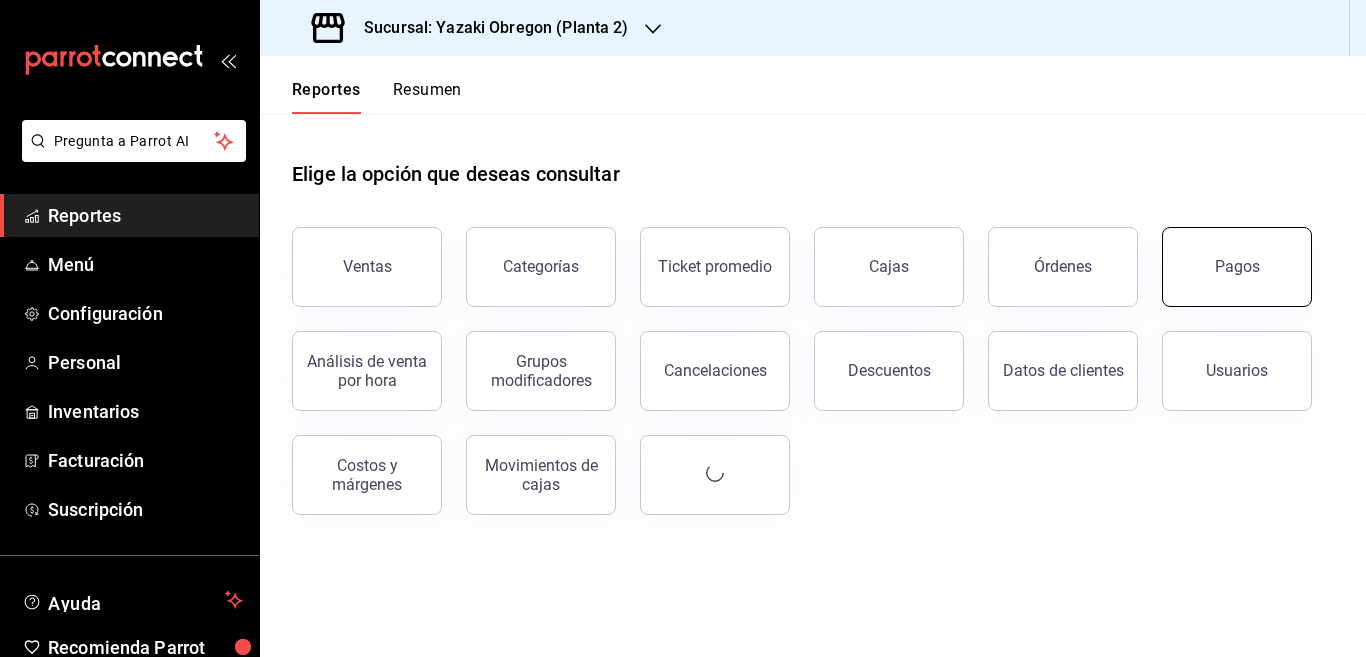 click on "Pagos" at bounding box center (1237, 267) 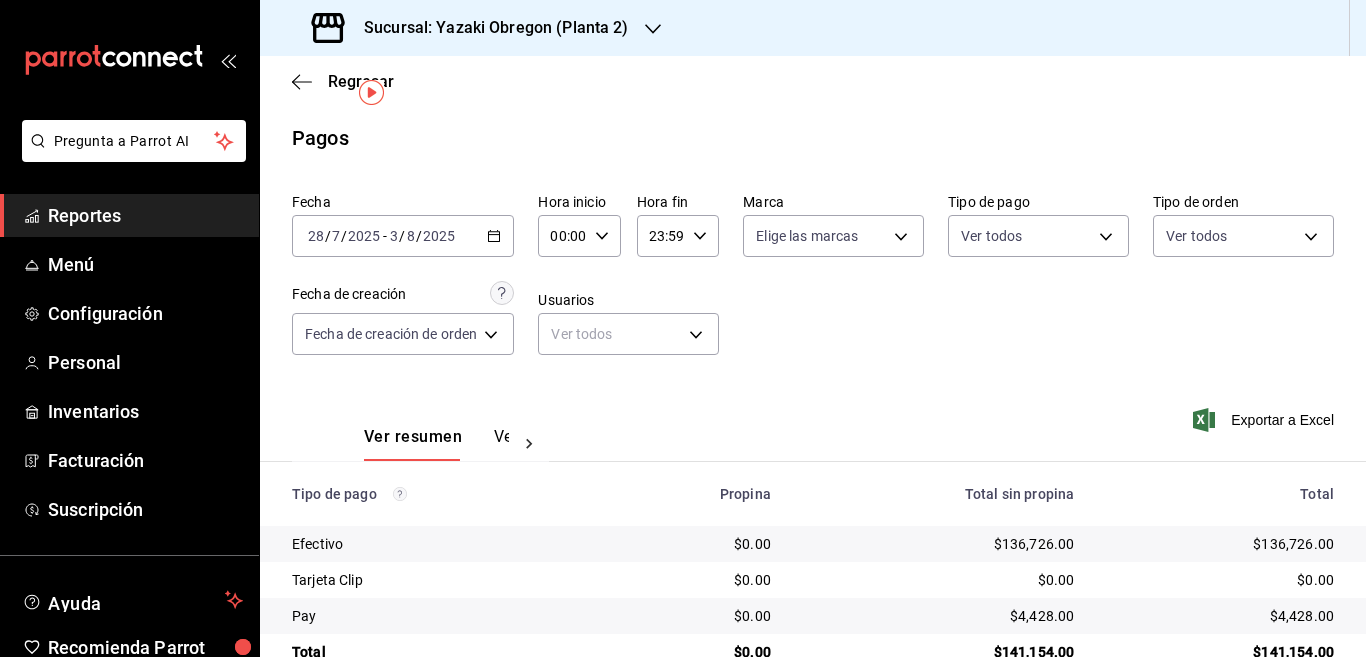 scroll, scrollTop: 46, scrollLeft: 0, axis: vertical 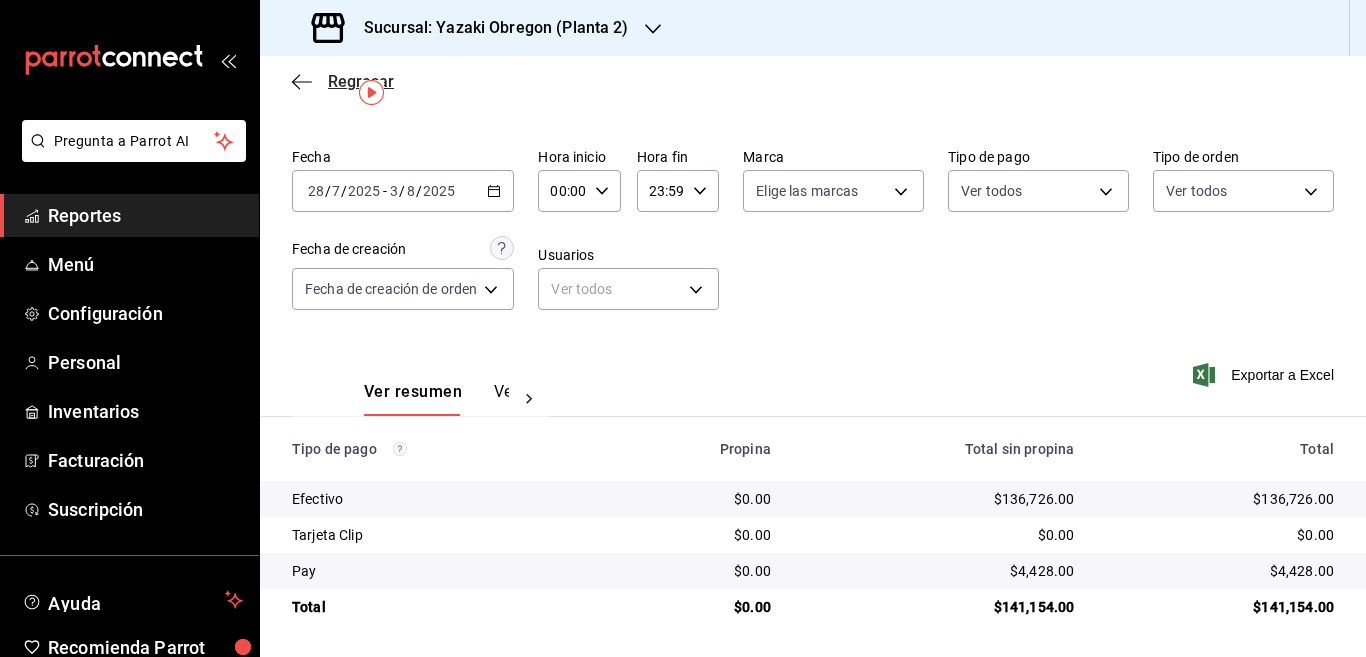 click on "Regresar" at bounding box center [343, 81] 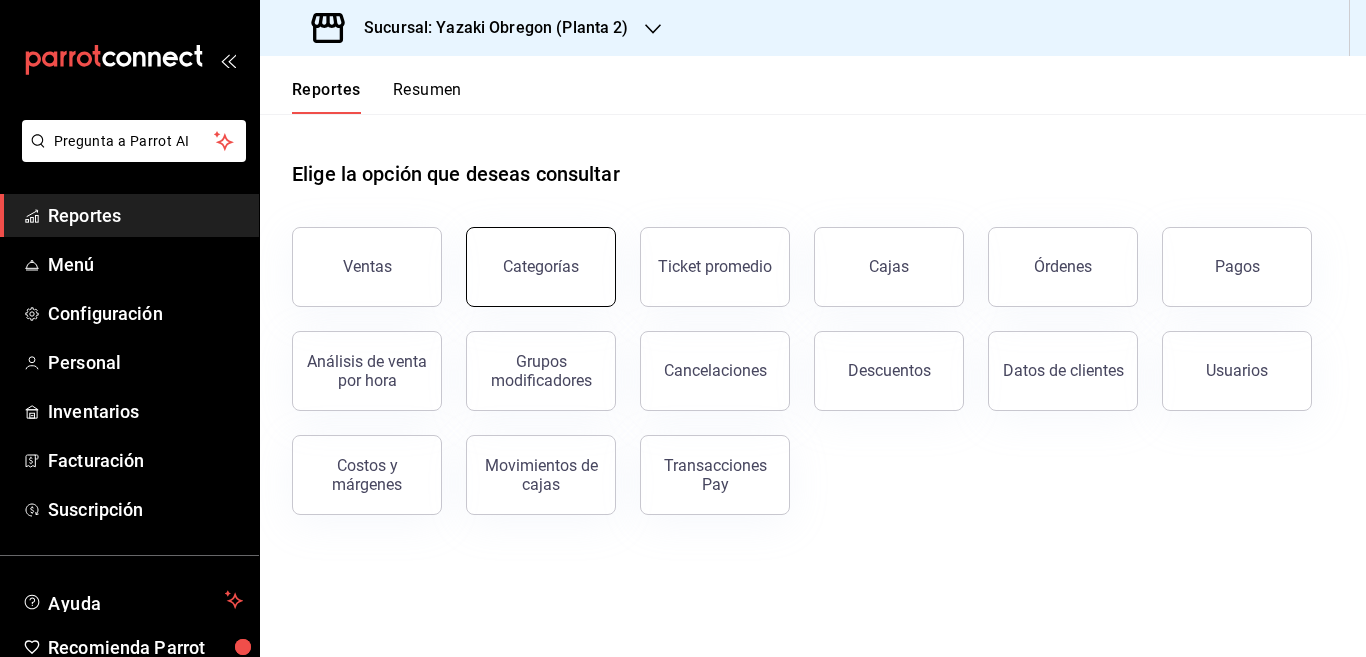 click on "Categorías" at bounding box center (541, 266) 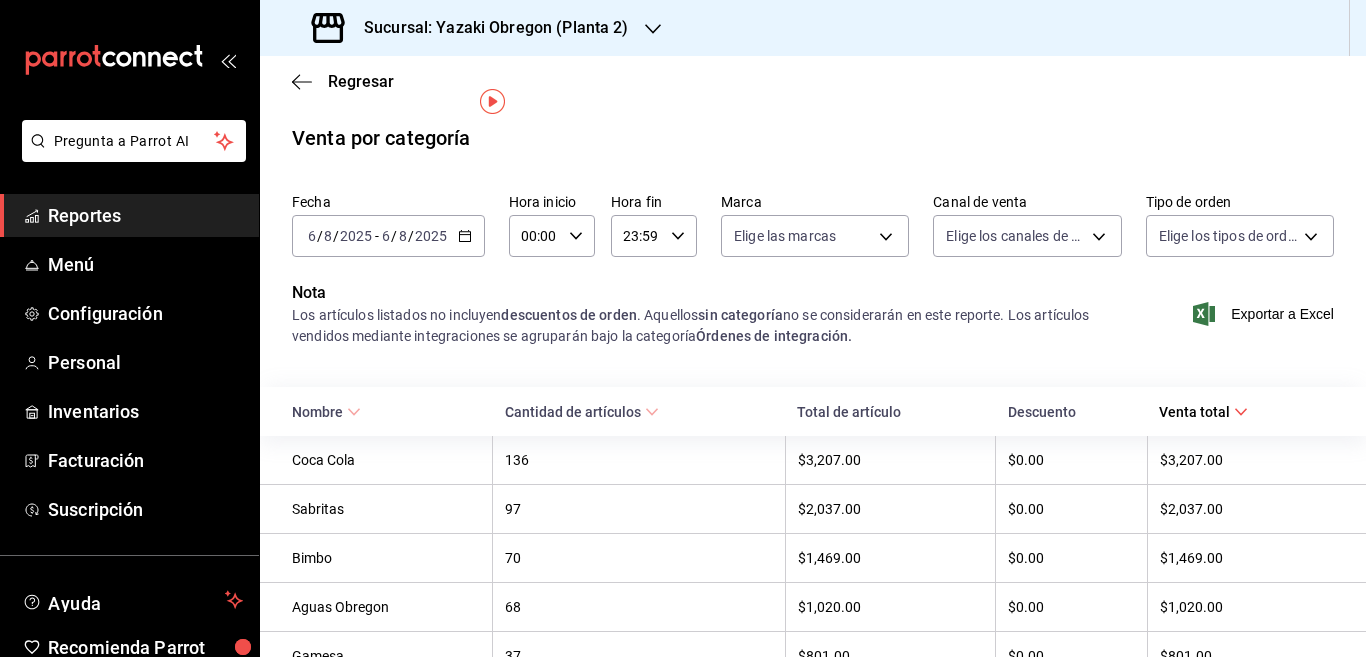 drag, startPoint x: 287, startPoint y: 457, endPoint x: 623, endPoint y: 607, distance: 367.96194 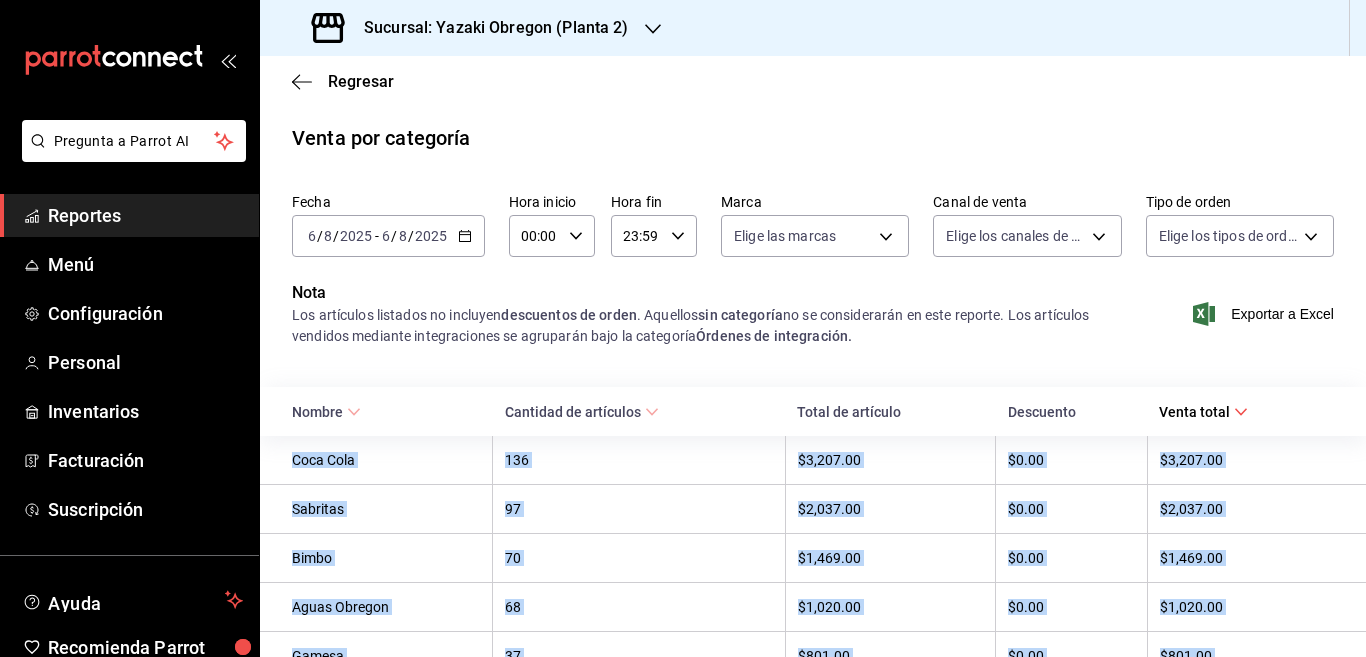 scroll, scrollTop: 103, scrollLeft: 0, axis: vertical 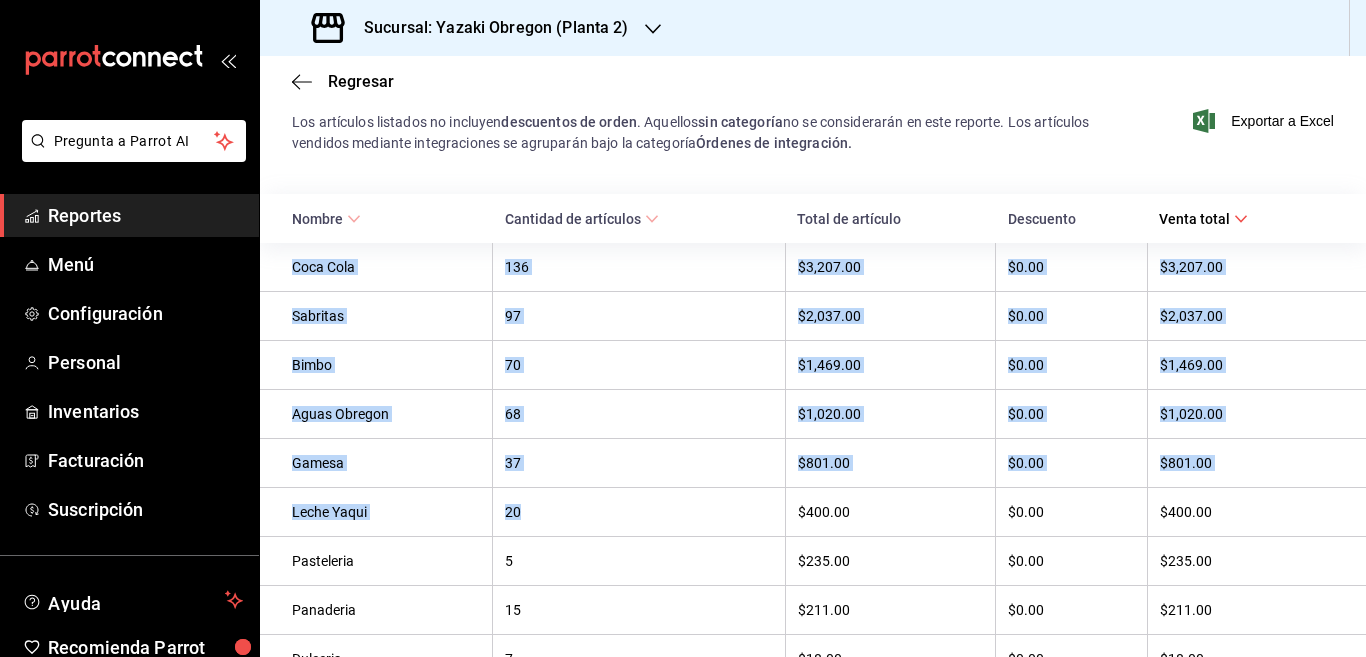 click on "20" at bounding box center [639, 512] 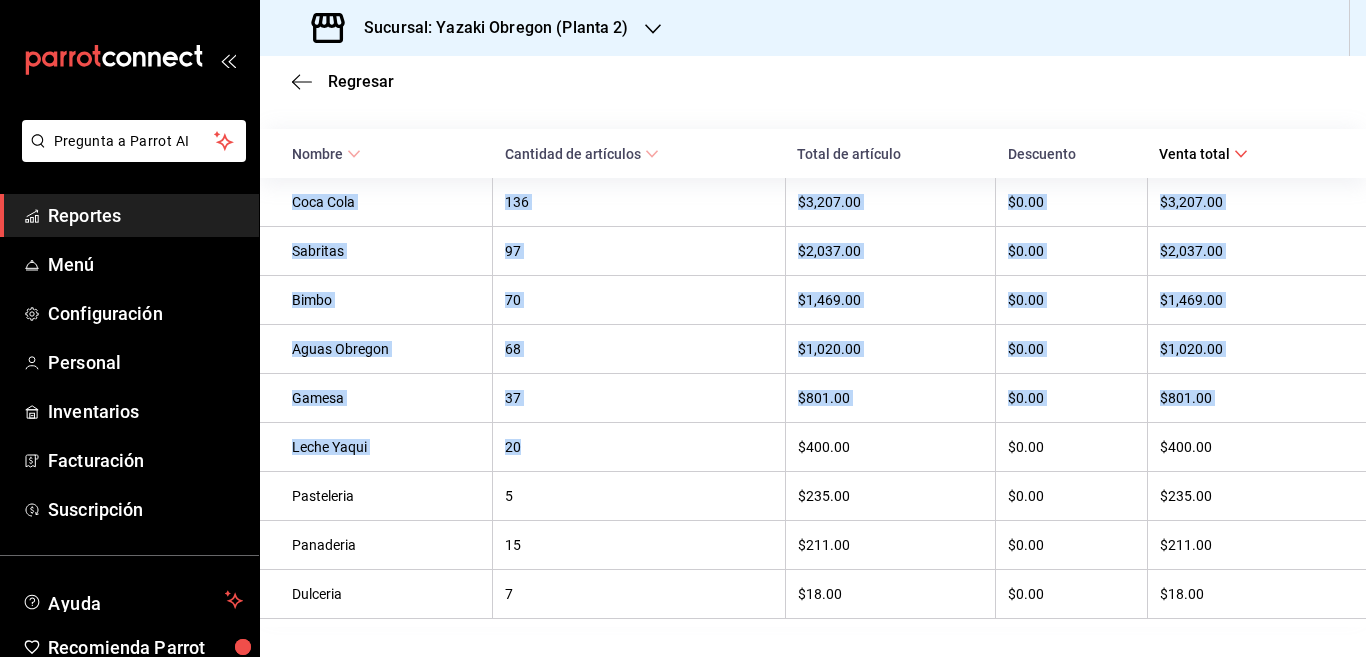 scroll, scrollTop: 283, scrollLeft: 0, axis: vertical 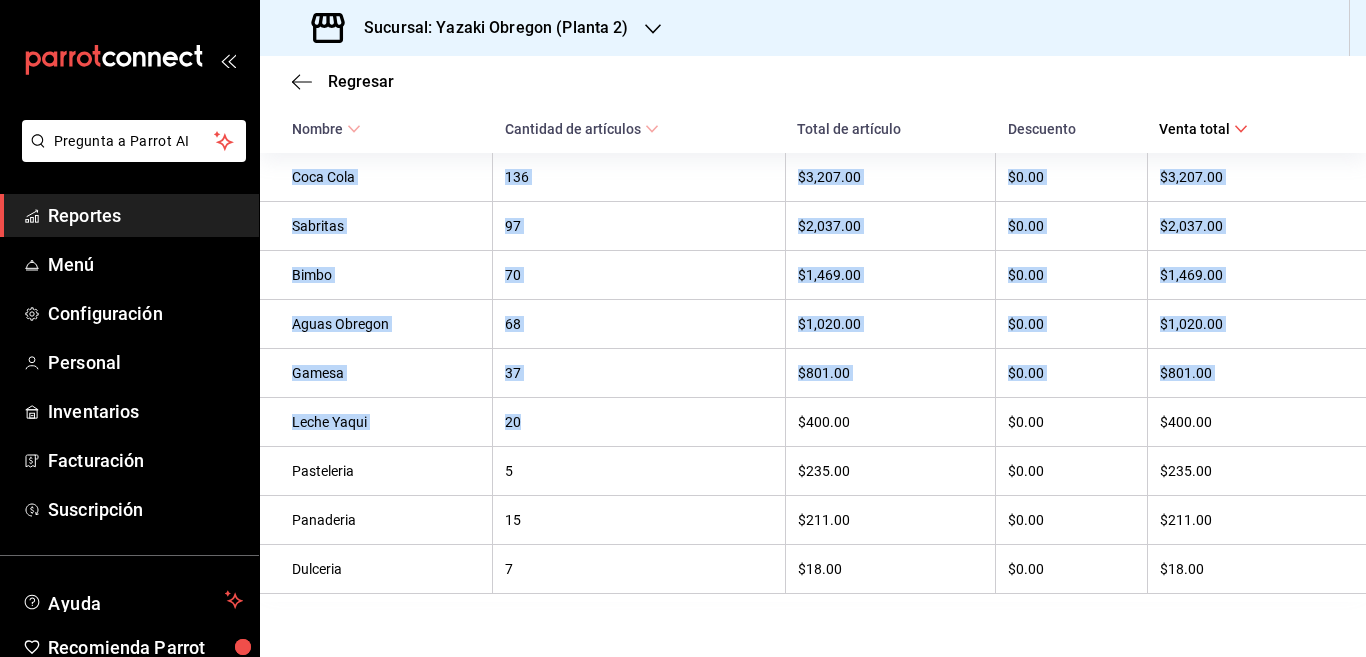 click on "Aguas Obregon" at bounding box center [376, 324] 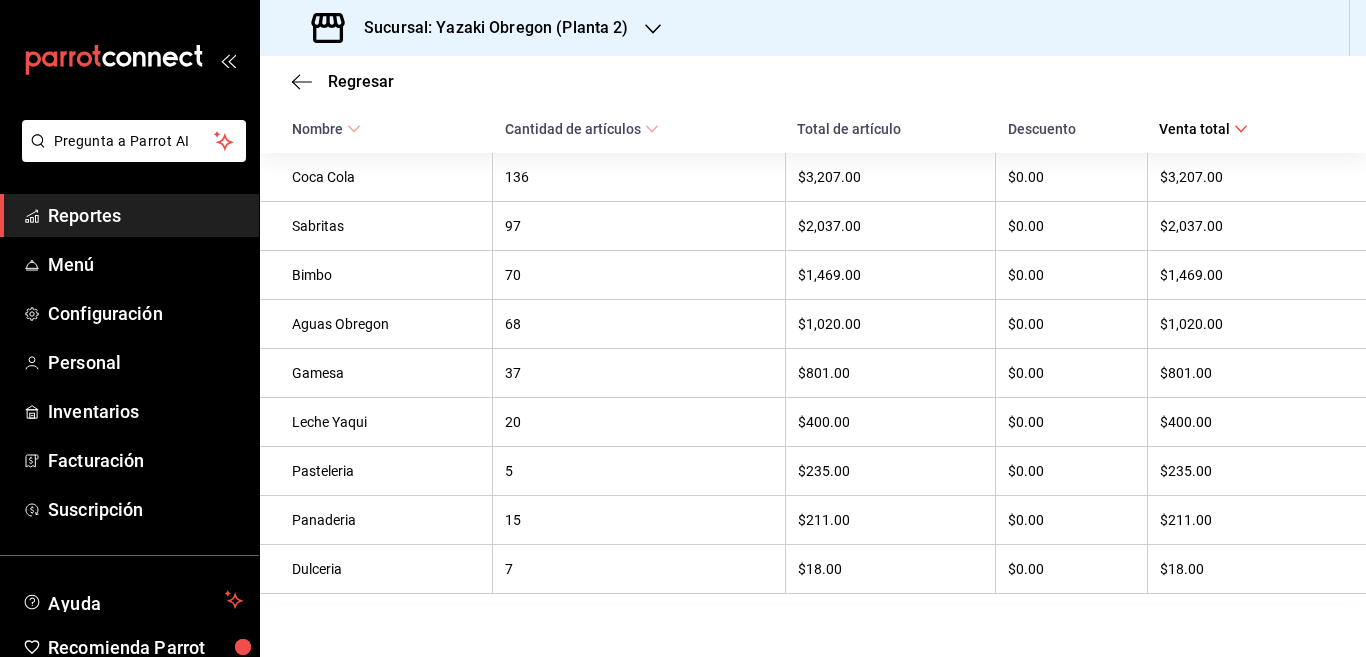 scroll, scrollTop: 283, scrollLeft: 0, axis: vertical 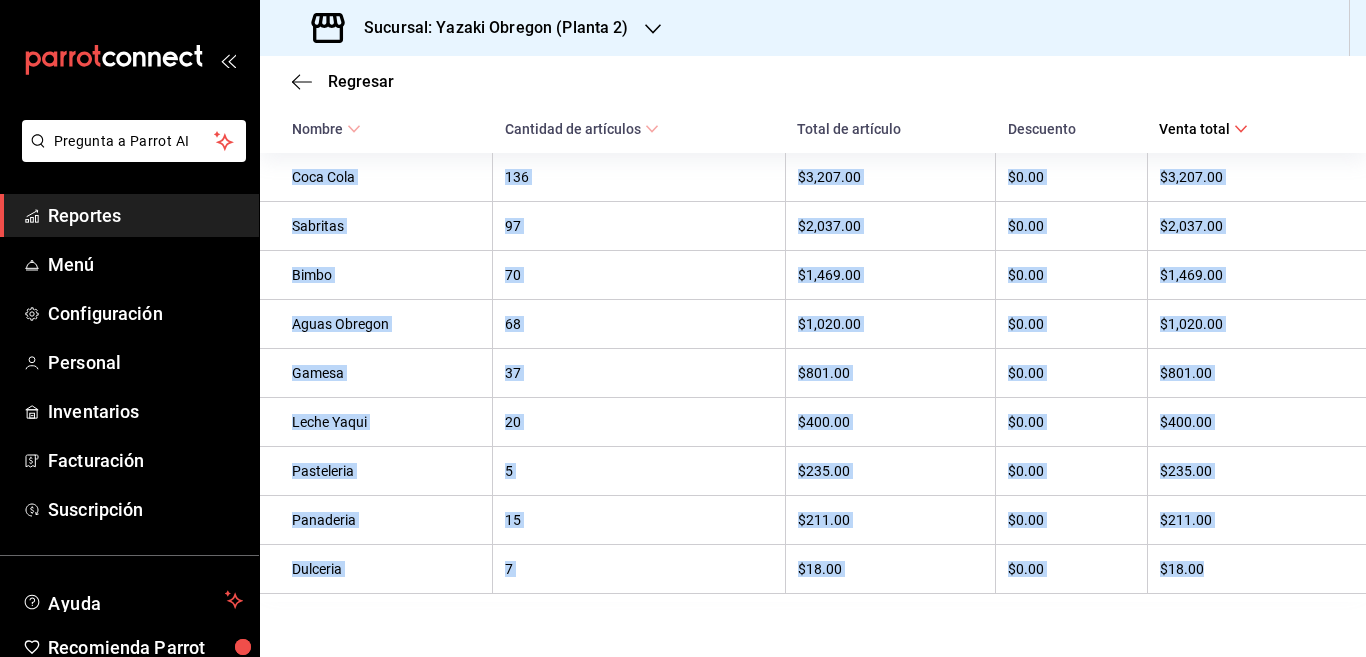 drag, startPoint x: 300, startPoint y: 174, endPoint x: 1191, endPoint y: 573, distance: 976.2592 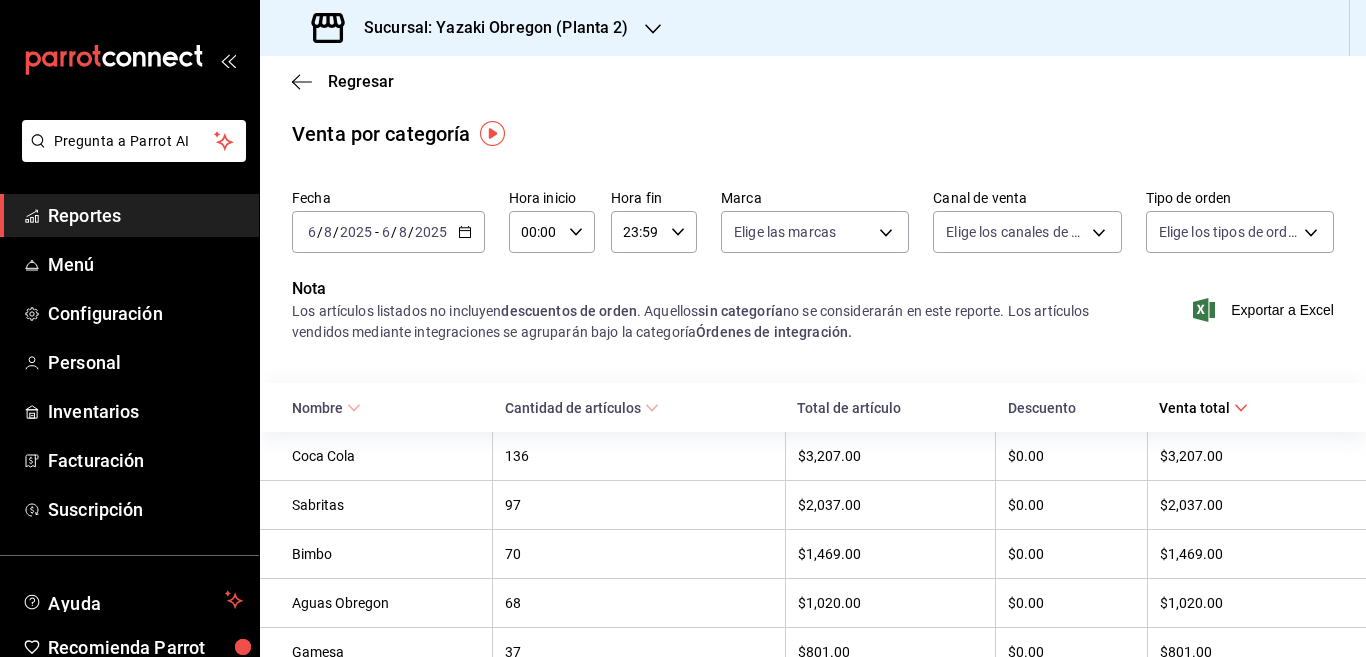 scroll, scrollTop: 0, scrollLeft: 0, axis: both 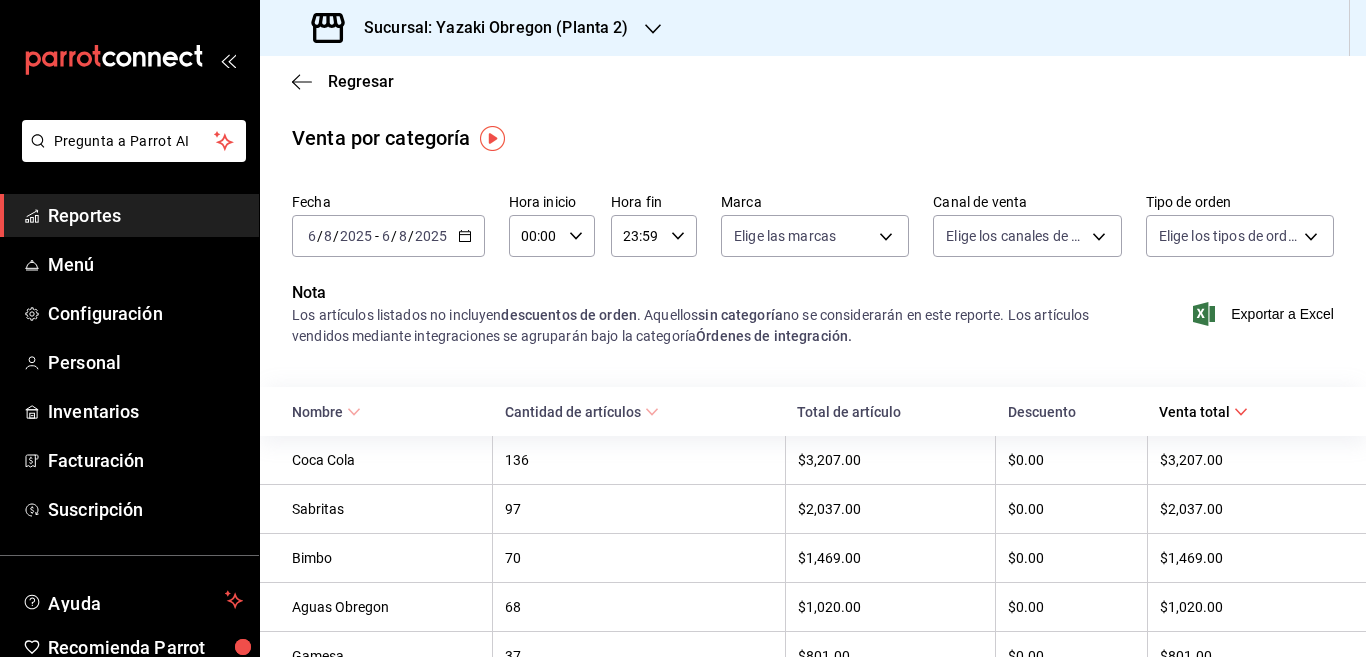 click 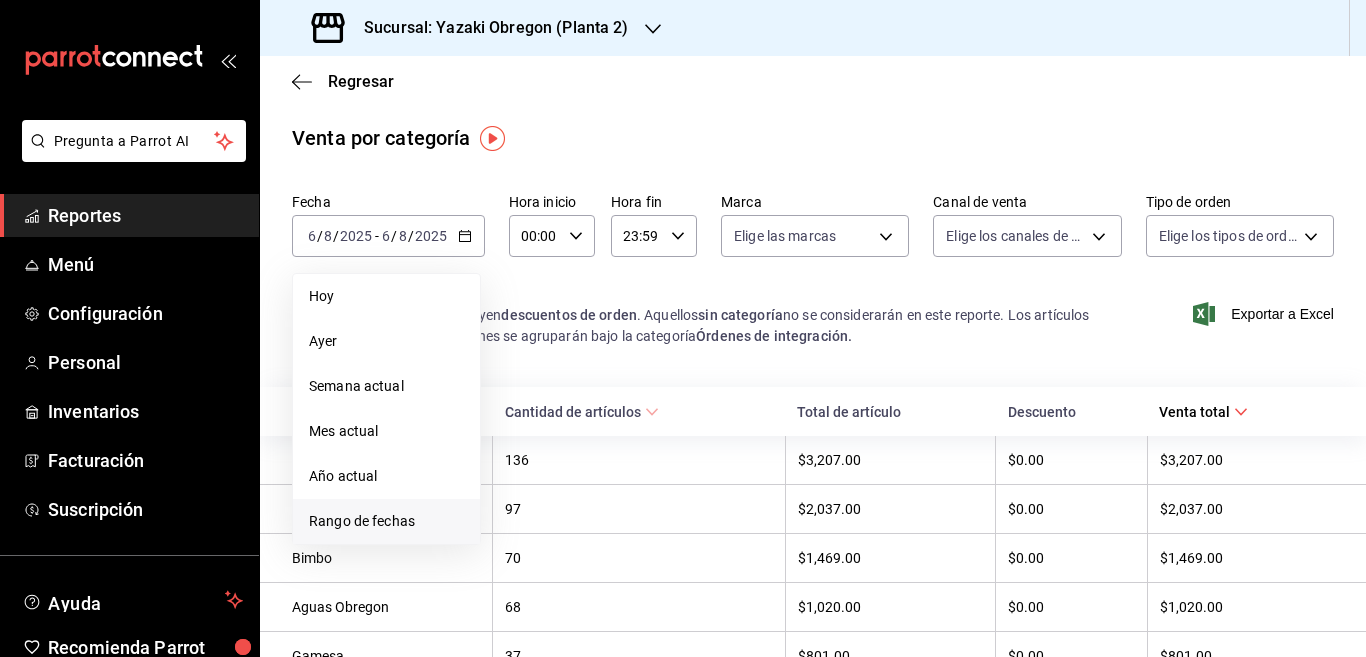 click on "Rango de fechas" at bounding box center (386, 521) 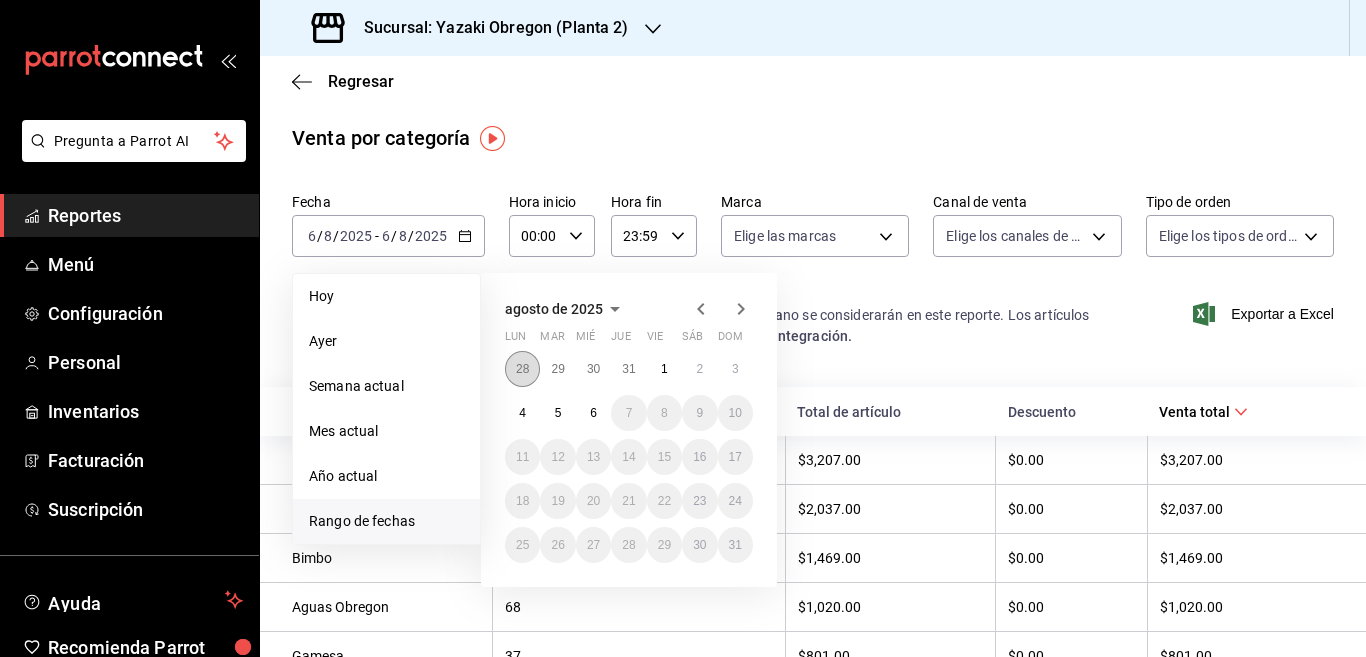 click on "28" at bounding box center [522, 369] 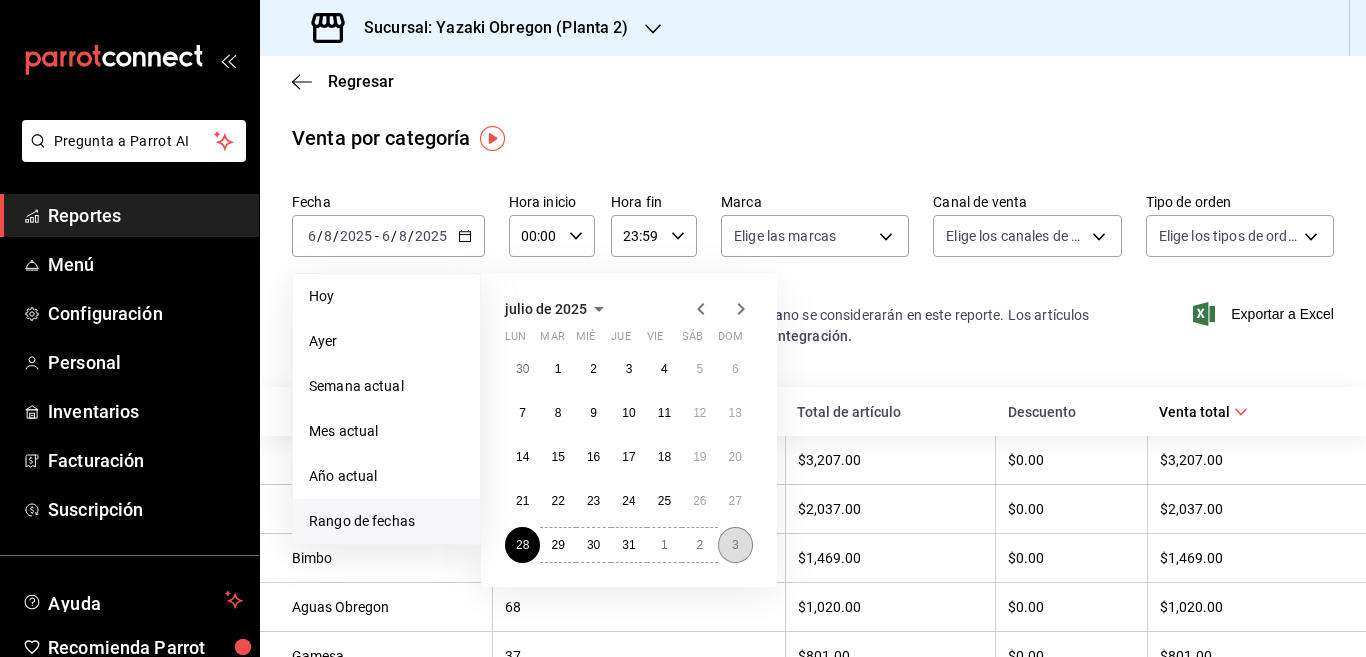 click on "3" at bounding box center (735, 545) 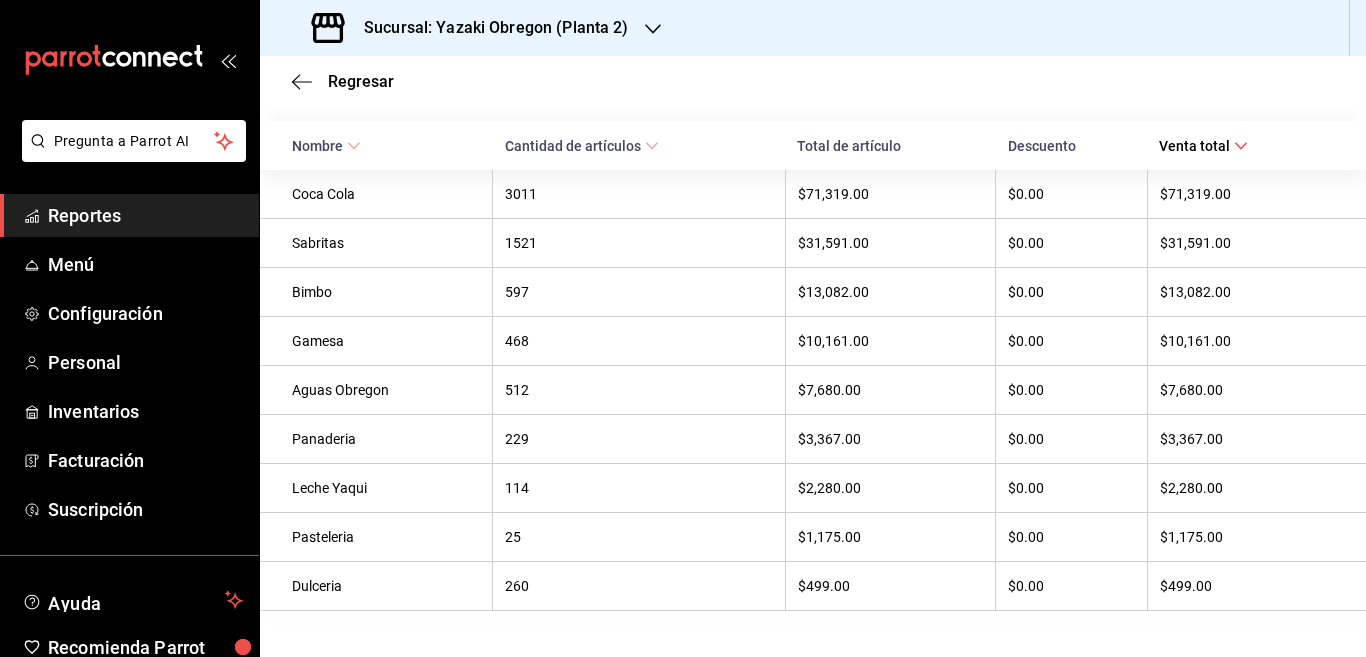 scroll, scrollTop: 270, scrollLeft: 0, axis: vertical 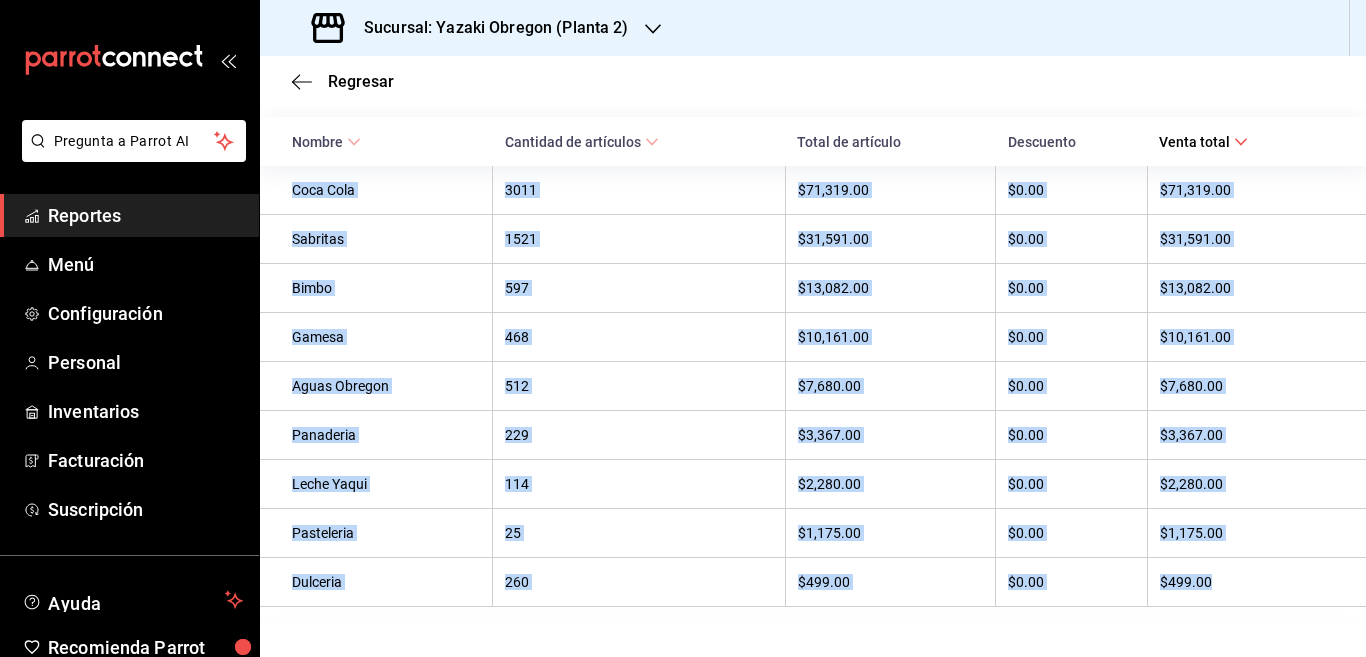 drag, startPoint x: 292, startPoint y: 193, endPoint x: 1211, endPoint y: 588, distance: 1000.29297 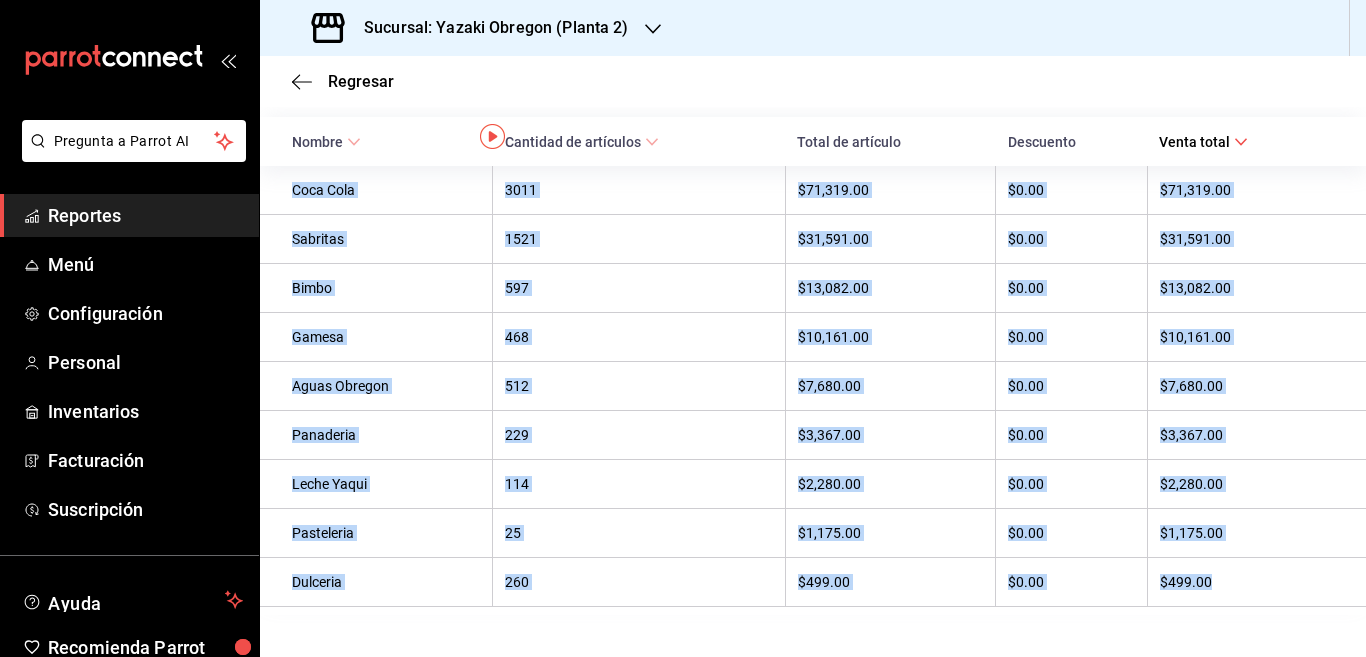 scroll, scrollTop: 0, scrollLeft: 0, axis: both 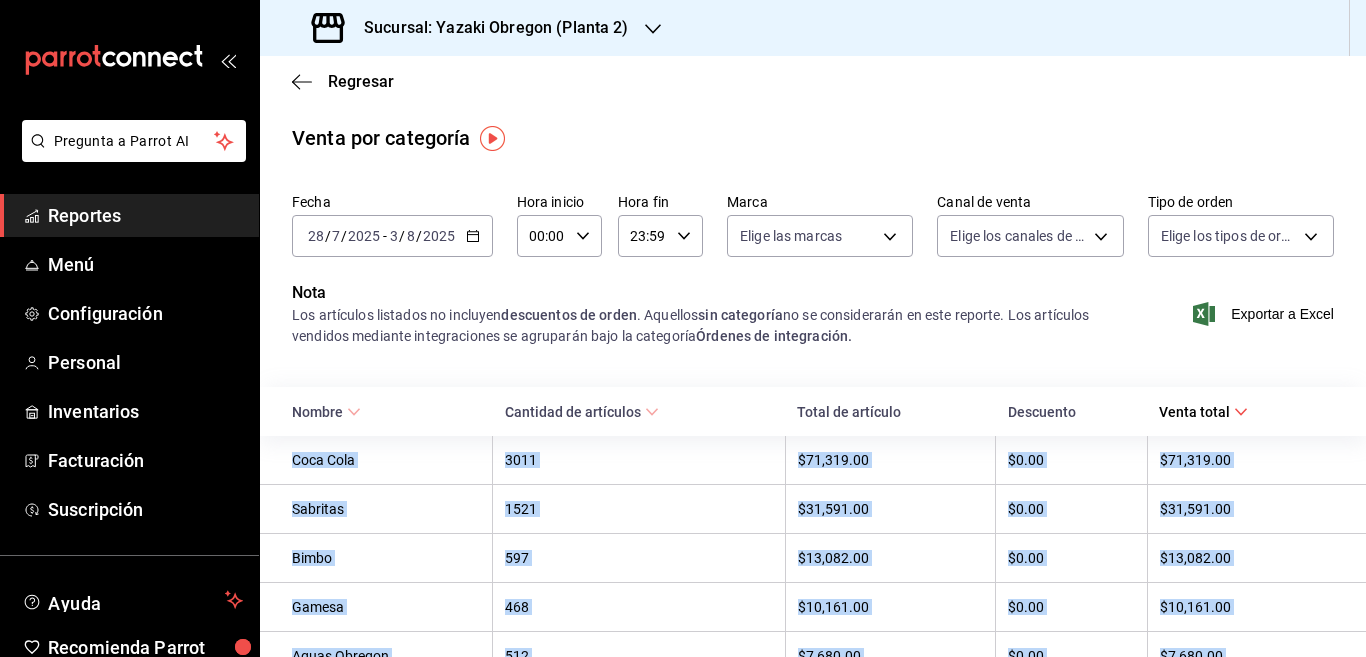 click 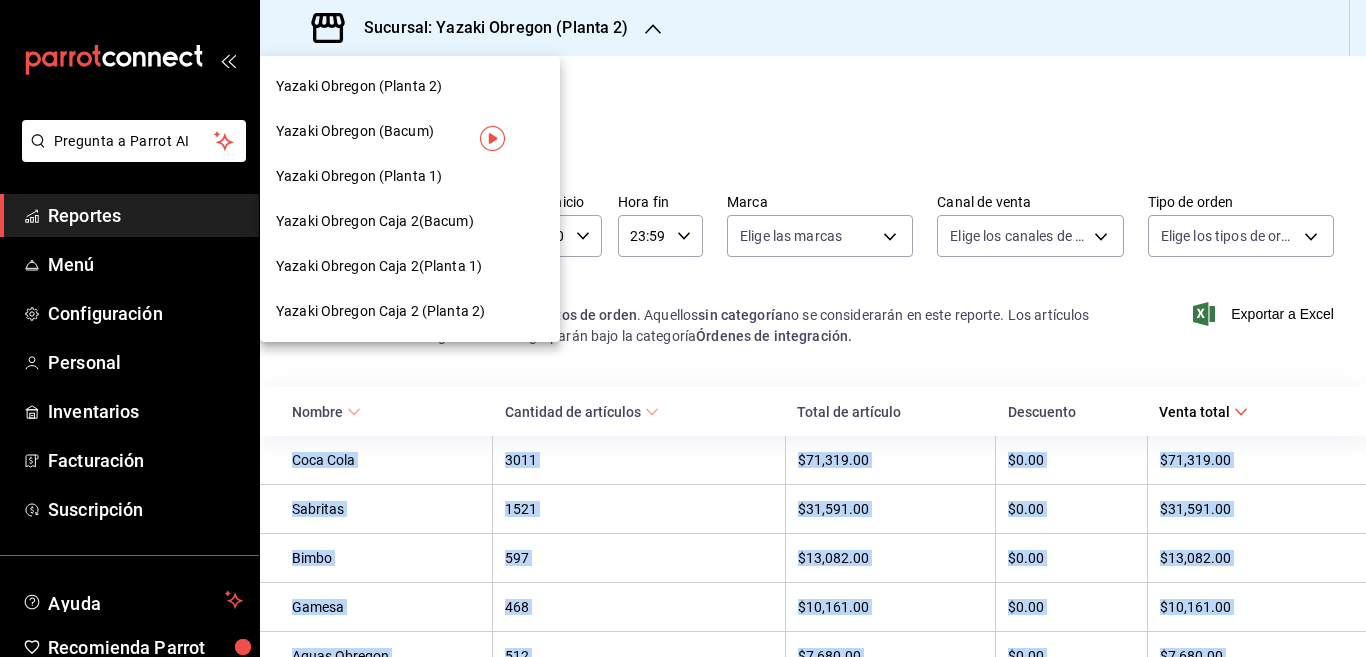 click on "Yazaki Obregon (Bacum)" at bounding box center [355, 131] 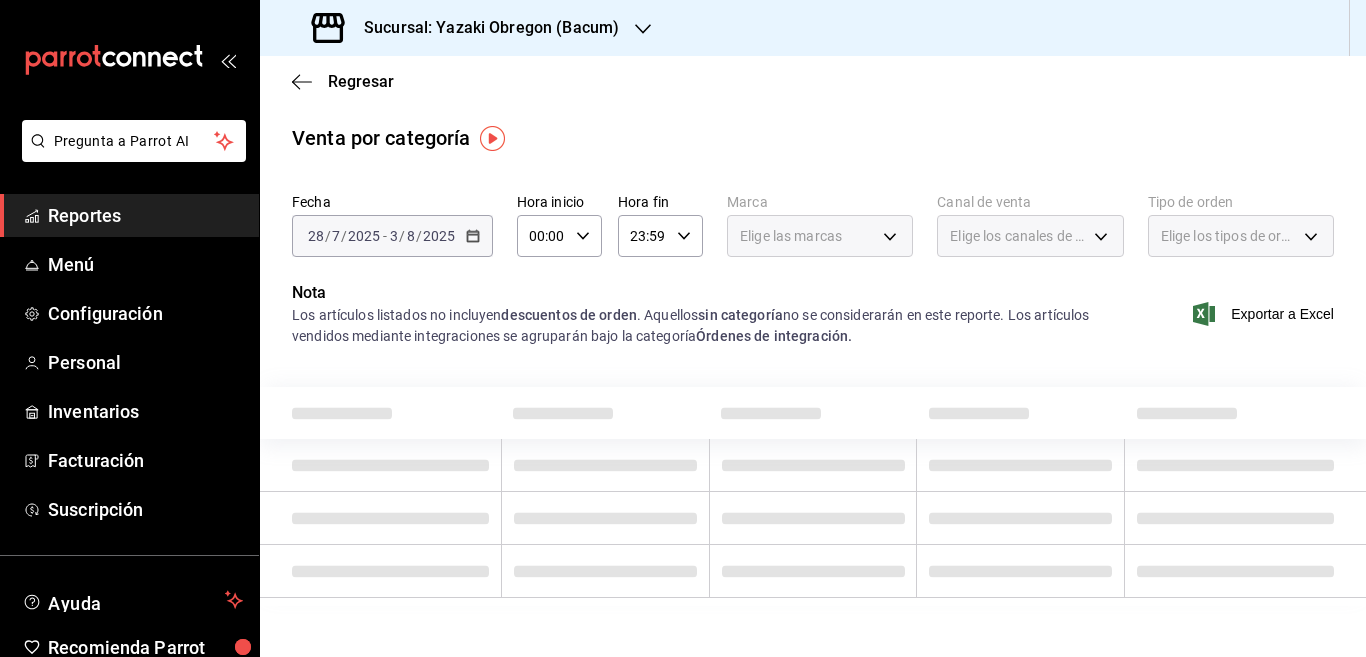 click on "Fecha 2025-07-28 28 / 7 / 2025 - 2025-08-03 3 / 8 / 2025 Hora inicio 00:00 Hora inicio Hora fin 23:59 Hora fin Marca Elige las marcas Canal de venta Elige los canales de venta Tipo de orden Elige los tipos de orden Nota Los artículos listados no incluyen  descuentos de orden . Aquellos  sin categoría  no se considerarán en este reporte. Los artículos vendidos mediante integraciones se agruparán bajo la categoría  Órdenes de integración. Exportar a Excel" at bounding box center [813, 411] 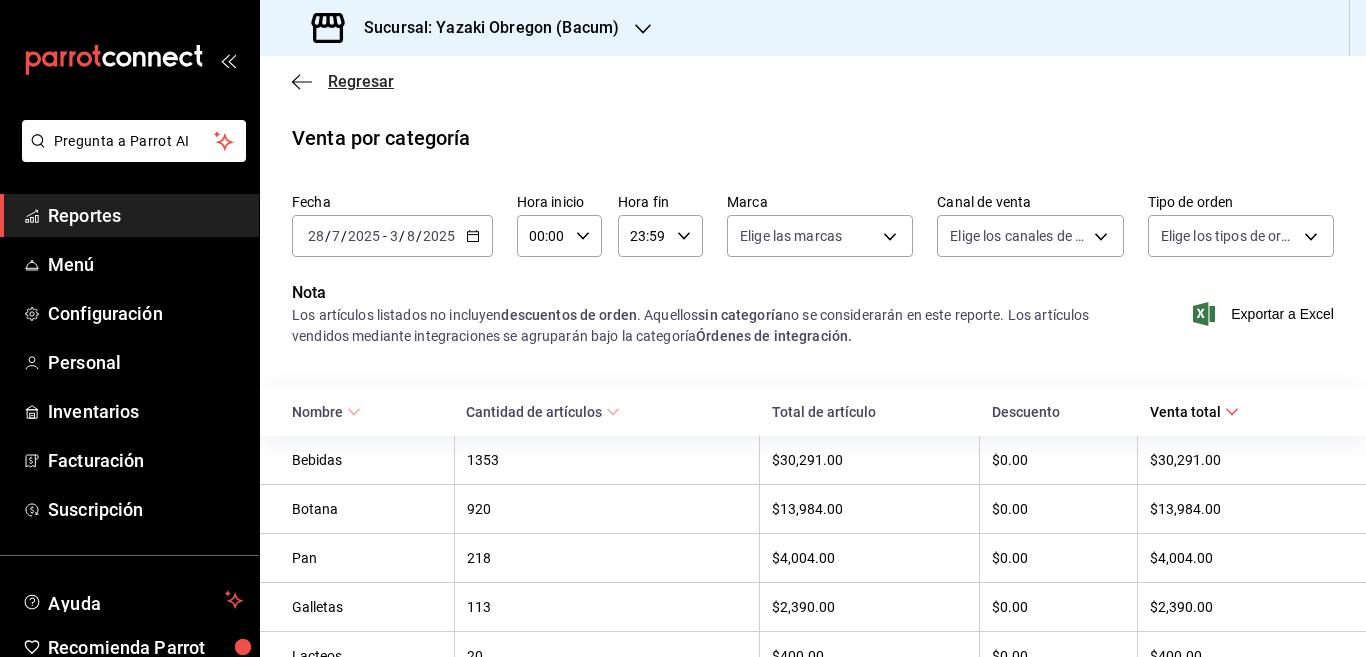 click on "Regresar" at bounding box center [361, 81] 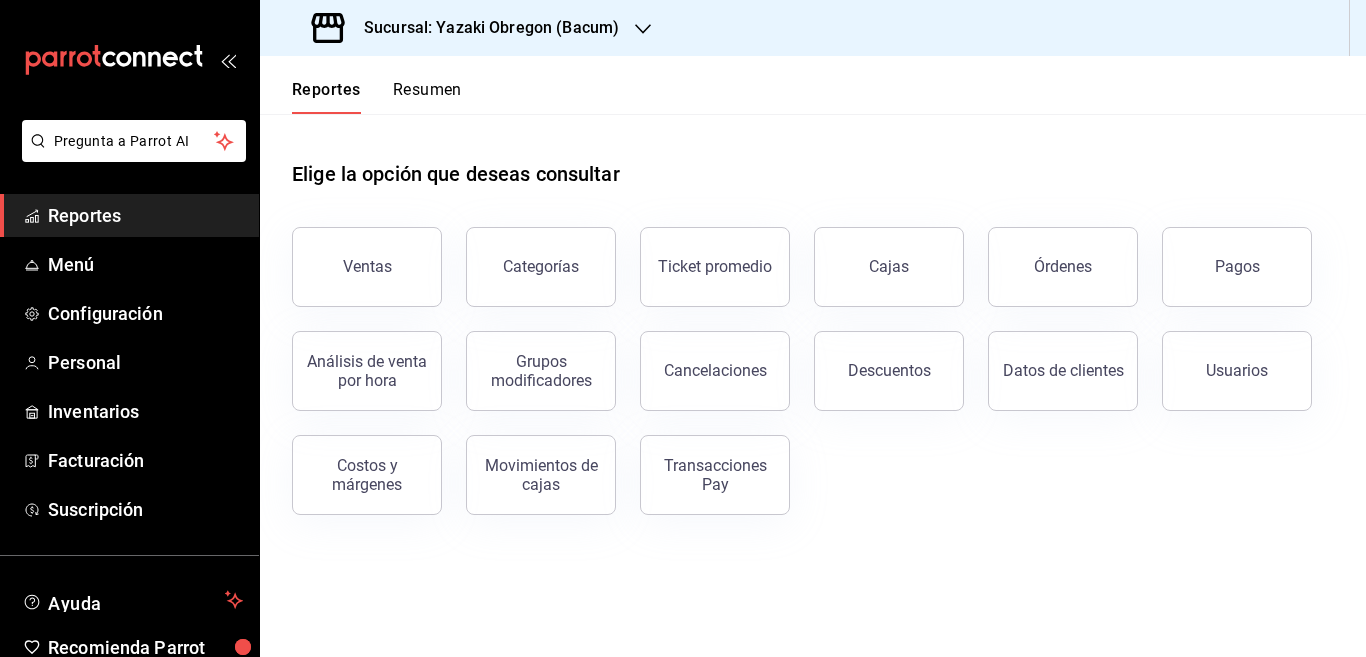 click on "Reportes Resumen" at bounding box center (361, 85) 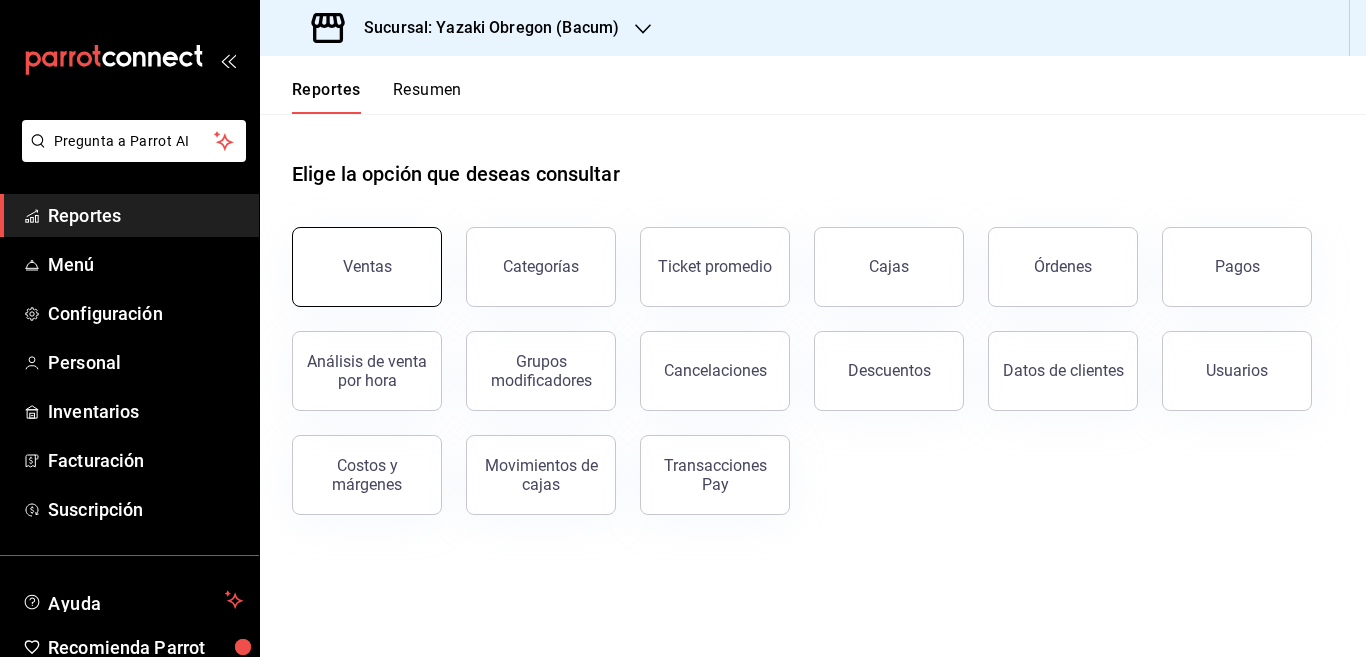 click on "Ventas" at bounding box center [367, 266] 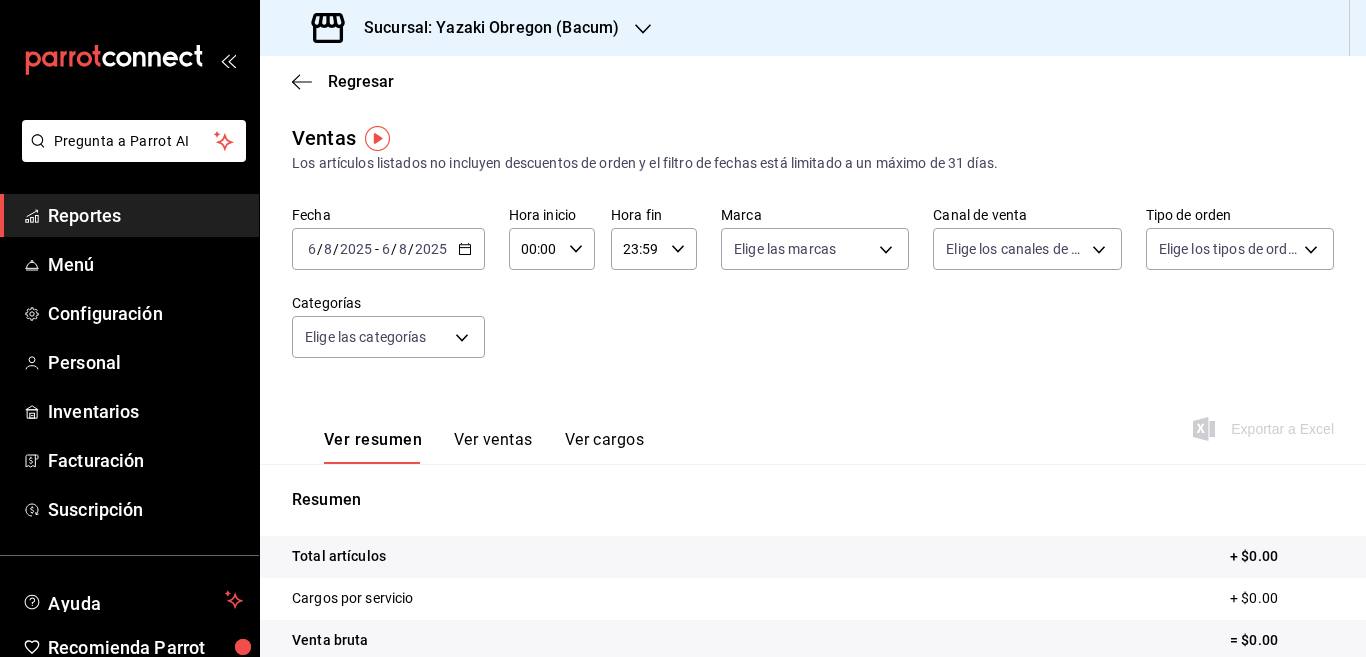 click 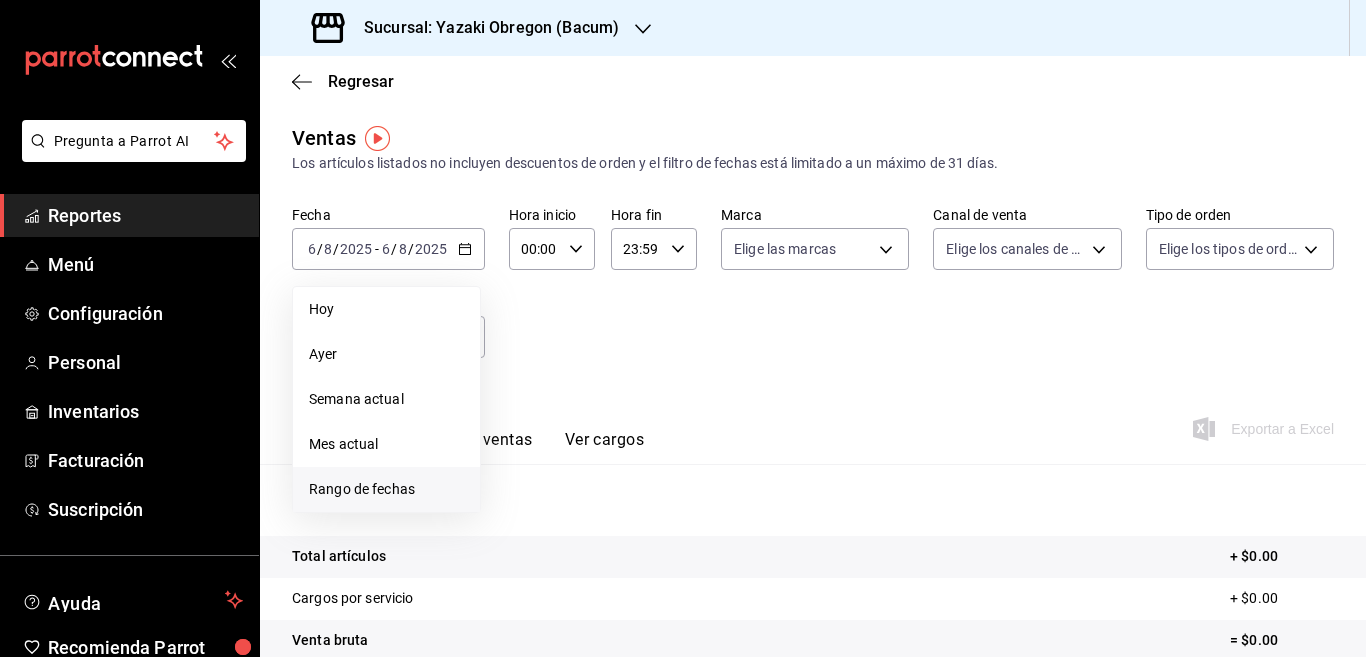 click on "Rango de fechas" at bounding box center [386, 489] 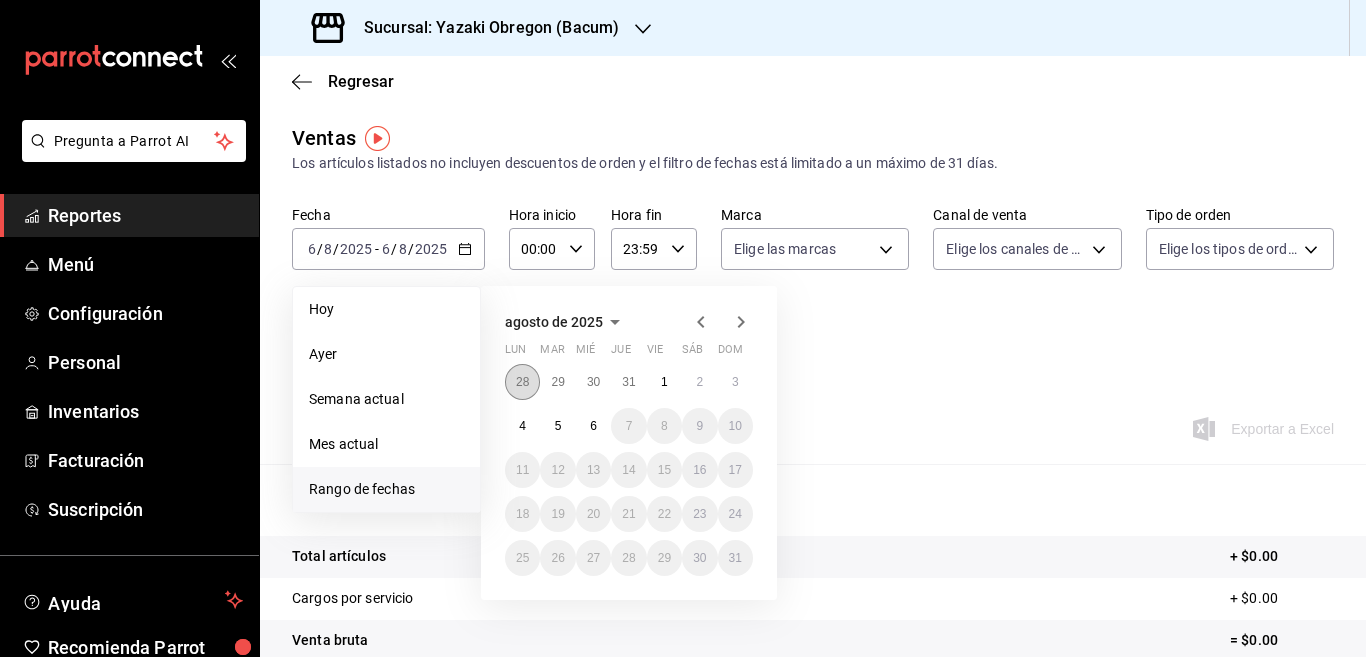 click on "28" at bounding box center [522, 382] 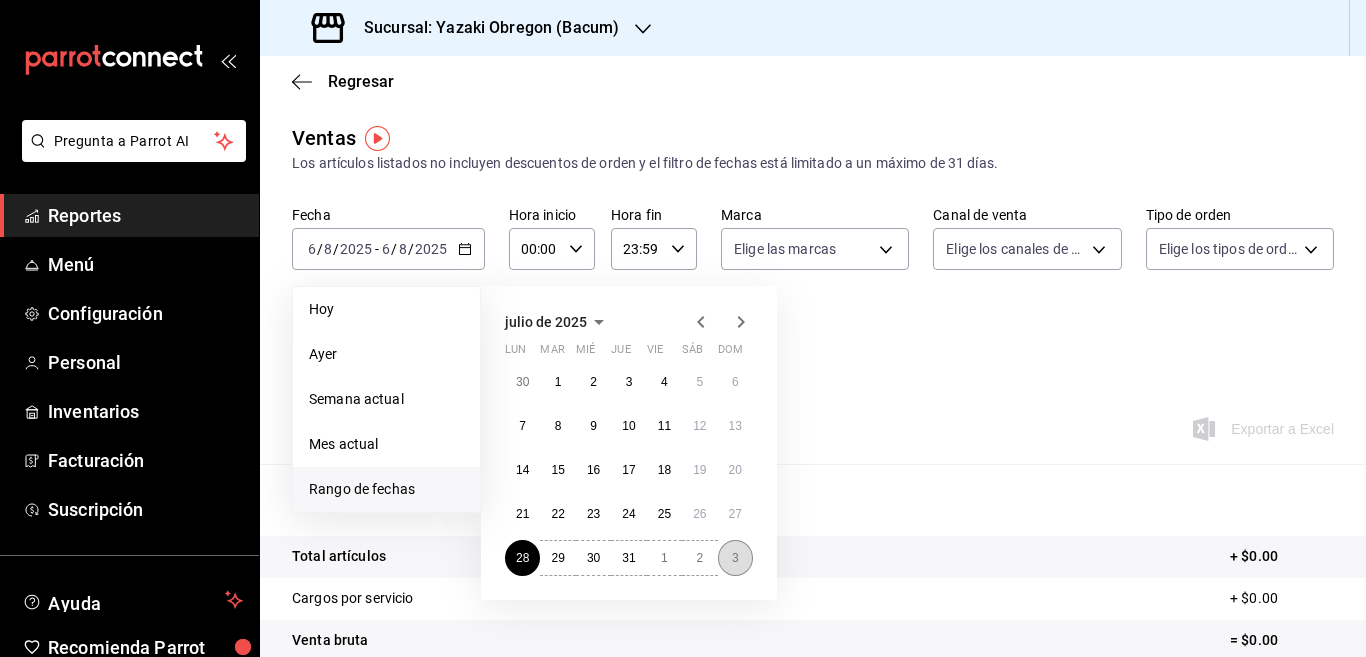 click on "3" at bounding box center (735, 558) 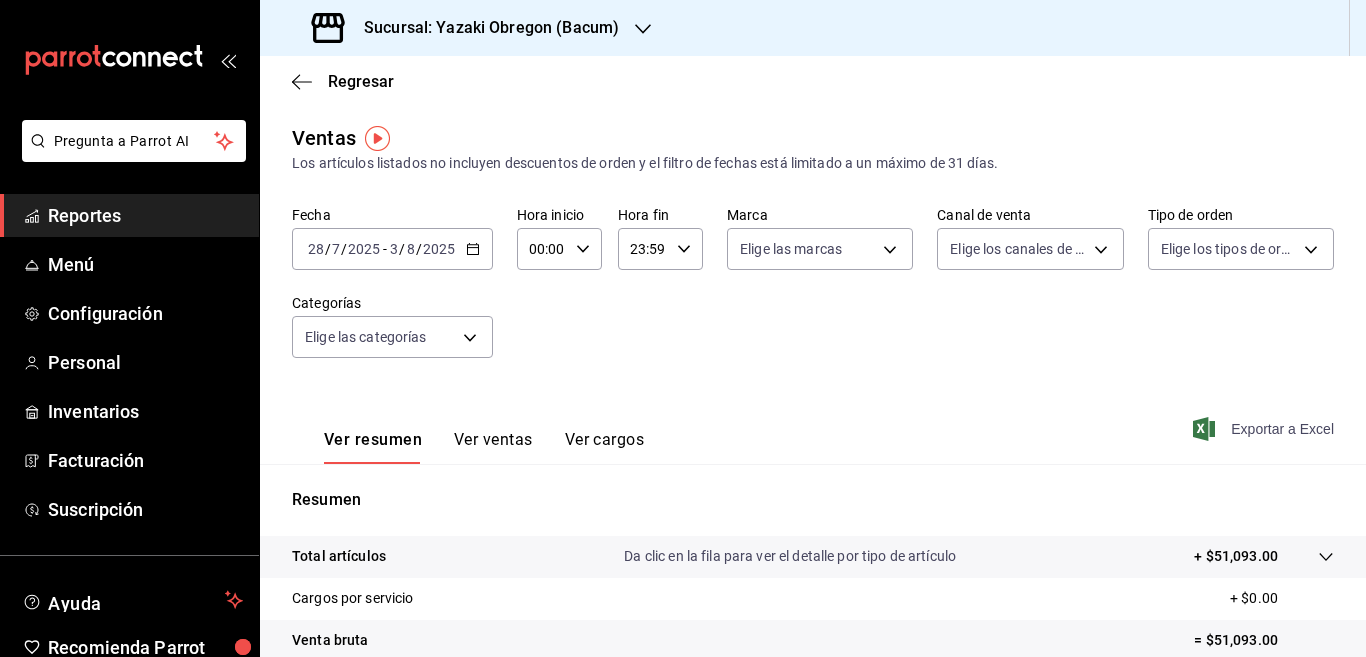 click on "Exportar a Excel" at bounding box center [1265, 429] 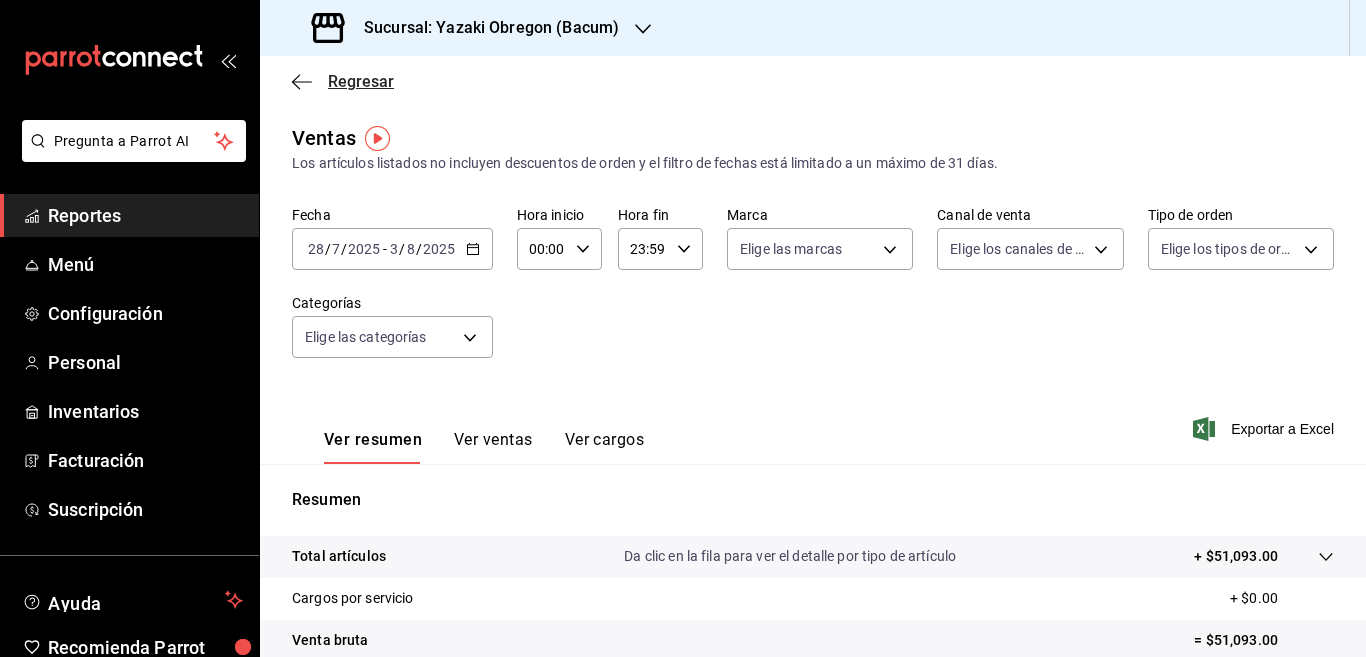 click on "Regresar" at bounding box center [361, 81] 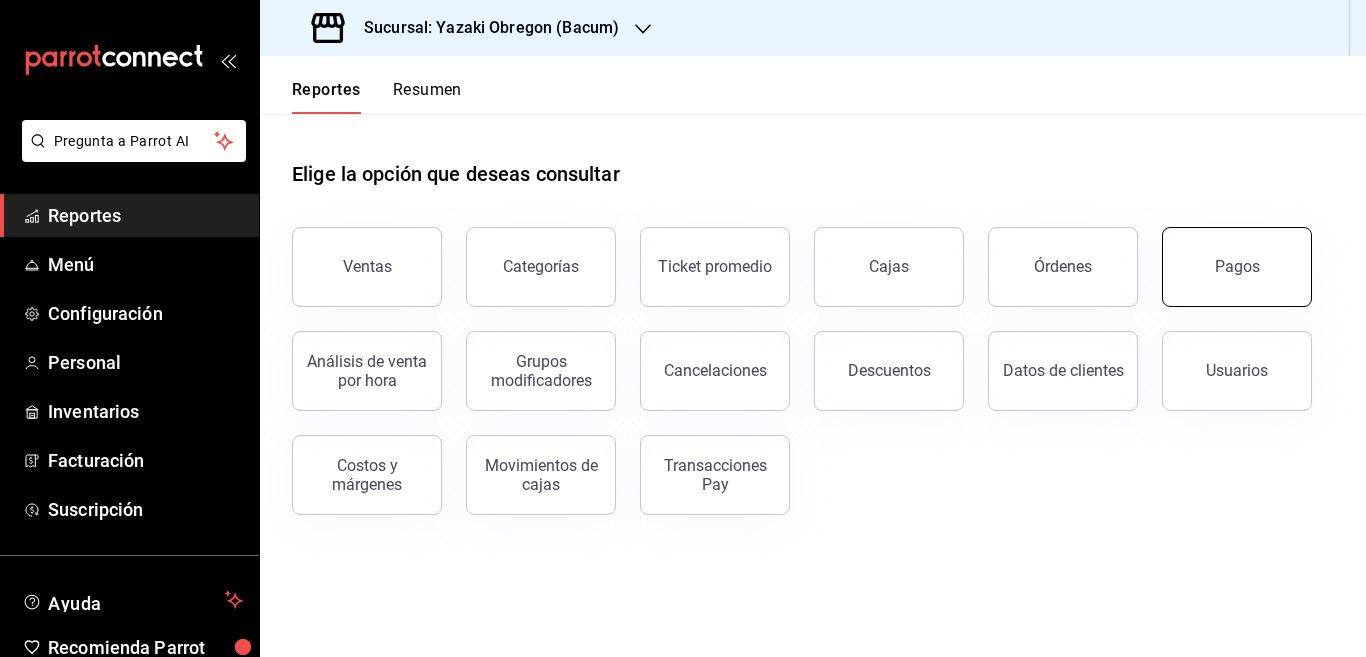 click on "Pagos" at bounding box center [1237, 266] 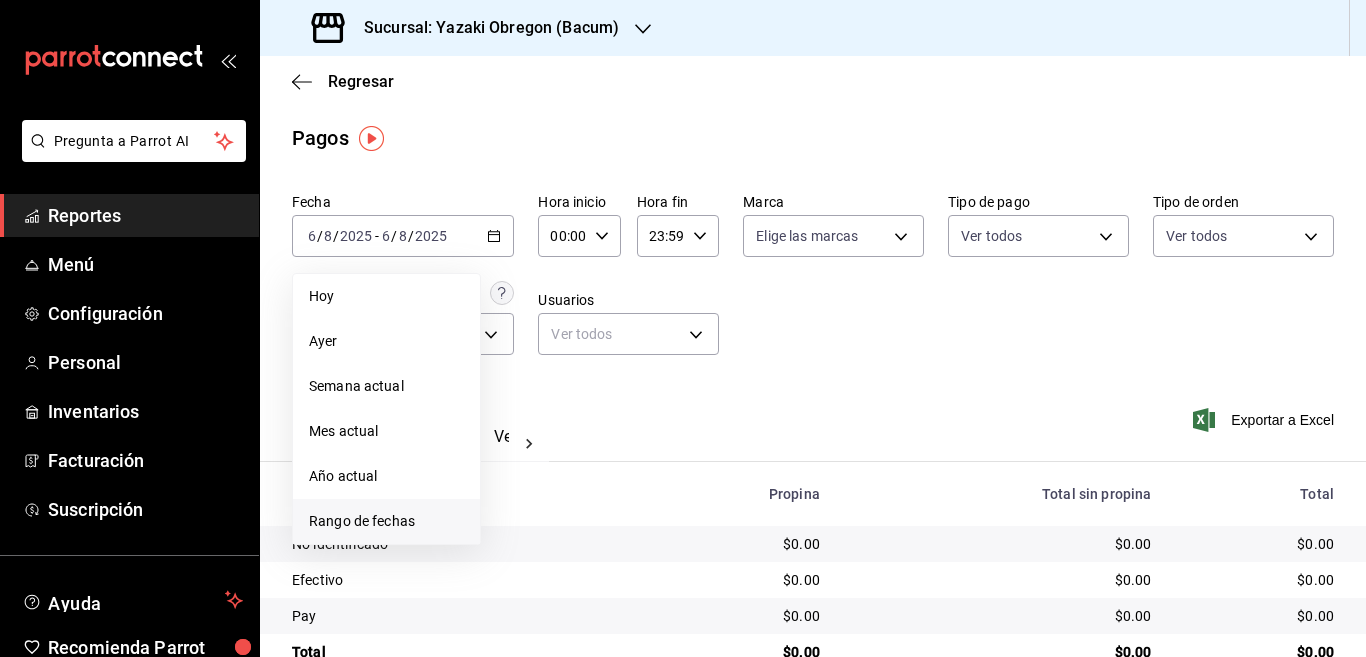 click on "Rango de fechas" at bounding box center (386, 521) 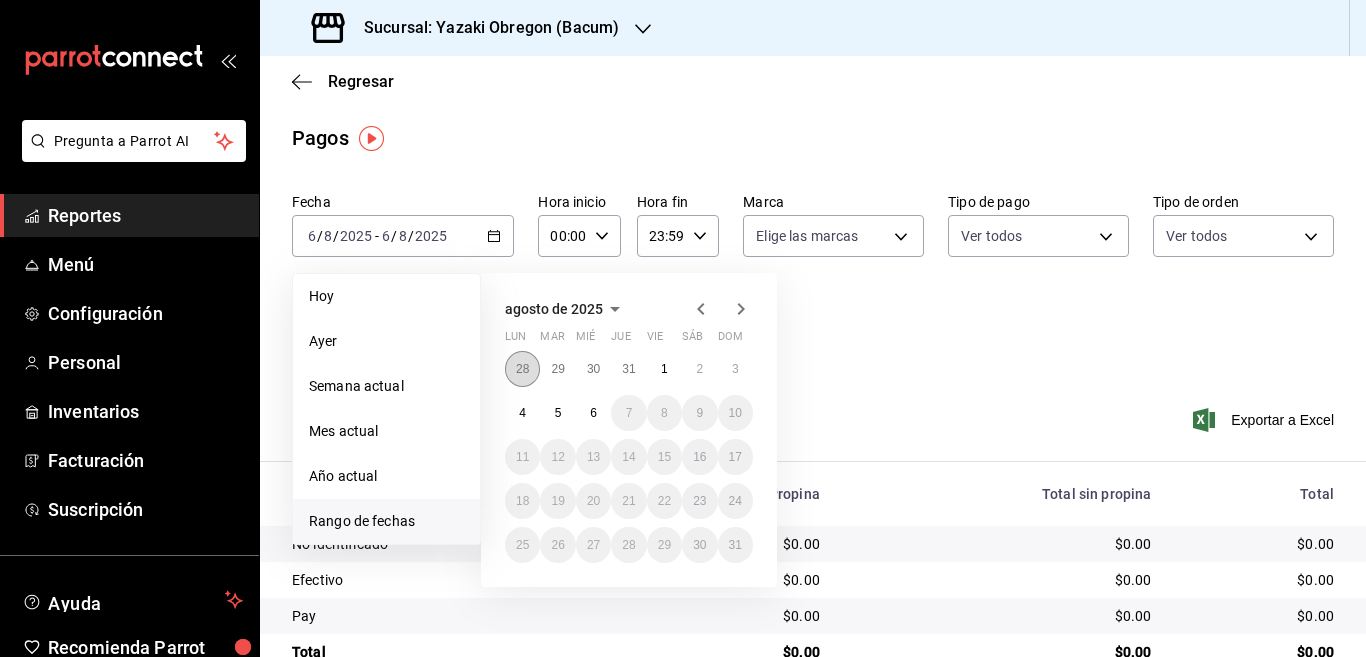 click on "28" at bounding box center [522, 369] 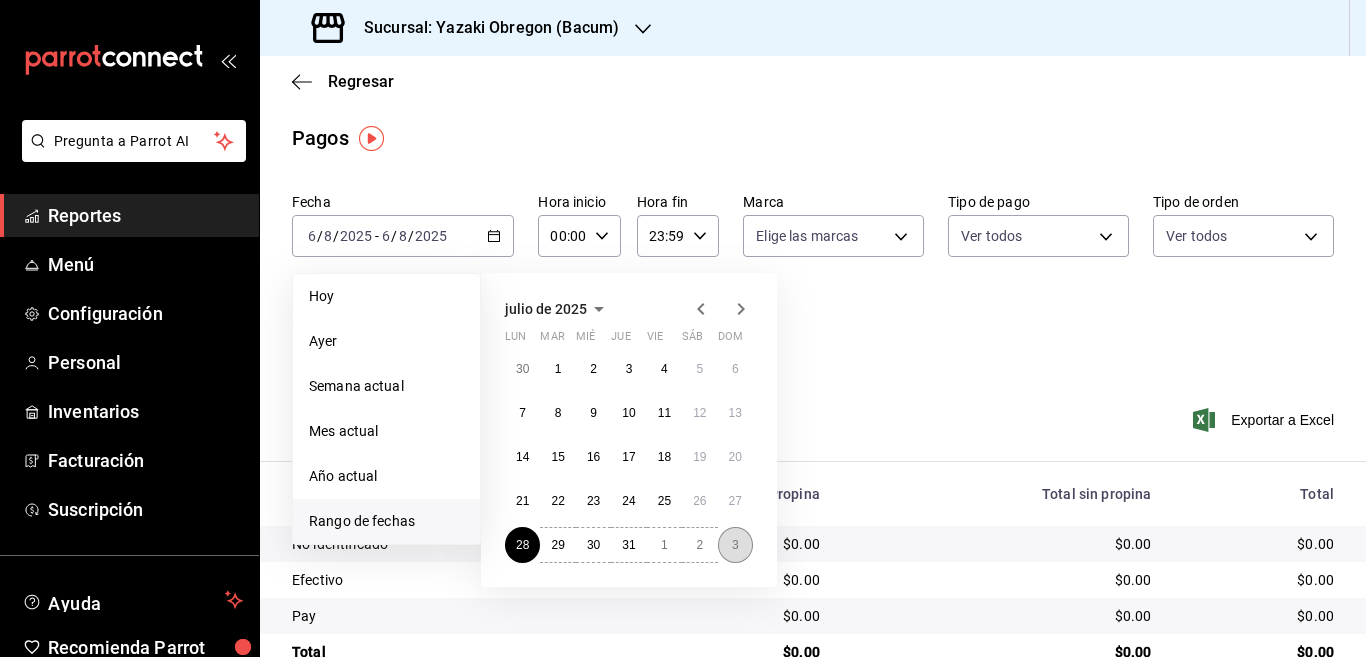 click on "3" at bounding box center [735, 545] 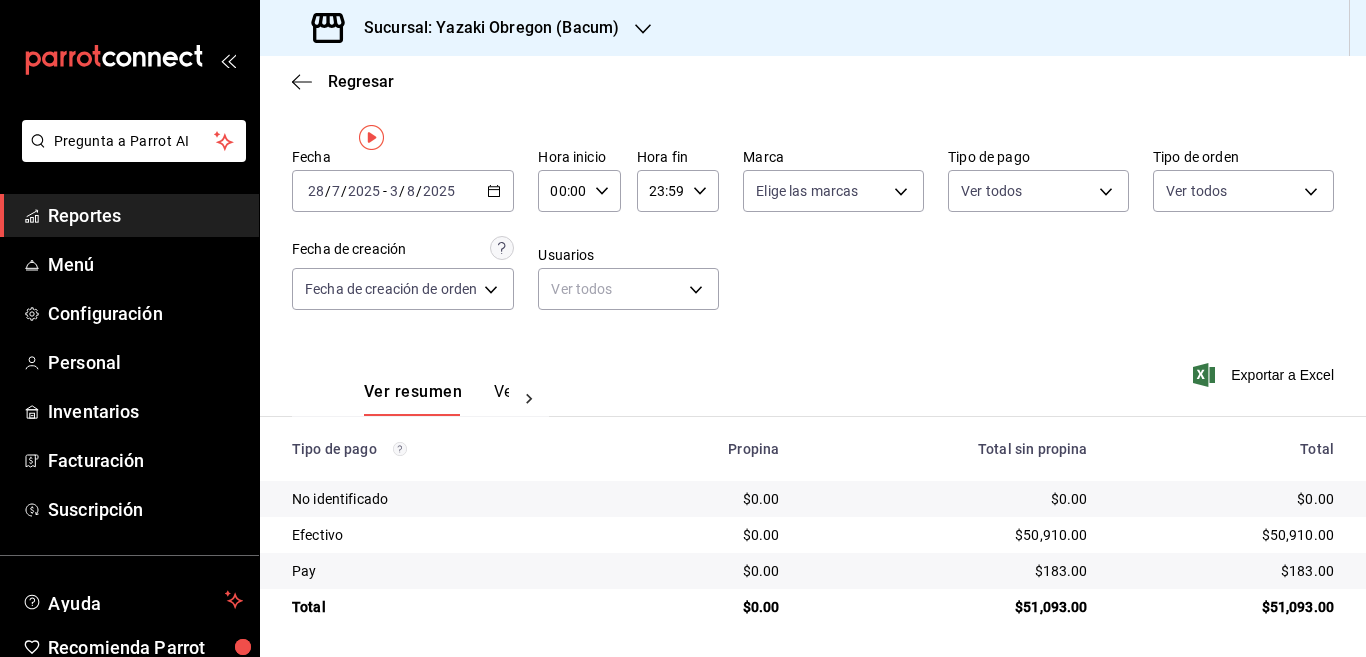 scroll, scrollTop: 0, scrollLeft: 0, axis: both 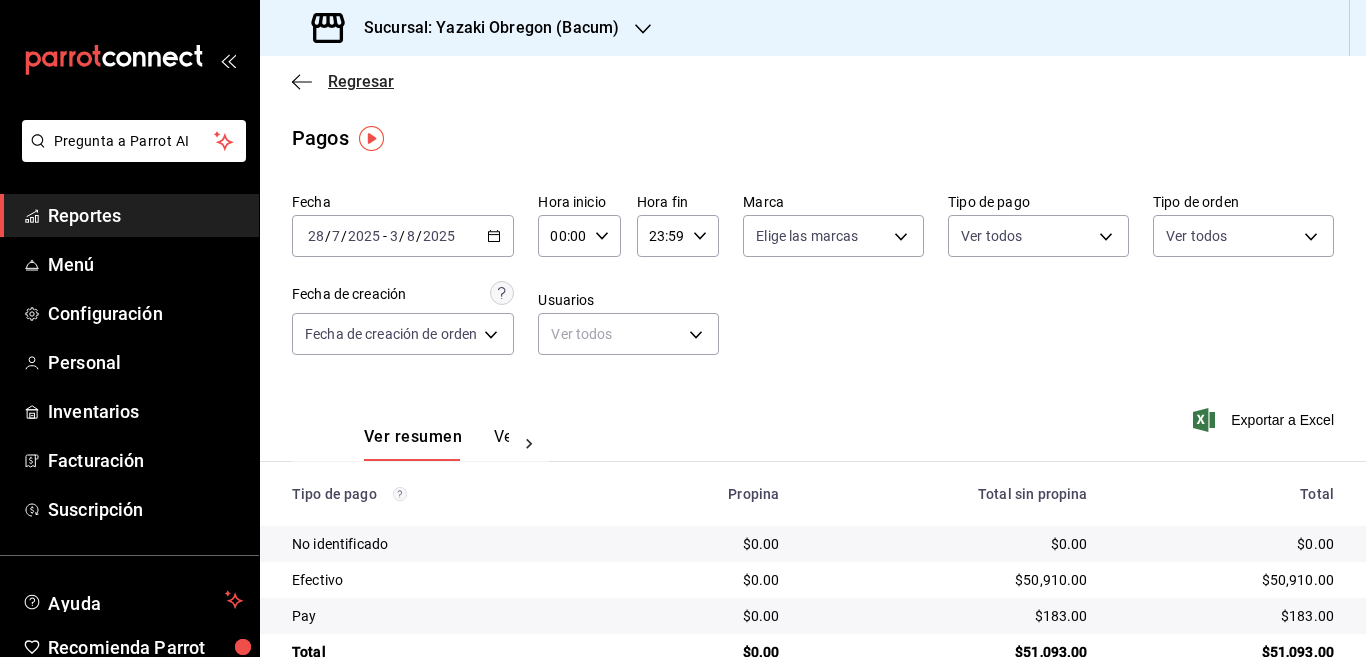 click on "Regresar" at bounding box center (361, 81) 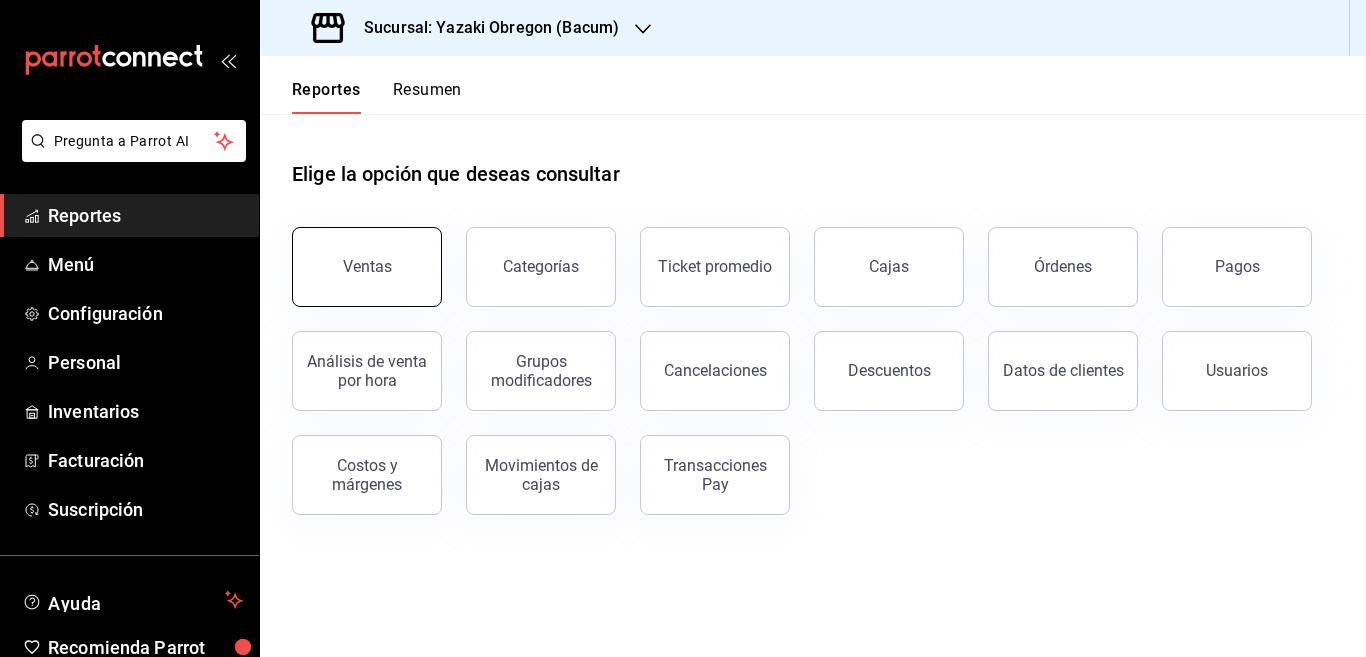 click on "Ventas" at bounding box center (367, 266) 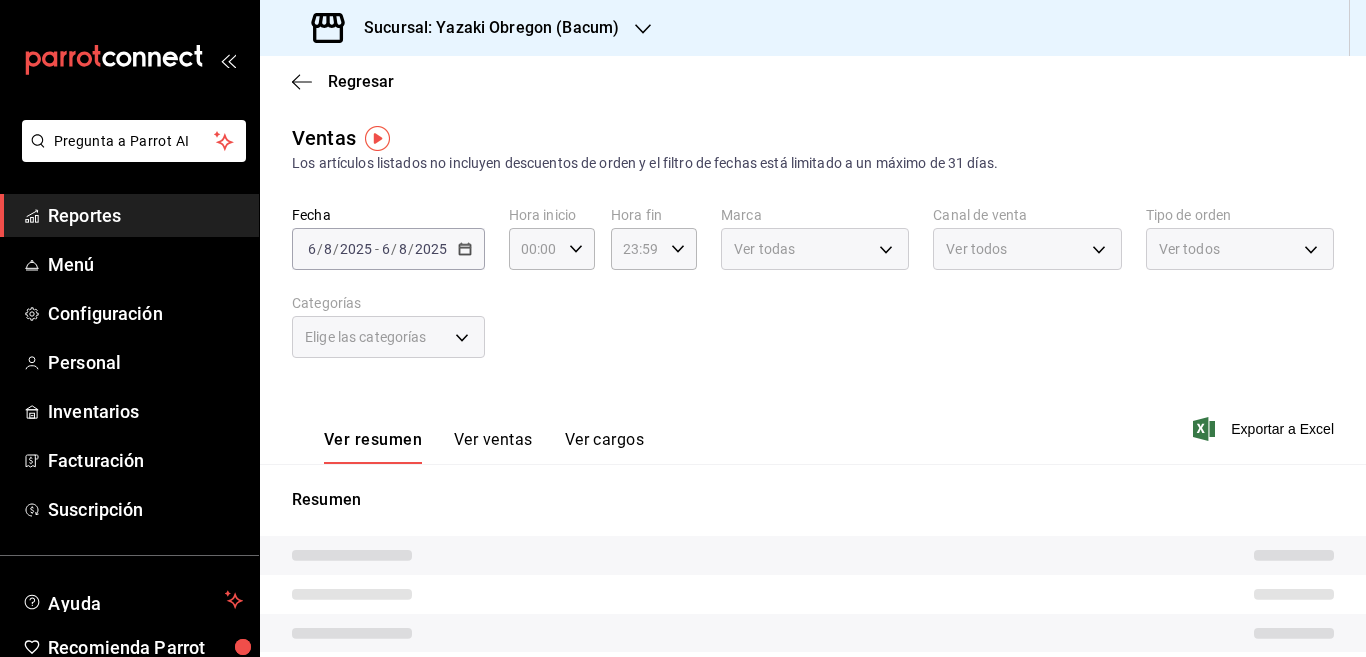 click 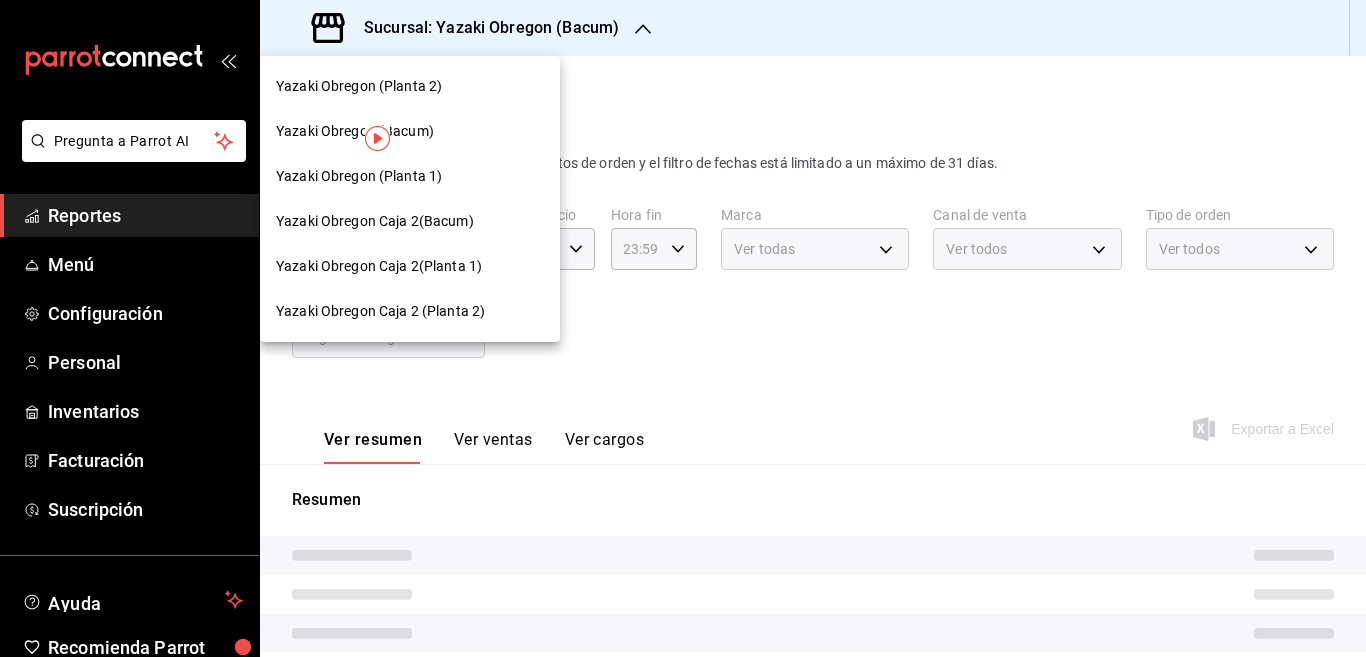 click on "Yazaki Obregon (Planta 1)" at bounding box center [359, 176] 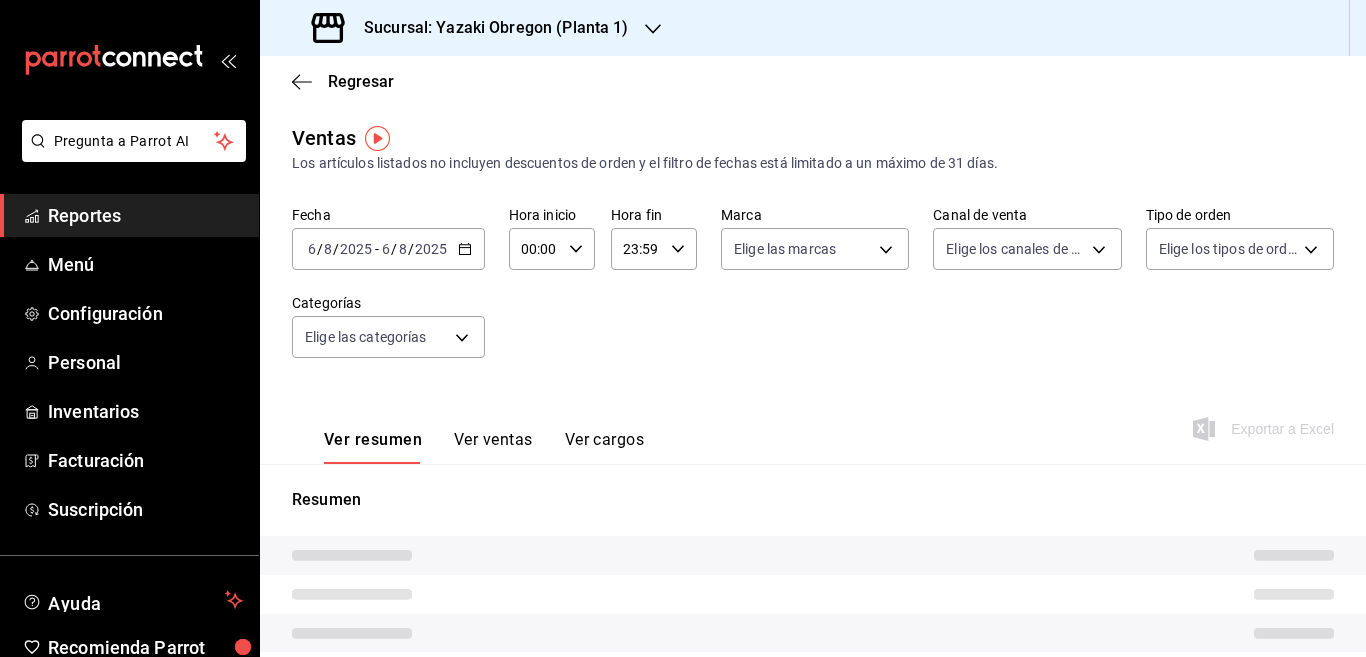 click 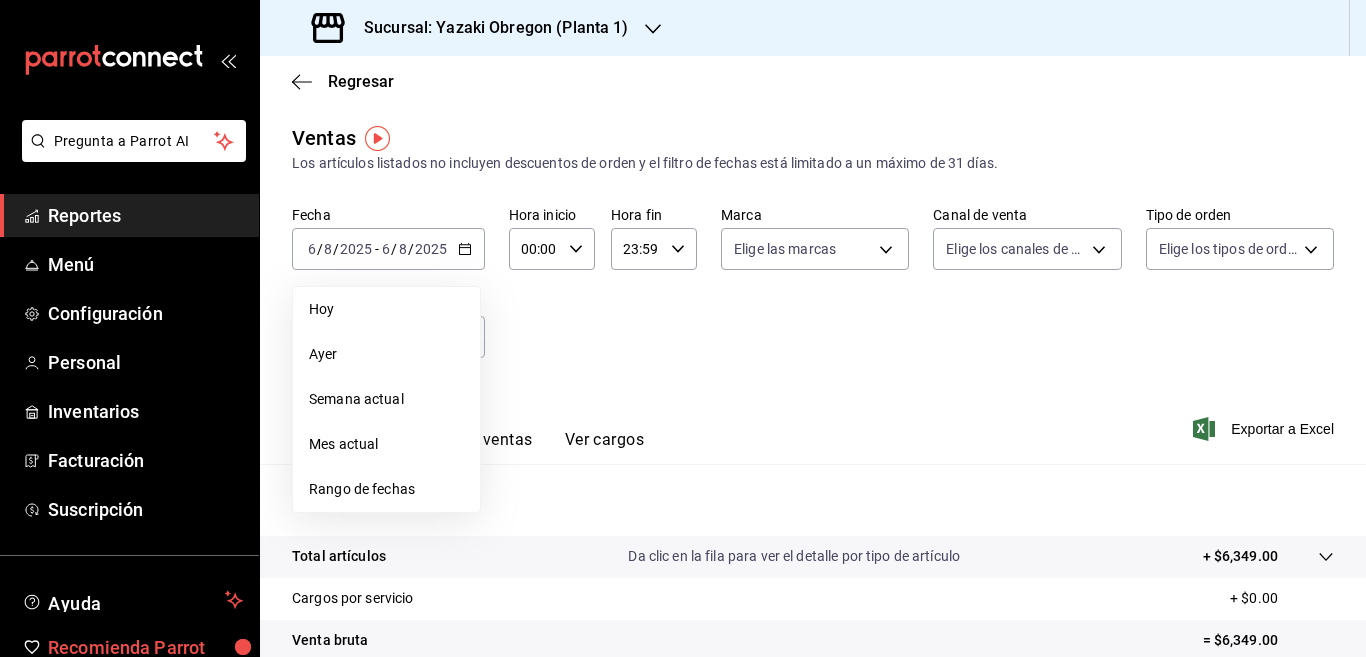 click on "Rango de fechas" at bounding box center [386, 489] 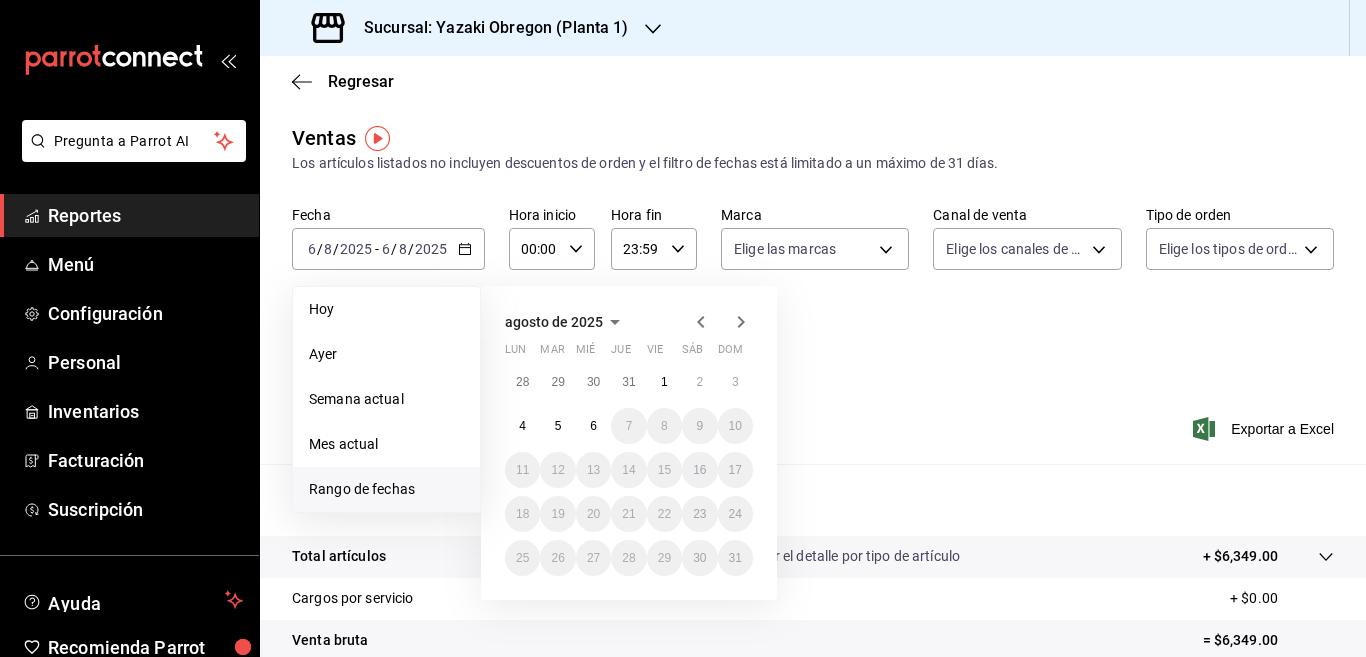 click 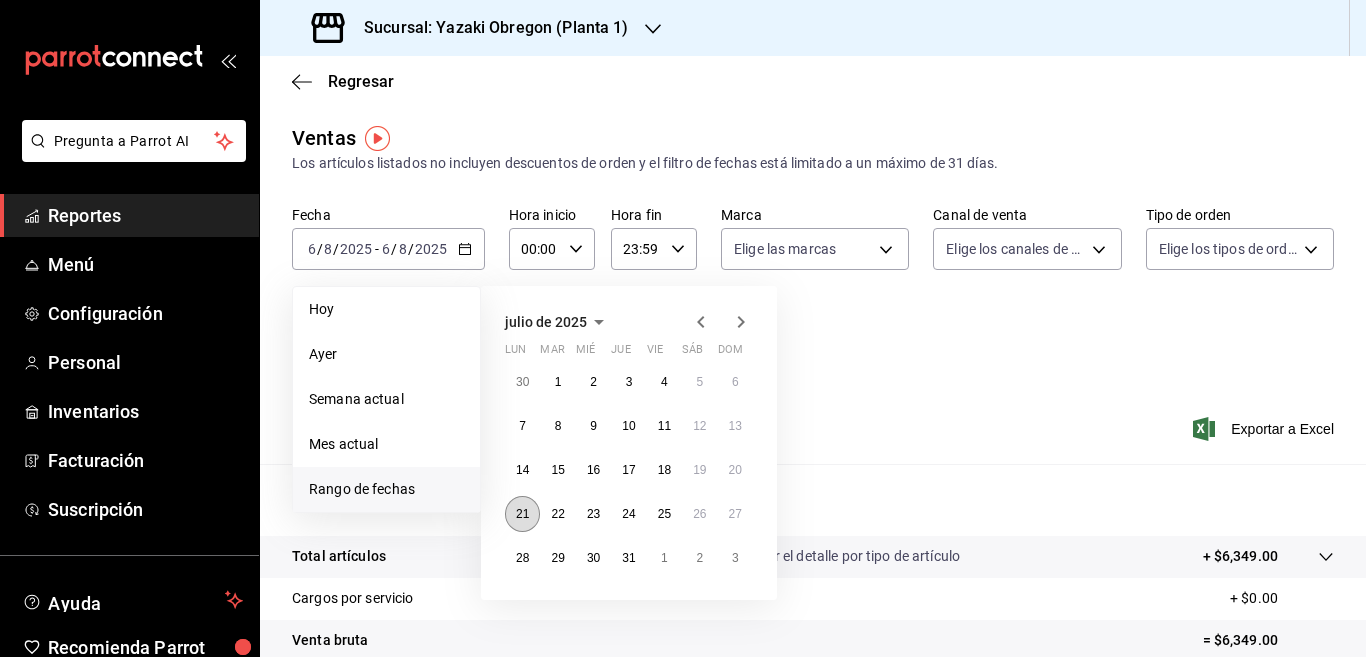 click on "21" at bounding box center [522, 514] 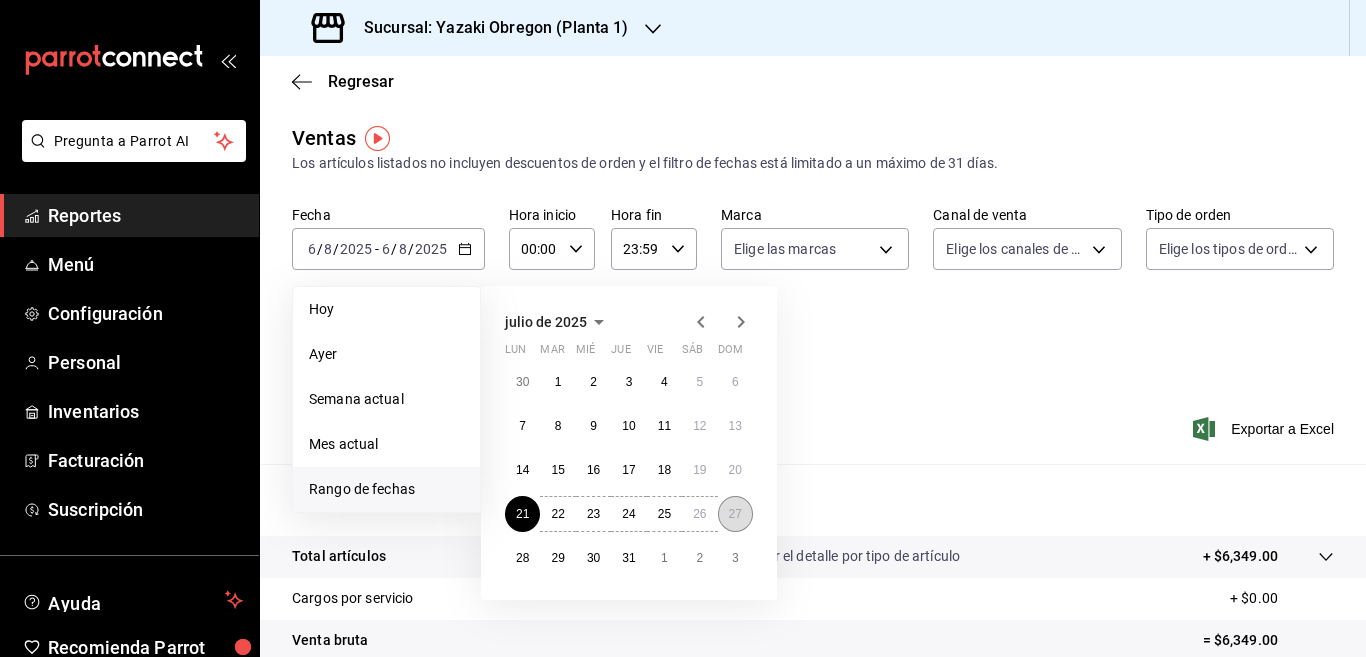 click on "27" at bounding box center (735, 514) 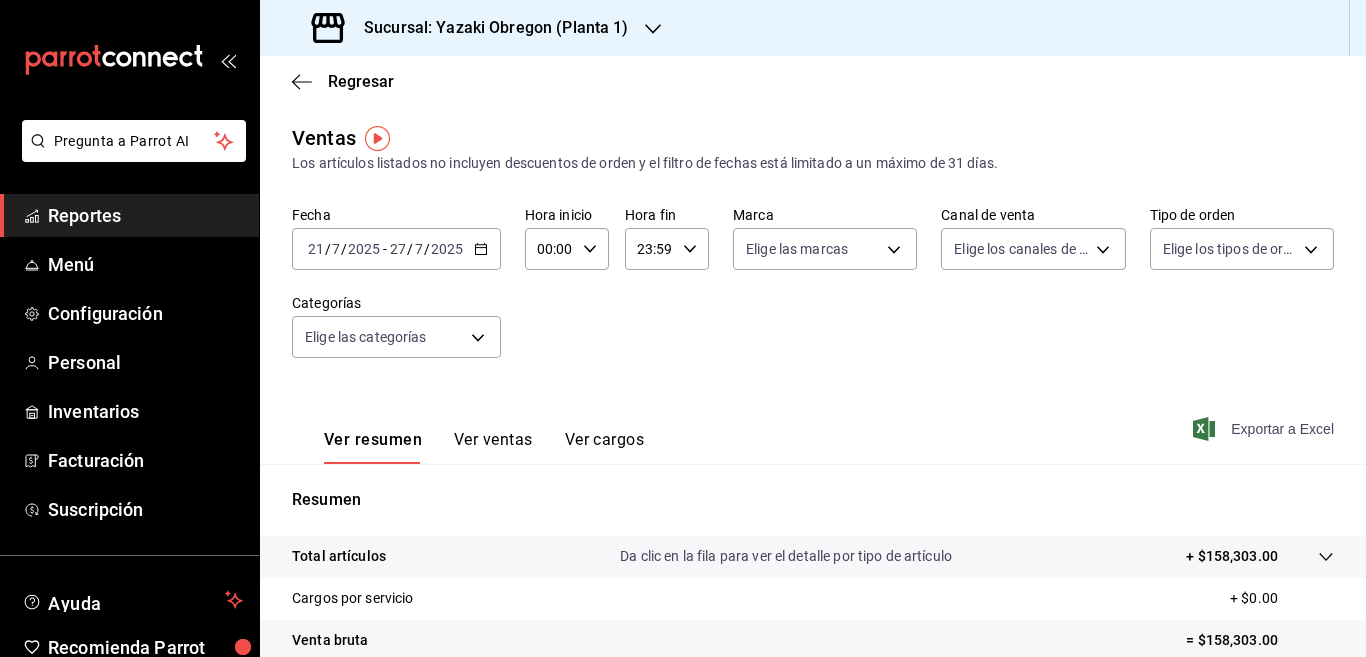 click on "Exportar a Excel" at bounding box center [1265, 429] 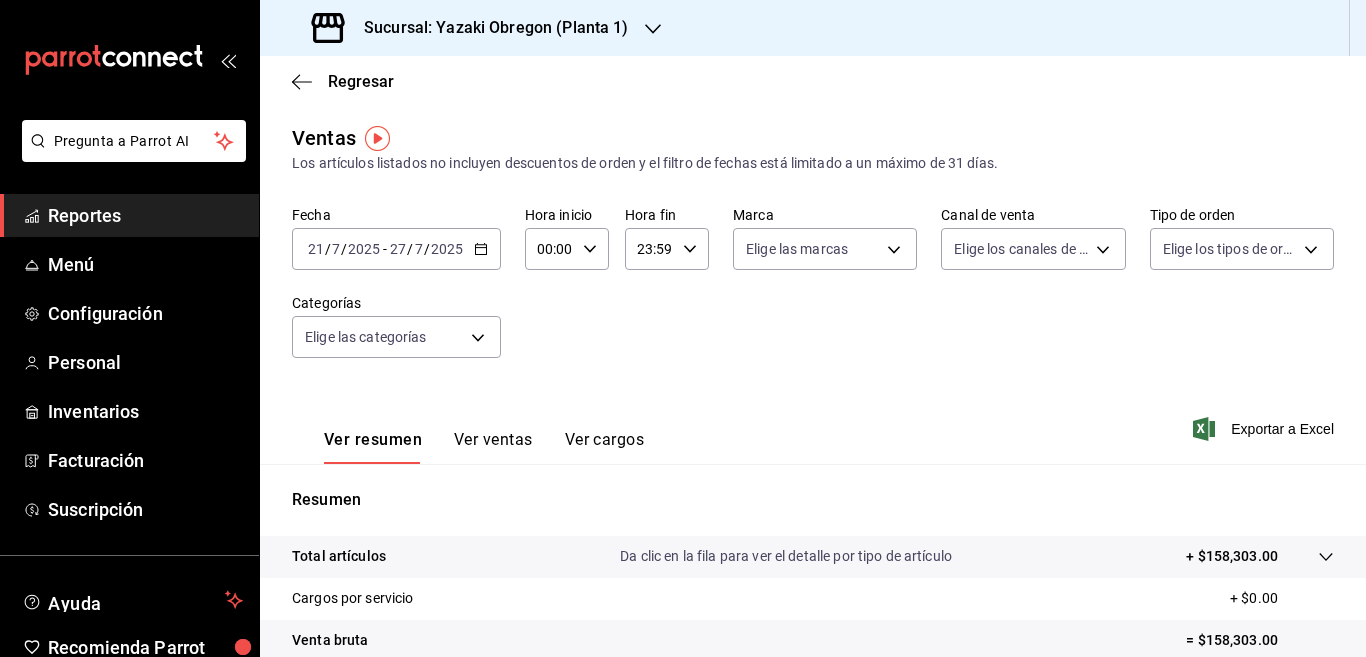 drag, startPoint x: 710, startPoint y: 87, endPoint x: 686, endPoint y: 348, distance: 262.10114 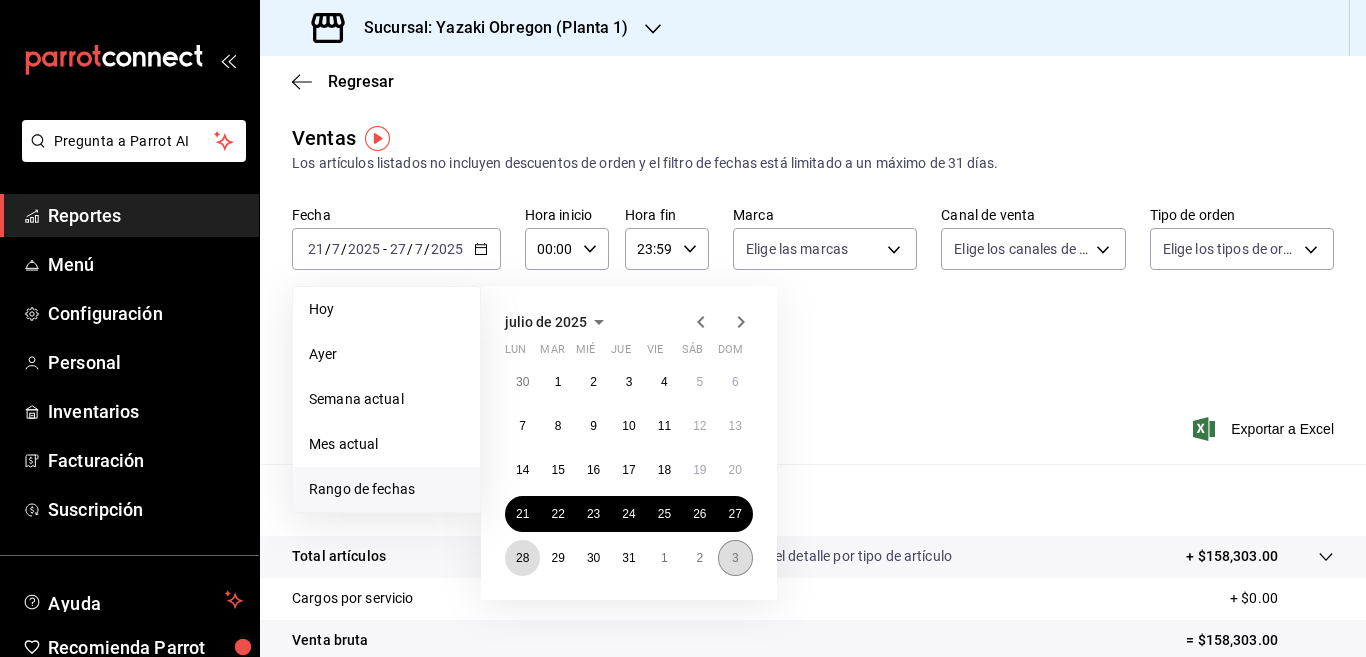 click on "28" at bounding box center [522, 558] 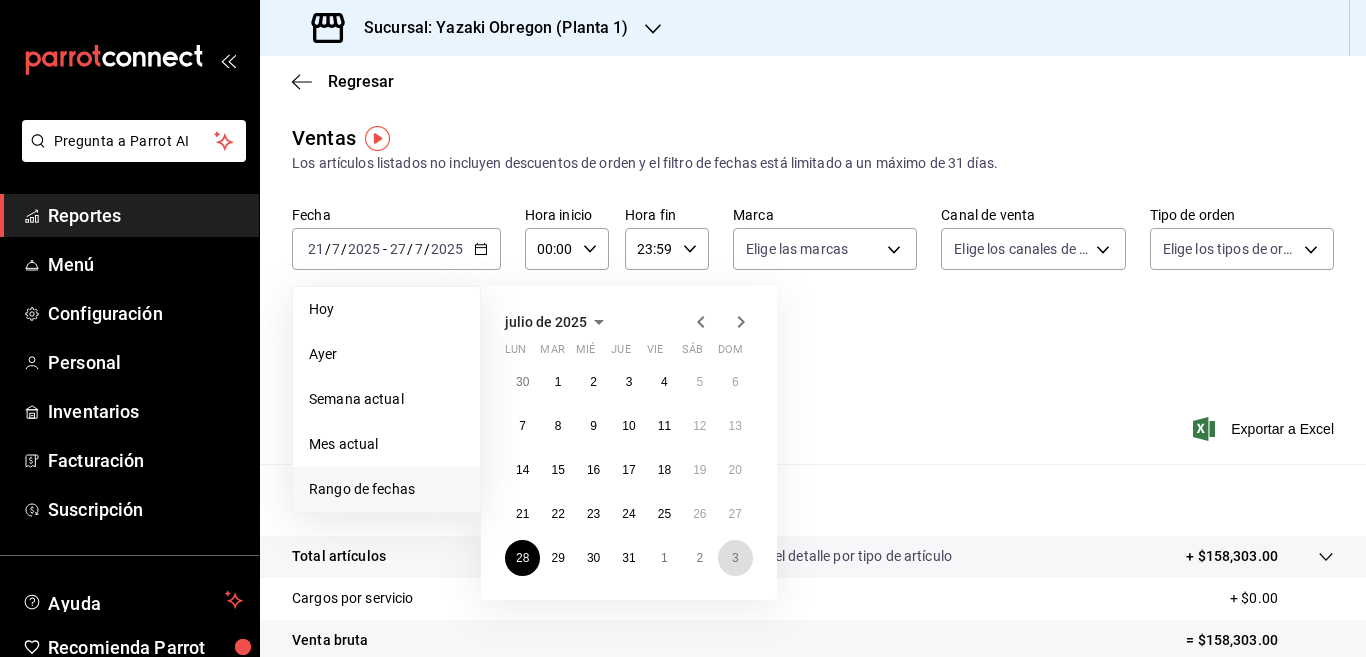 click on "3" at bounding box center [735, 558] 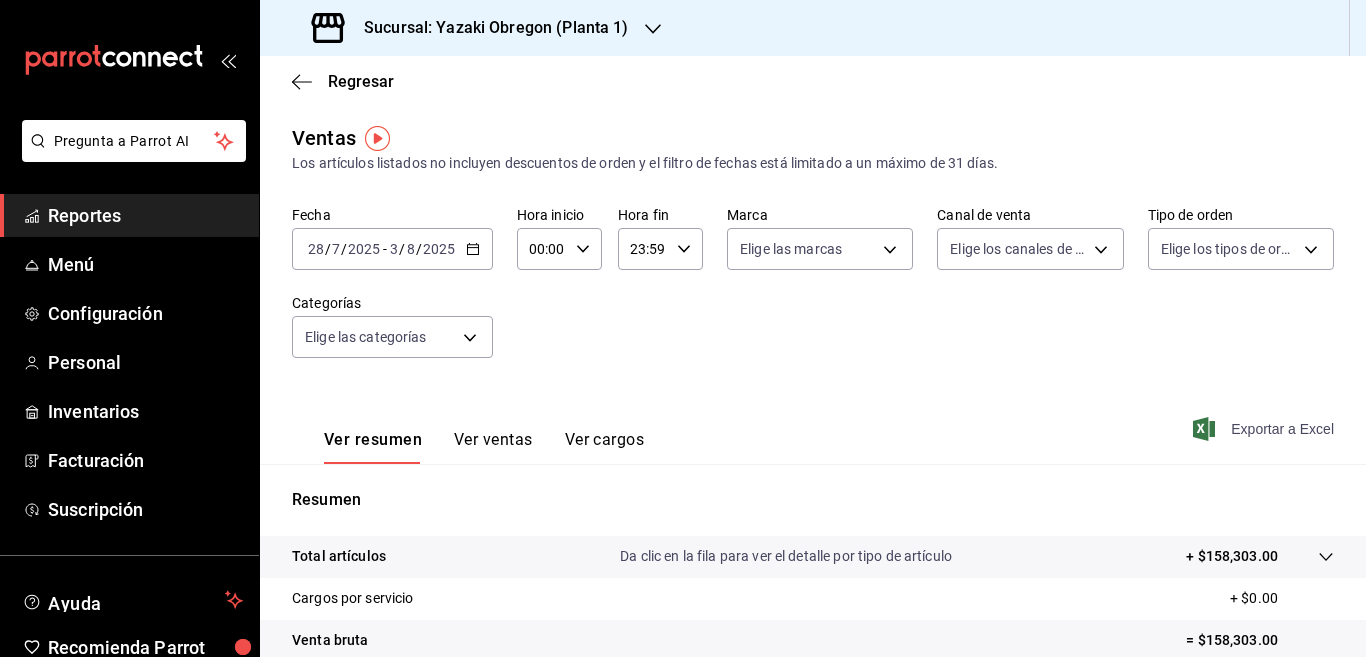click on "Exportar a Excel" at bounding box center (1265, 429) 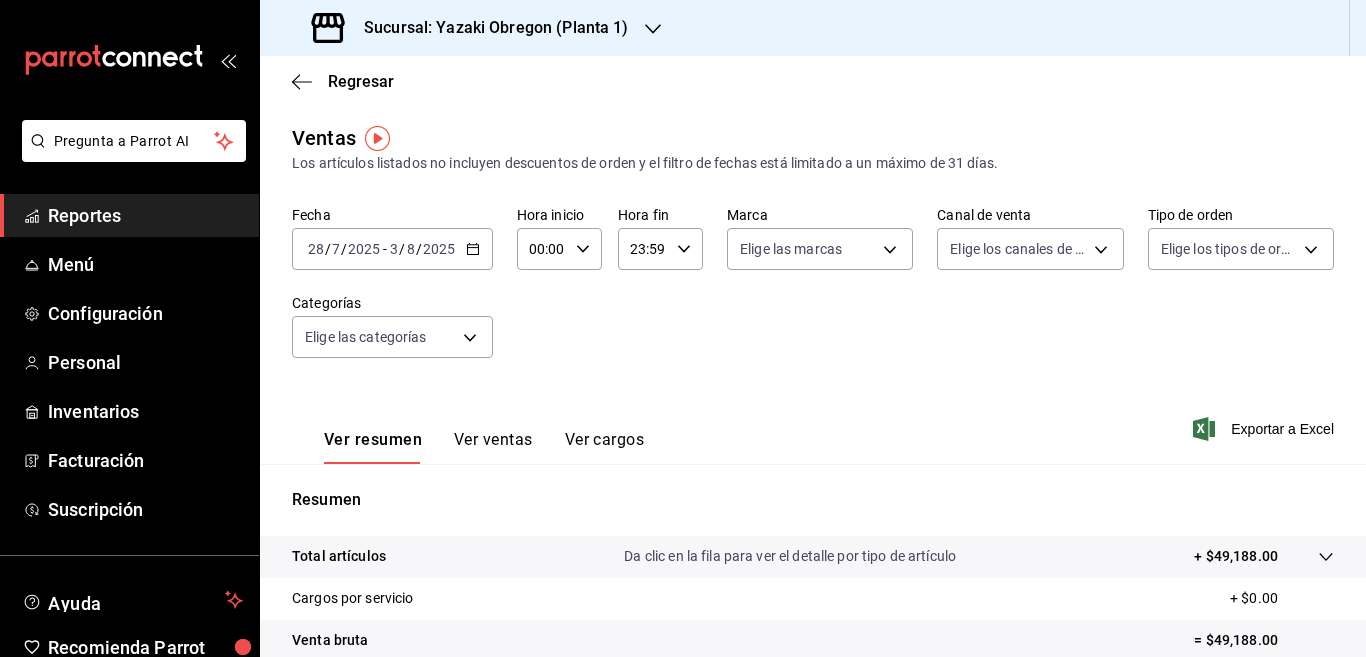 click on "Fecha 2025-07-28 28 / 7 / 2025 - 2025-08-03 3 / 8 / 2025 Hora inicio 00:00 Hora inicio Hora fin 23:59 Hora fin Marca Elige las marcas Canal de venta Elige los canales de venta Tipo de orden Elige los tipos de orden Categorías Elige las categorías" at bounding box center (813, 294) 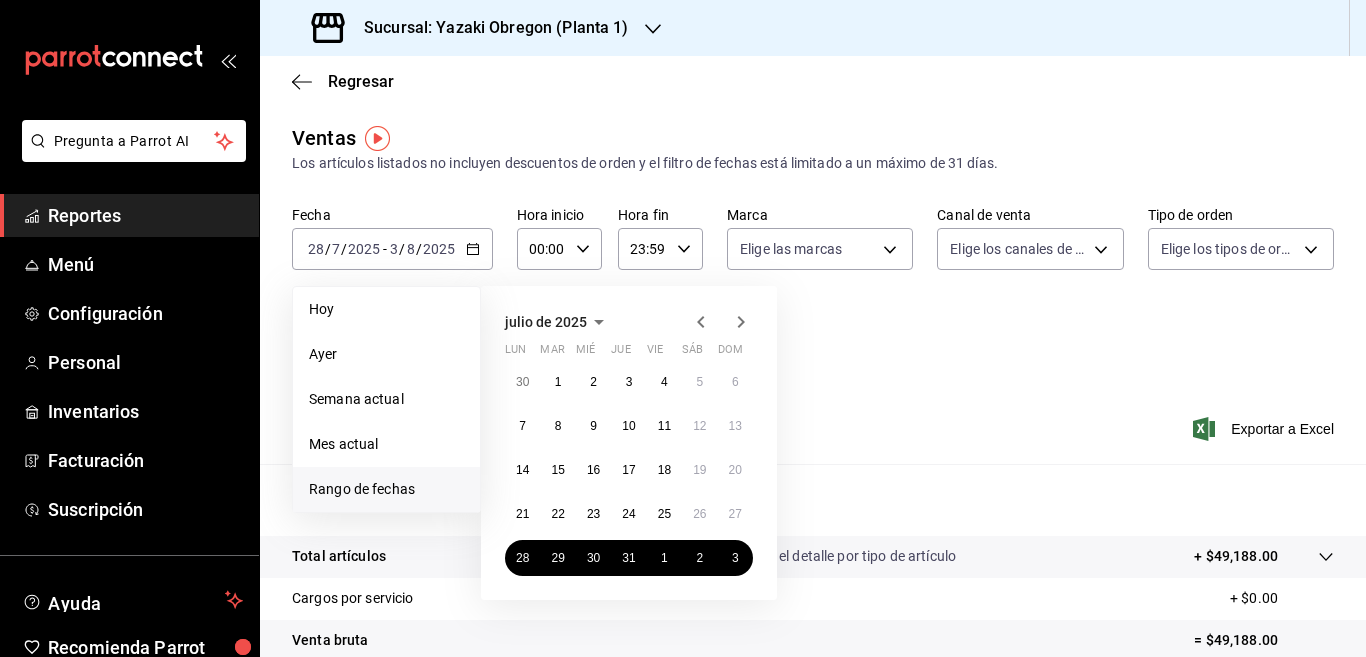 click on "Fecha 2025-07-28 28 / 7 / 2025 - 2025-08-03 3 / 8 / 2025 Hoy Ayer Semana actual Mes actual Rango de fechas julio de 2025 lun mar mié jue vie sáb dom 30 1 2 3 4 5 6 7 8 9 10 11 12 13 14 15 16 17 18 19 20 21 22 23 24 25 26 27 28 29 30 31 1 2 3 Hora inicio 00:00 Hora inicio Hora fin 23:59 Hora fin Marca Elige las marcas Canal de venta Elige los canales de venta Tipo de orden Elige los tipos de orden Categorías Elige las categorías" at bounding box center (813, 294) 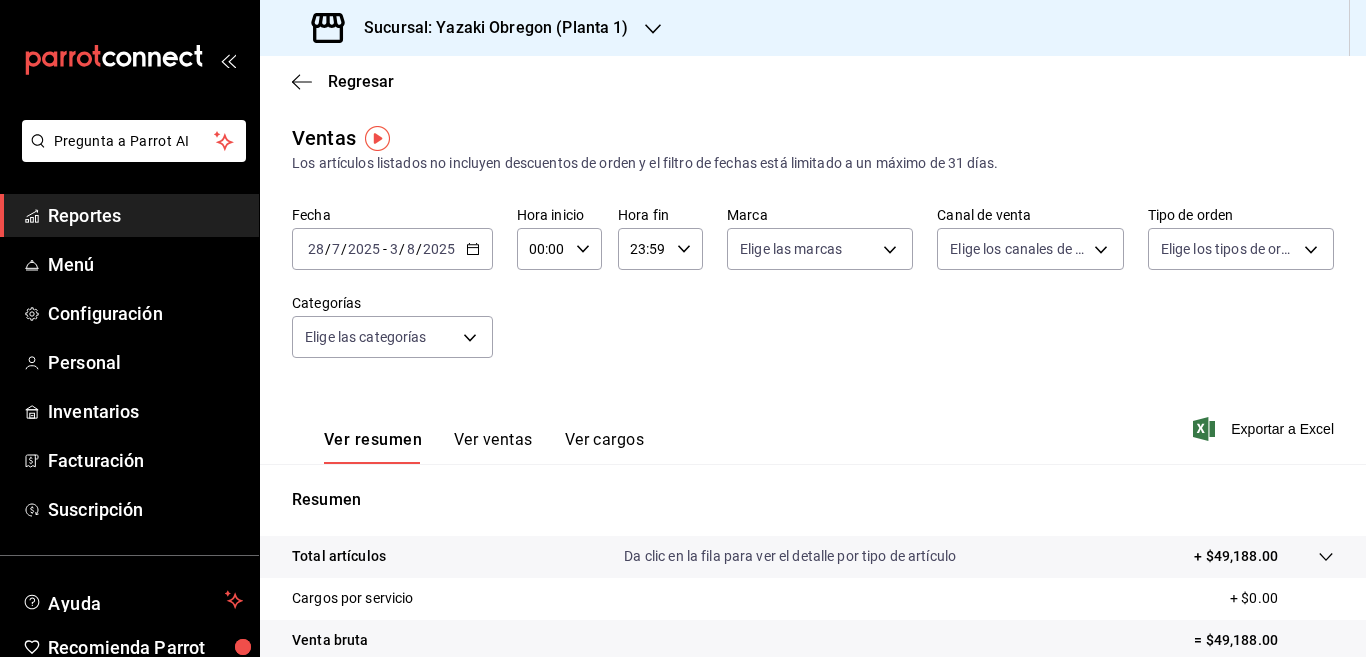 click on "Fecha 2025-07-28 28 / 7 / 2025 - 2025-08-03 3 / 8 / 2025 Hora inicio 00:00 Hora inicio Hora fin 23:59 Hora fin Marca Elige las marcas Canal de venta Elige los canales de venta Tipo de orden Elige los tipos de orden Categorías Elige las categorías" at bounding box center (813, 294) 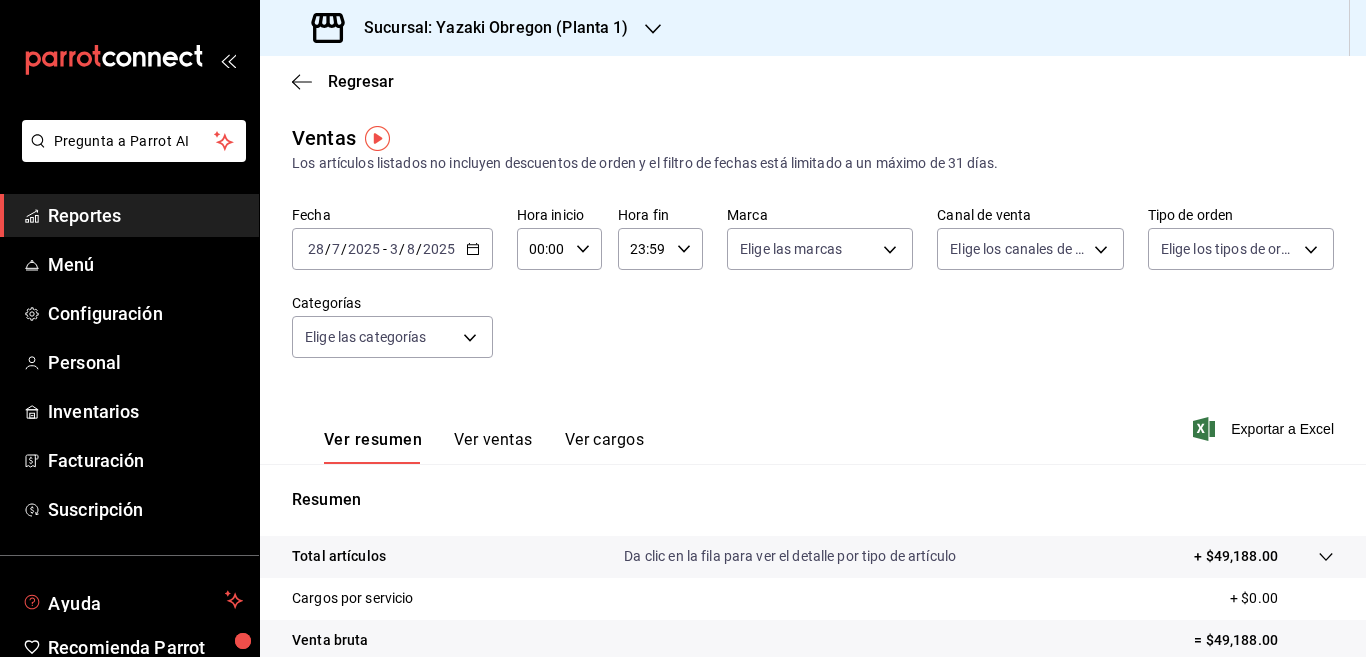 drag, startPoint x: 123, startPoint y: 599, endPoint x: 118, endPoint y: 1, distance: 598.0209 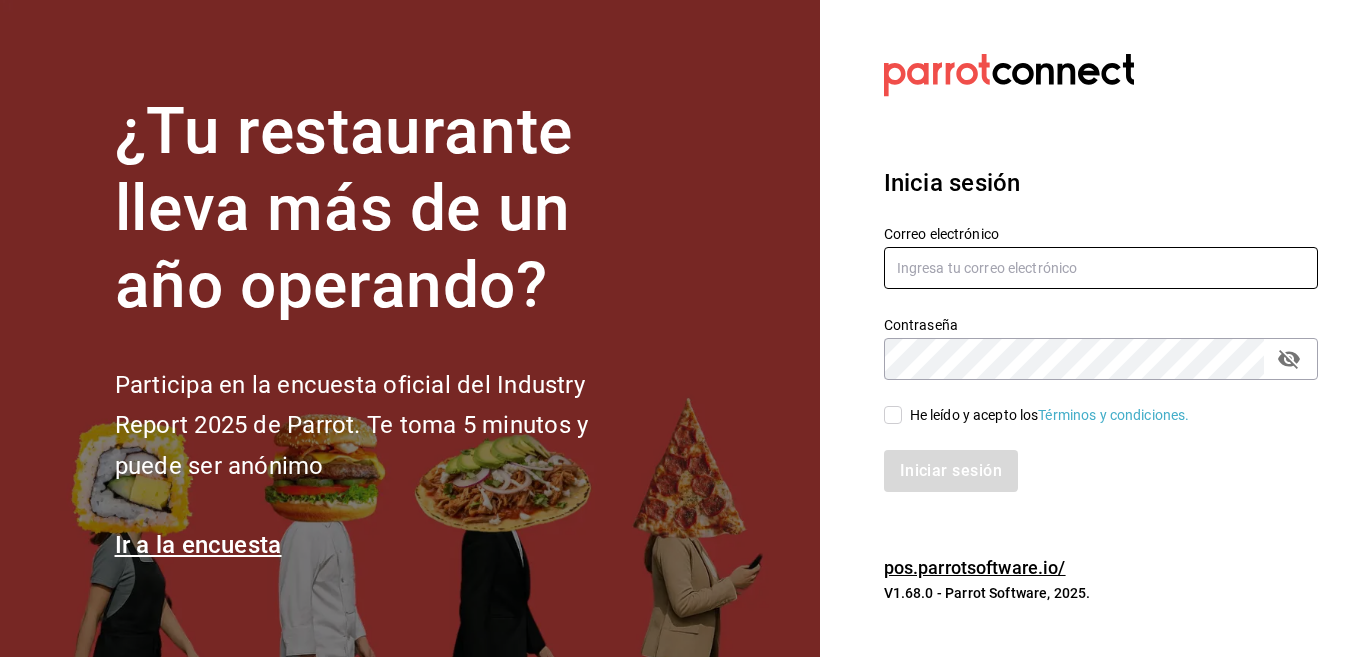 type on "Multiuser@yazaki.com" 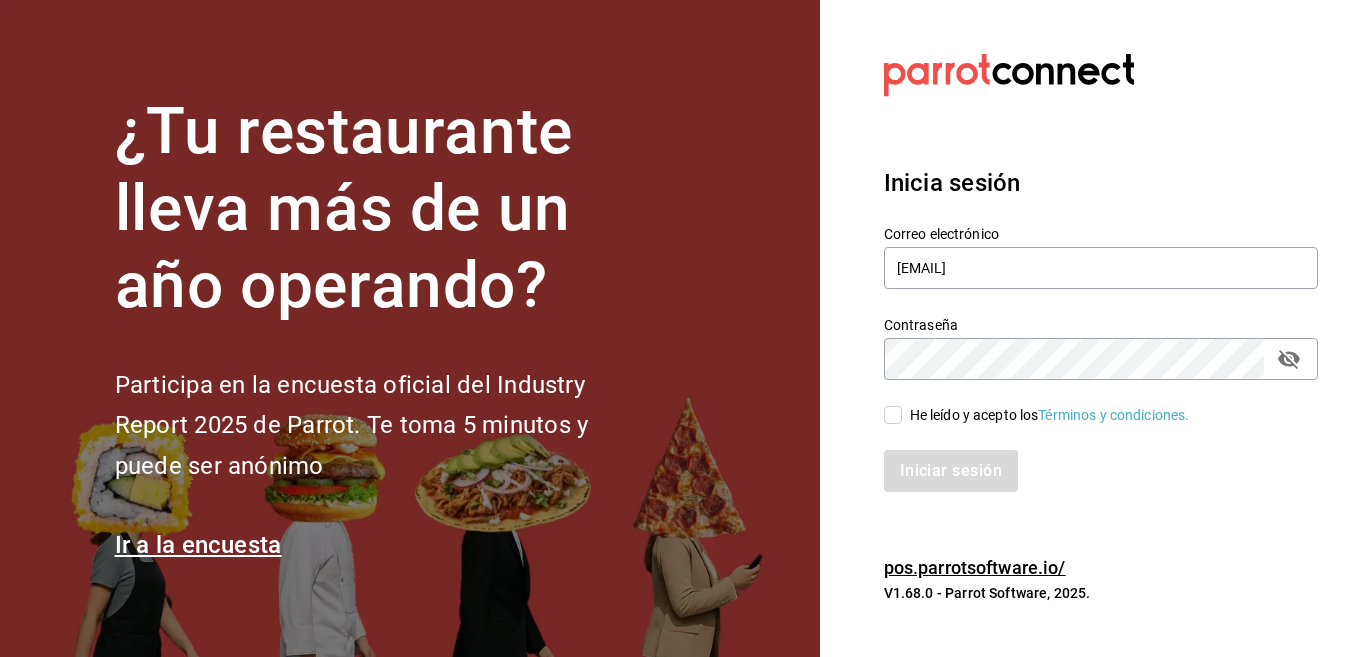click on "He leído y acepto los  Términos y condiciones." at bounding box center (893, 415) 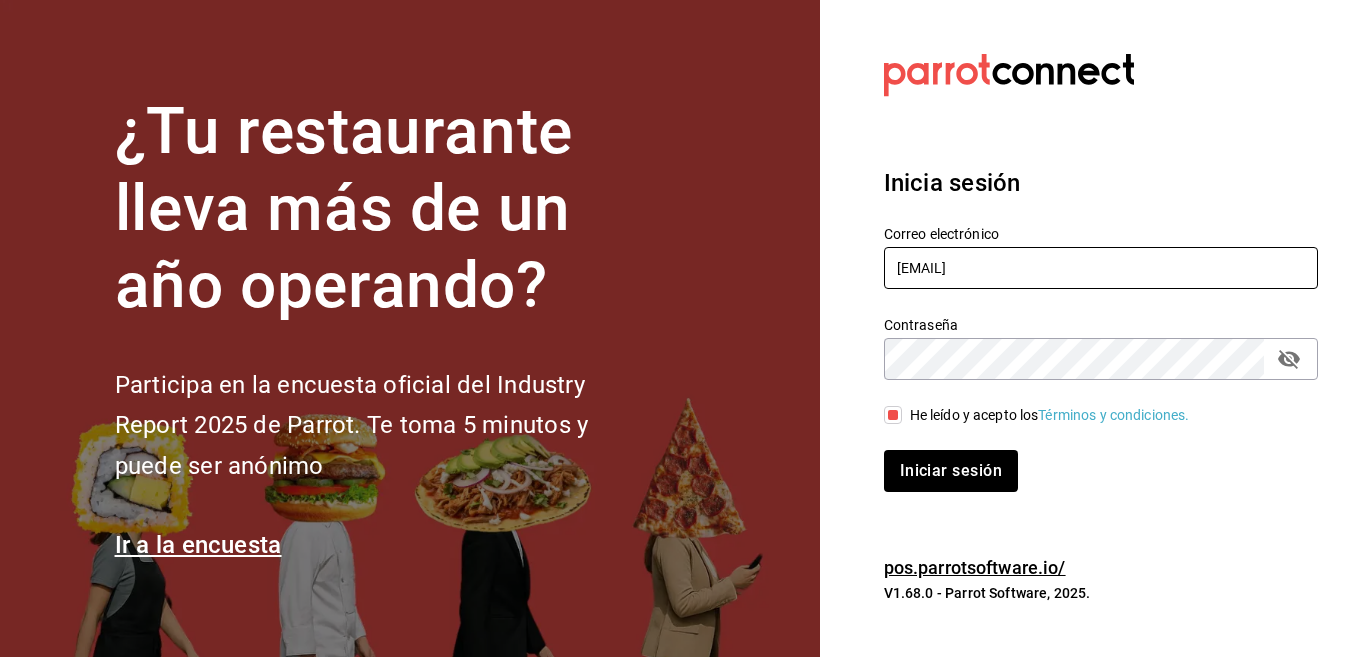 click on "Multiuser@yazaki.com" at bounding box center (1101, 268) 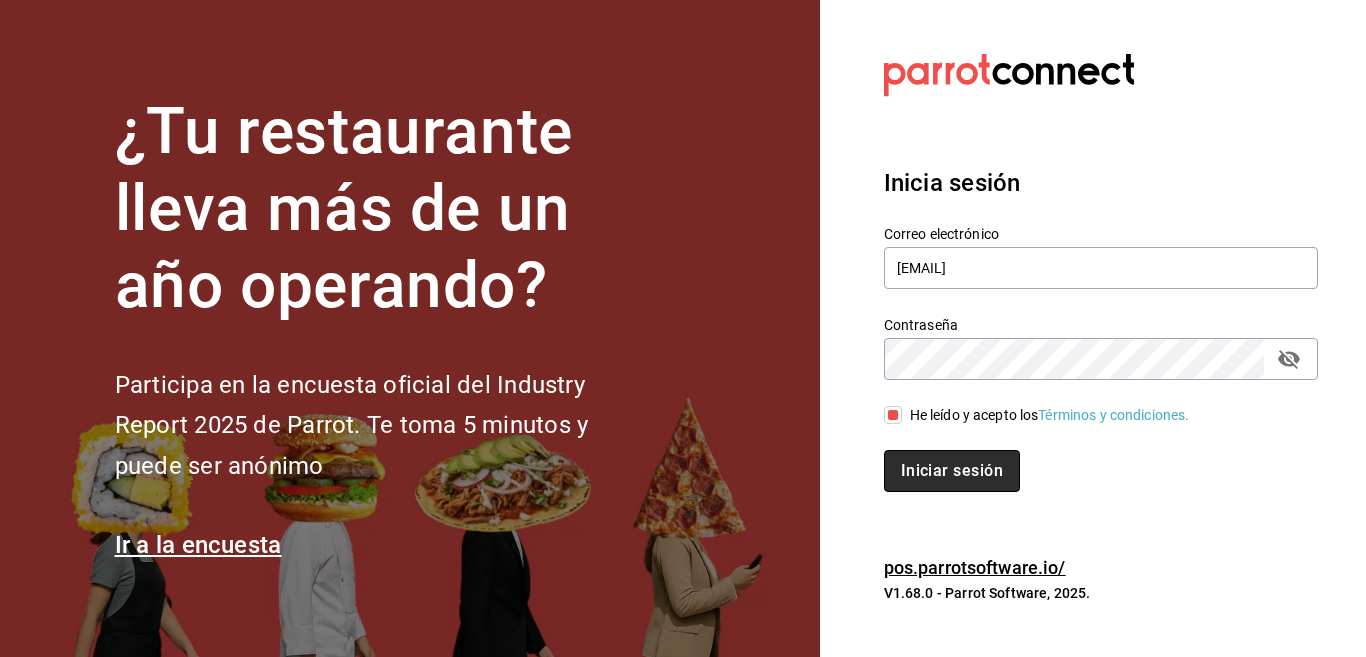 click on "Iniciar sesión" at bounding box center (952, 471) 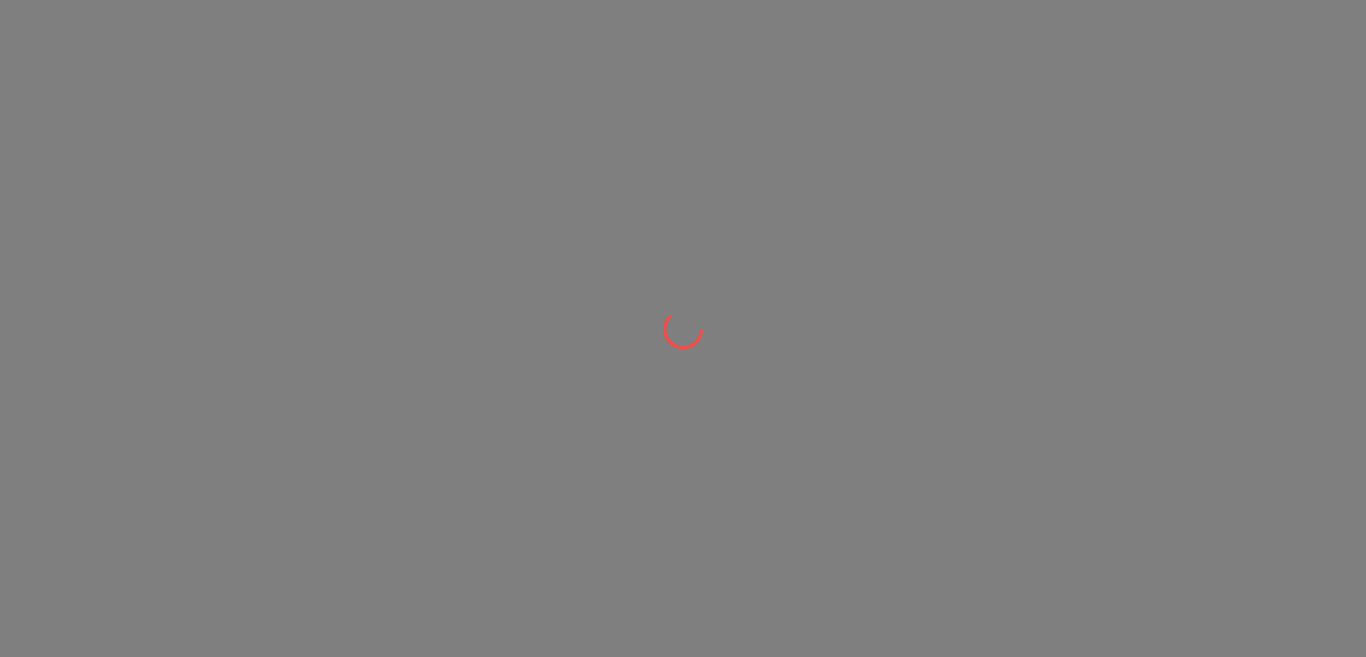 scroll, scrollTop: 0, scrollLeft: 0, axis: both 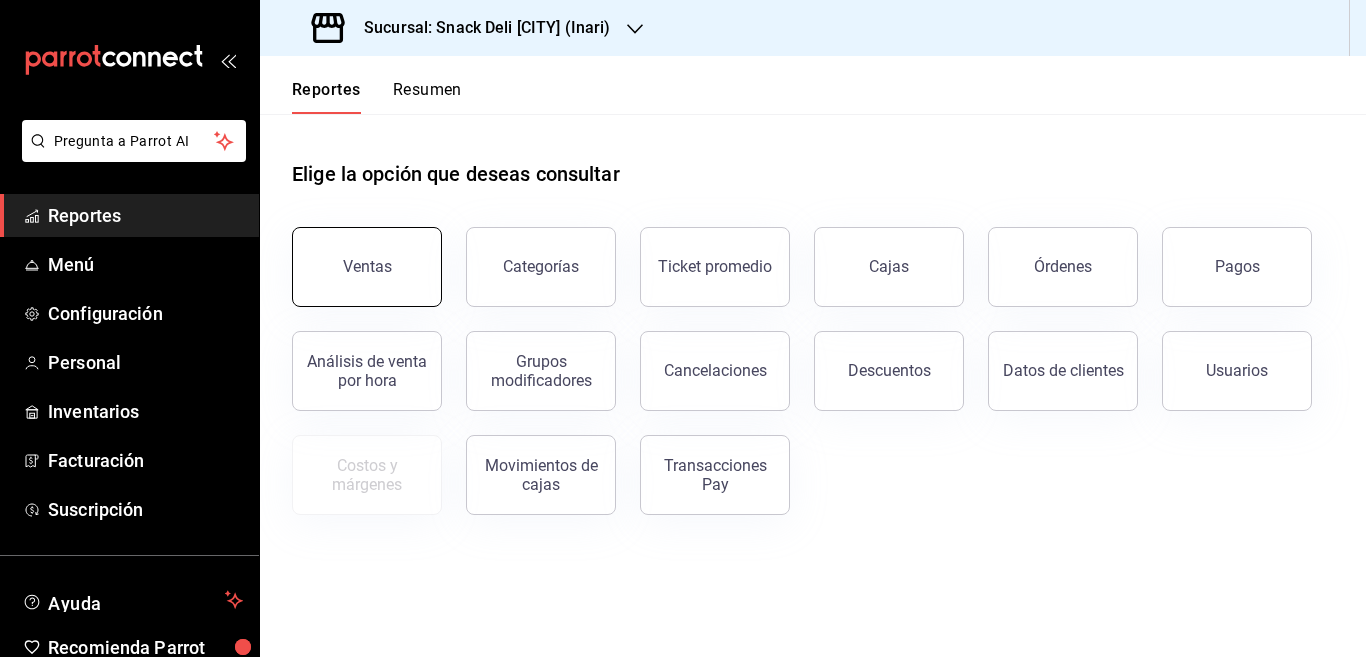 click on "Ventas" at bounding box center (367, 266) 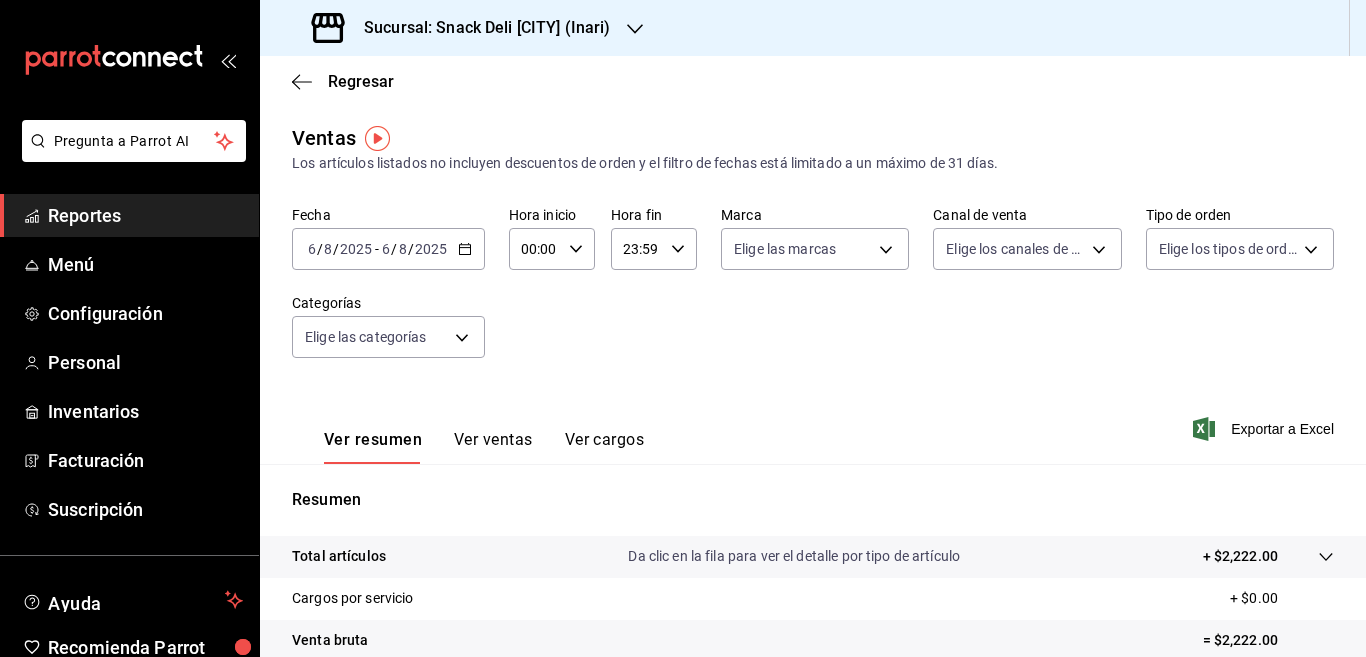 click 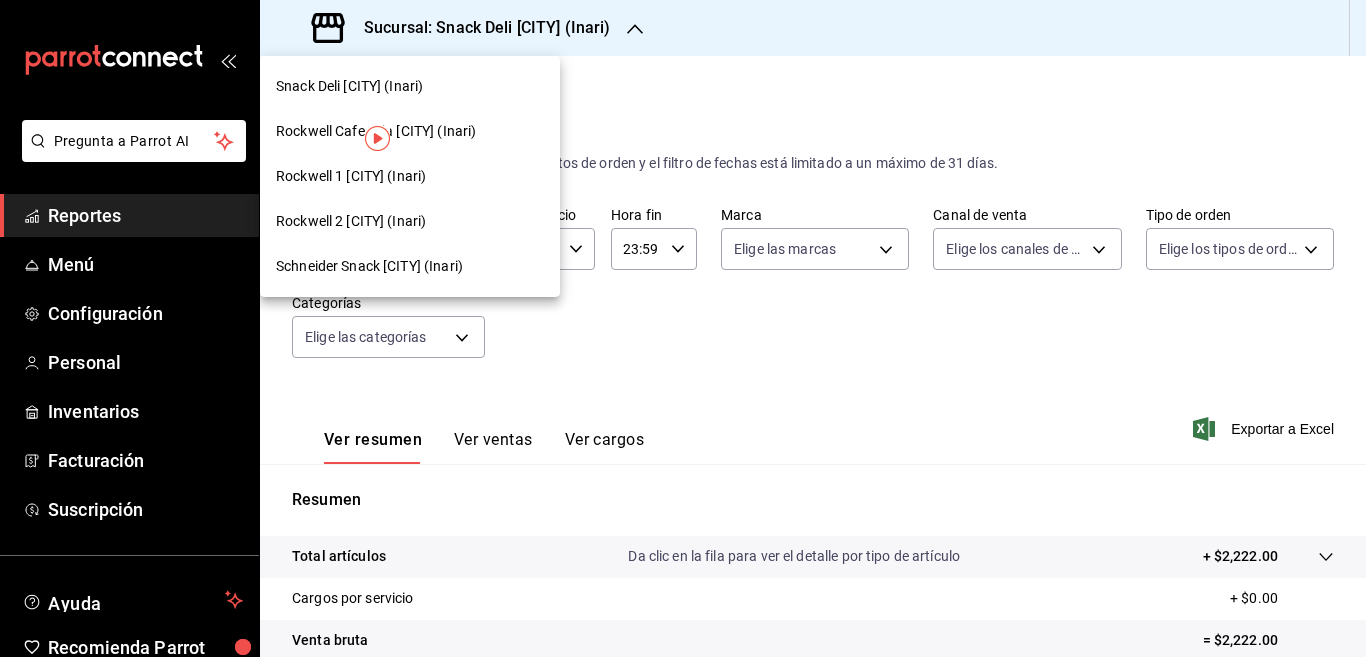 click on "Schneider Snack [CITY] (Inari)" at bounding box center [369, 266] 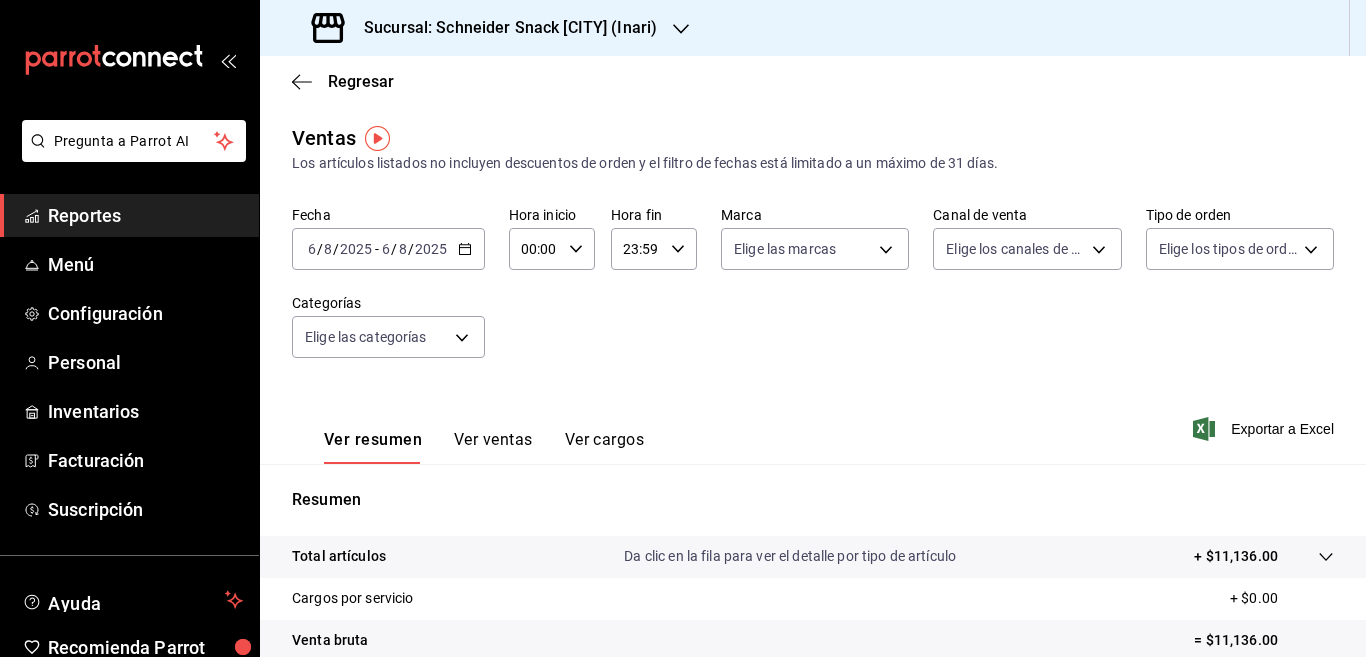 click 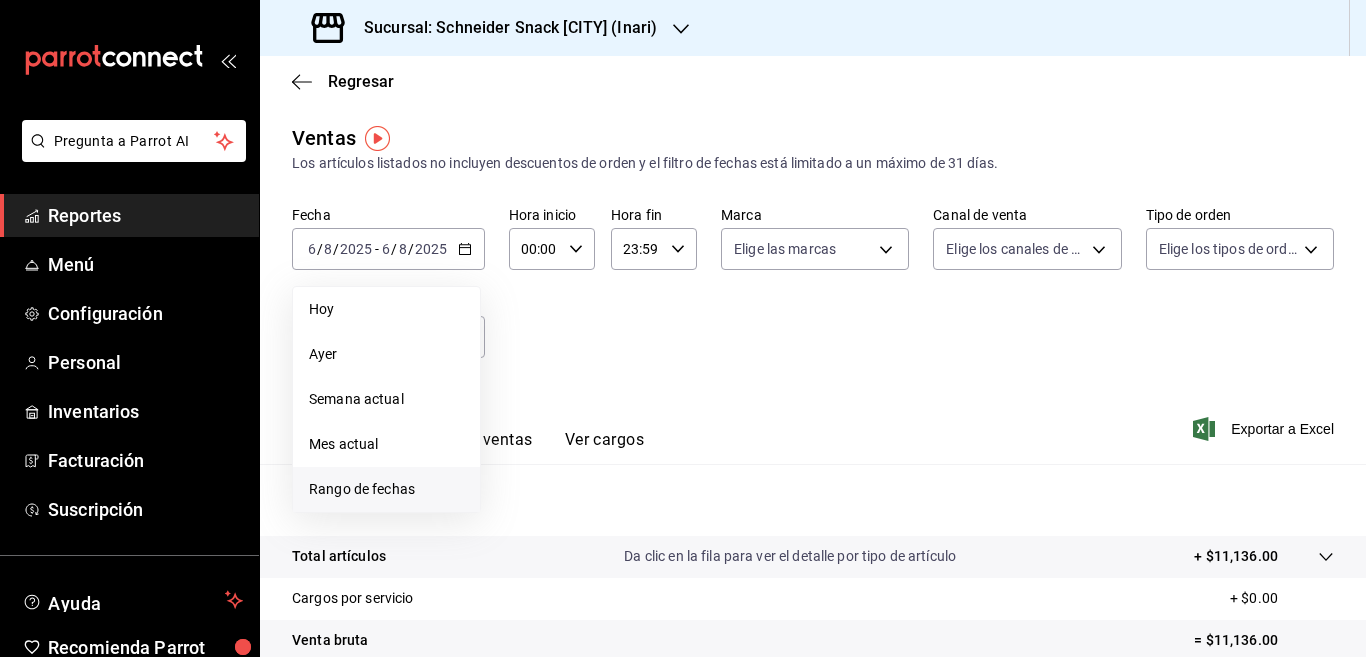 click on "Rango de fechas" at bounding box center [386, 489] 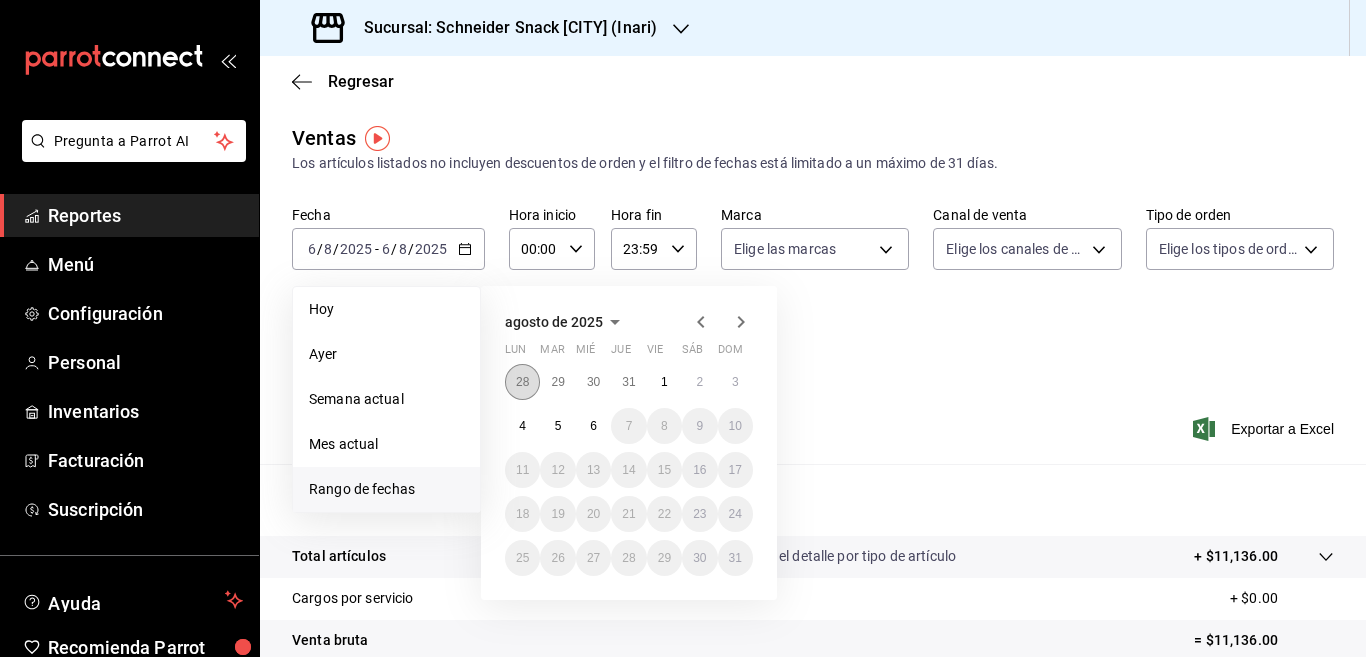 click on "28" at bounding box center (522, 382) 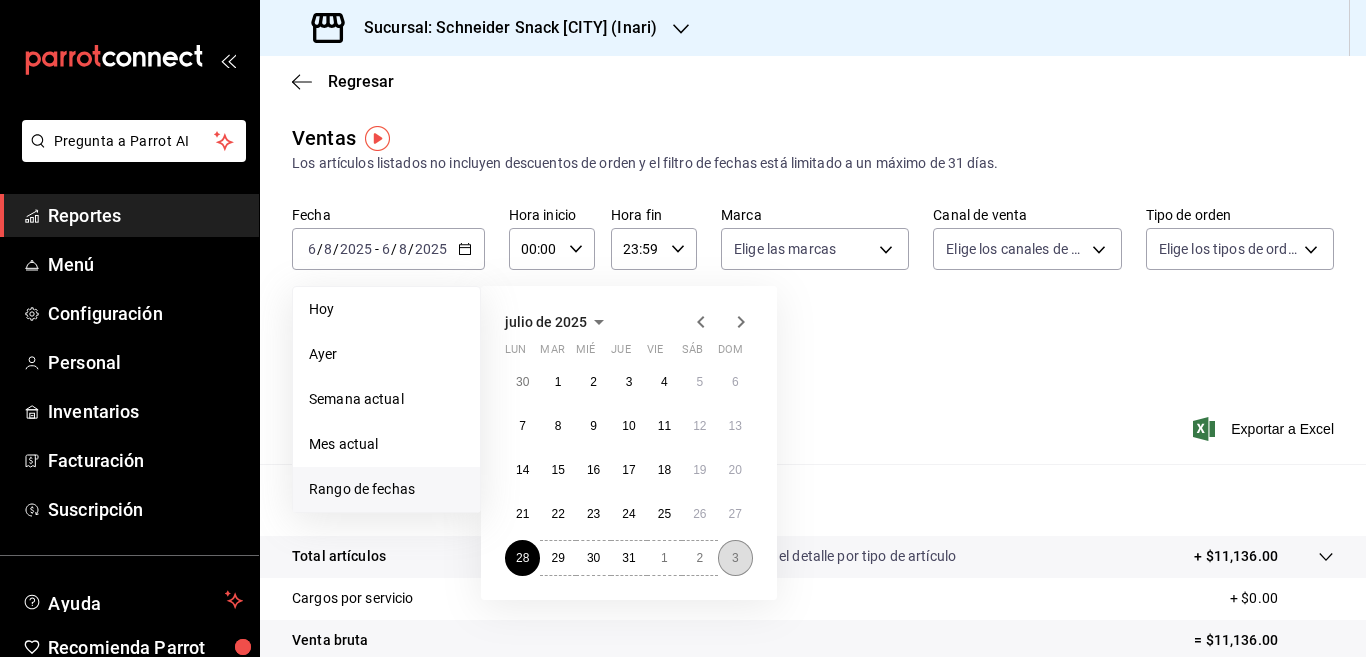 click on "3" at bounding box center [735, 558] 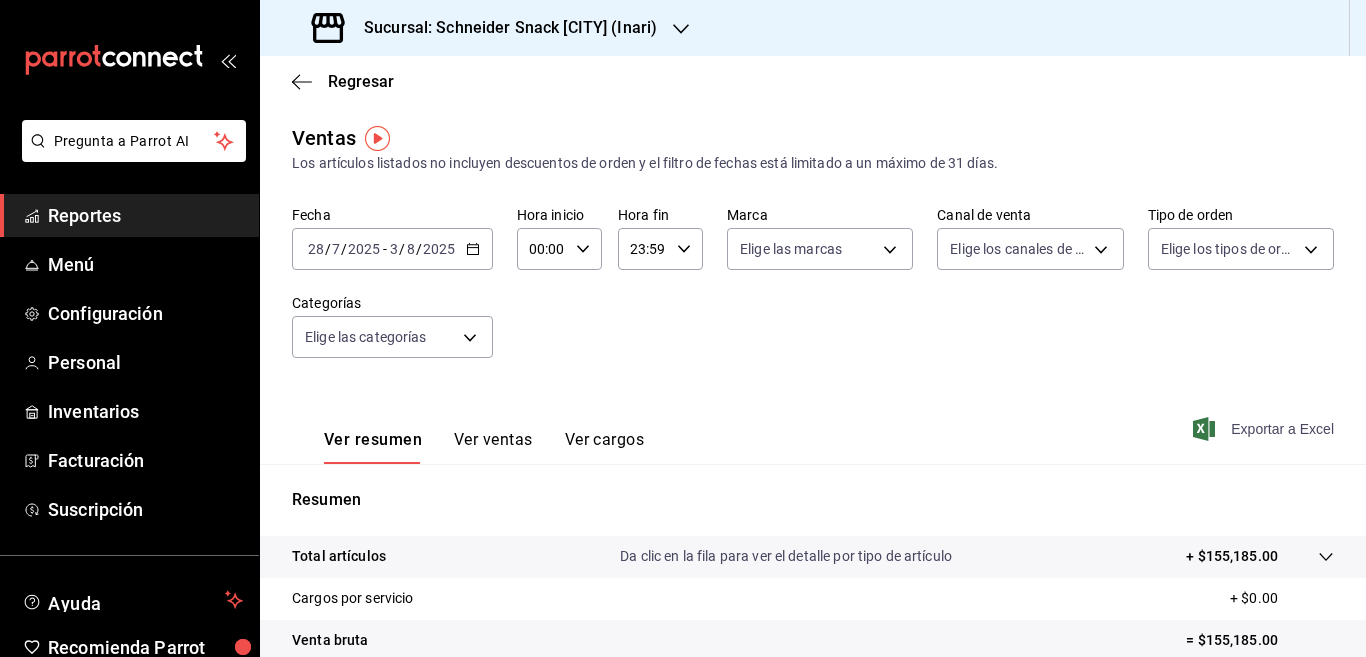 click on "Exportar a Excel" at bounding box center [1265, 429] 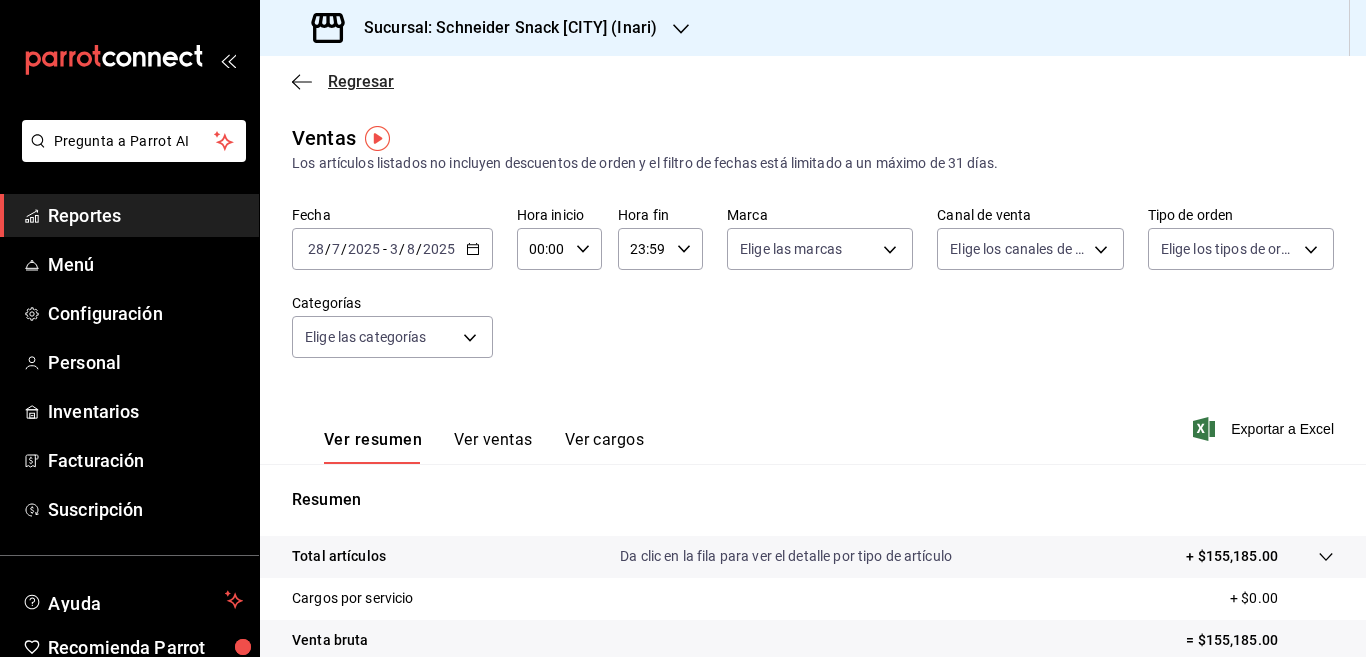 click 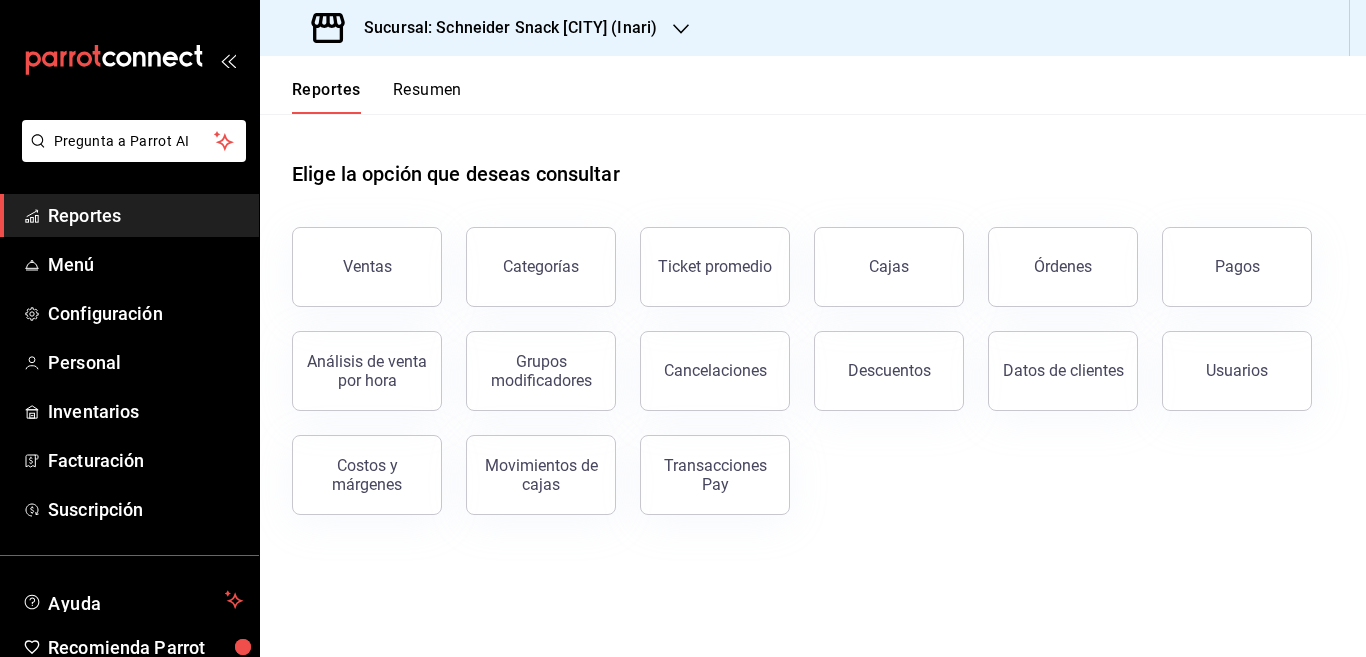 click on "Pagos" at bounding box center (1237, 266) 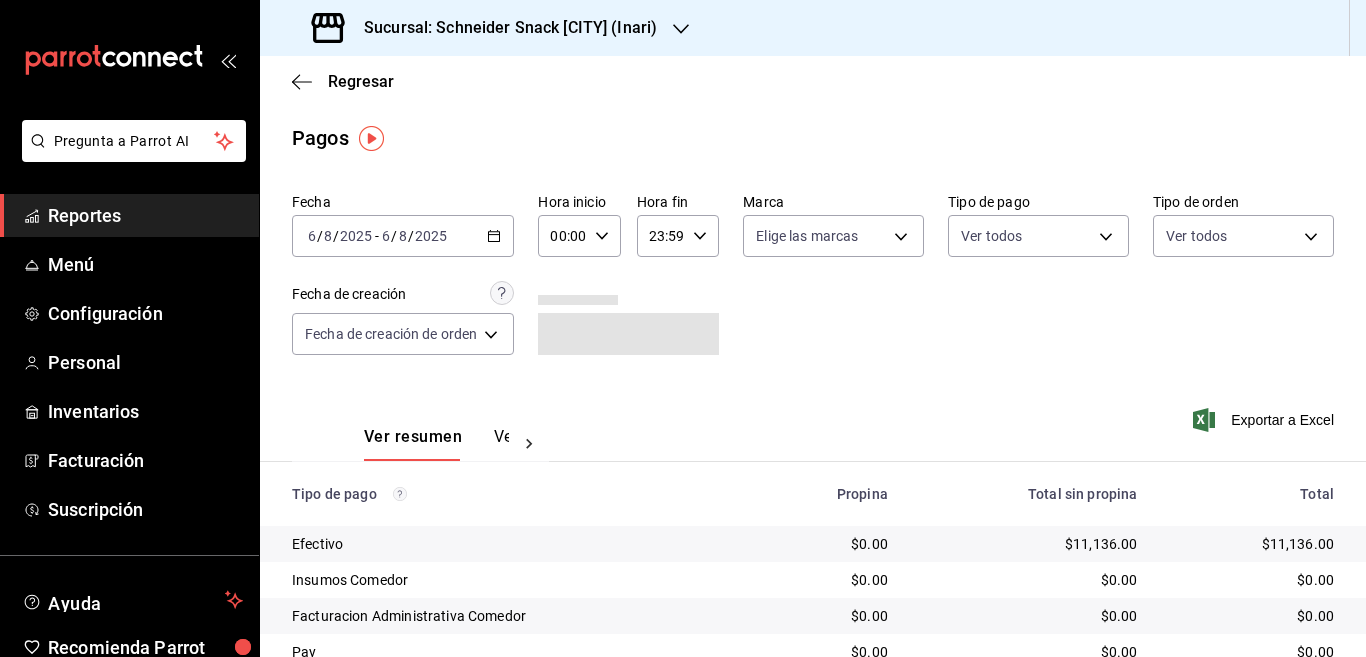 click 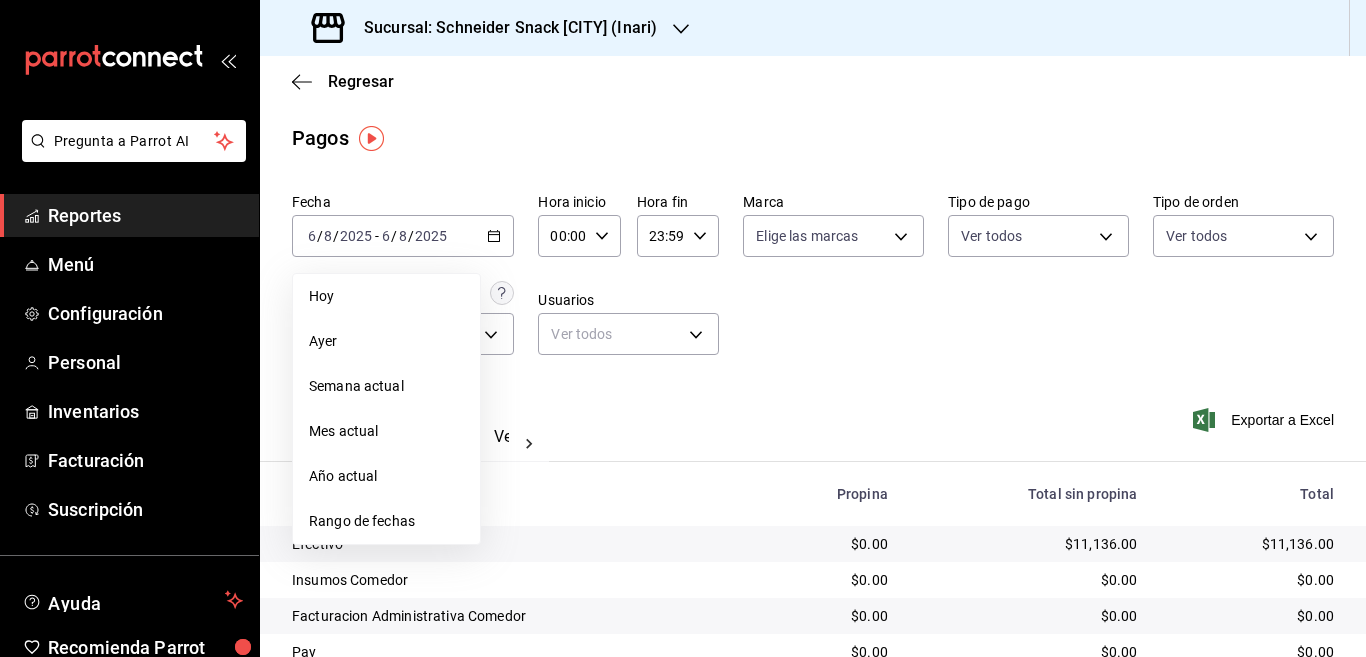 click on "Rango de fechas" at bounding box center [386, 521] 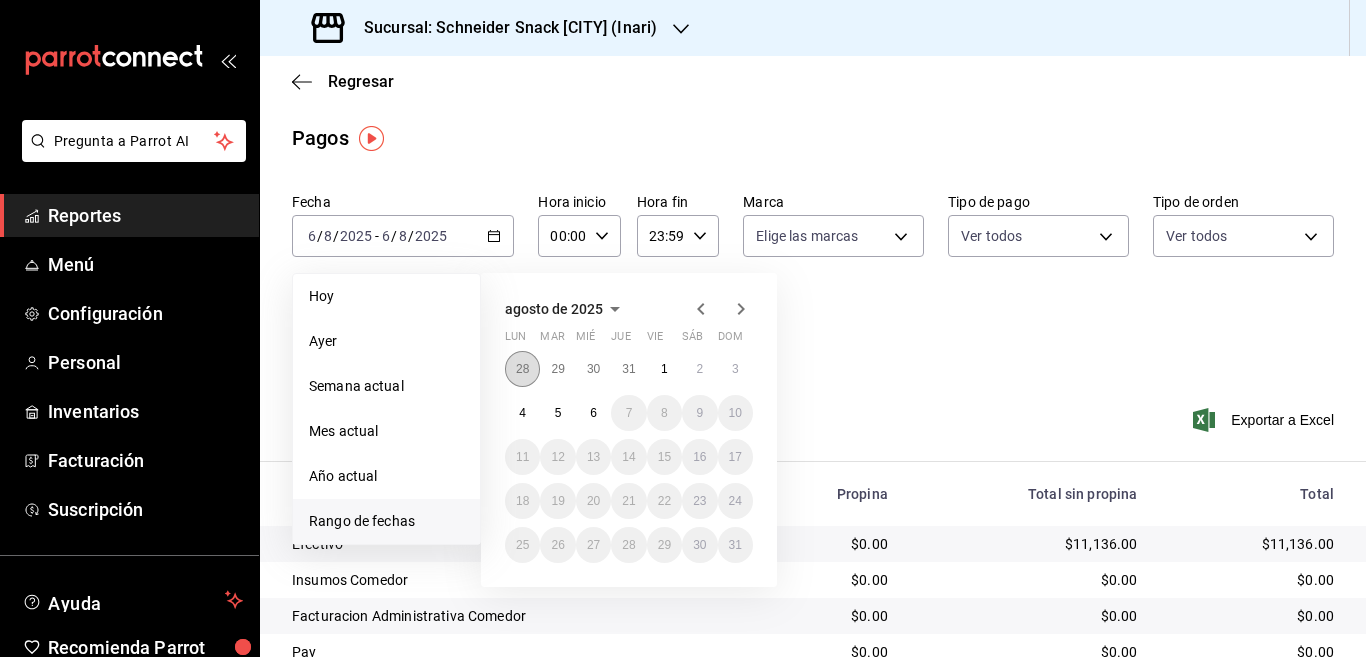 click on "28" at bounding box center (522, 369) 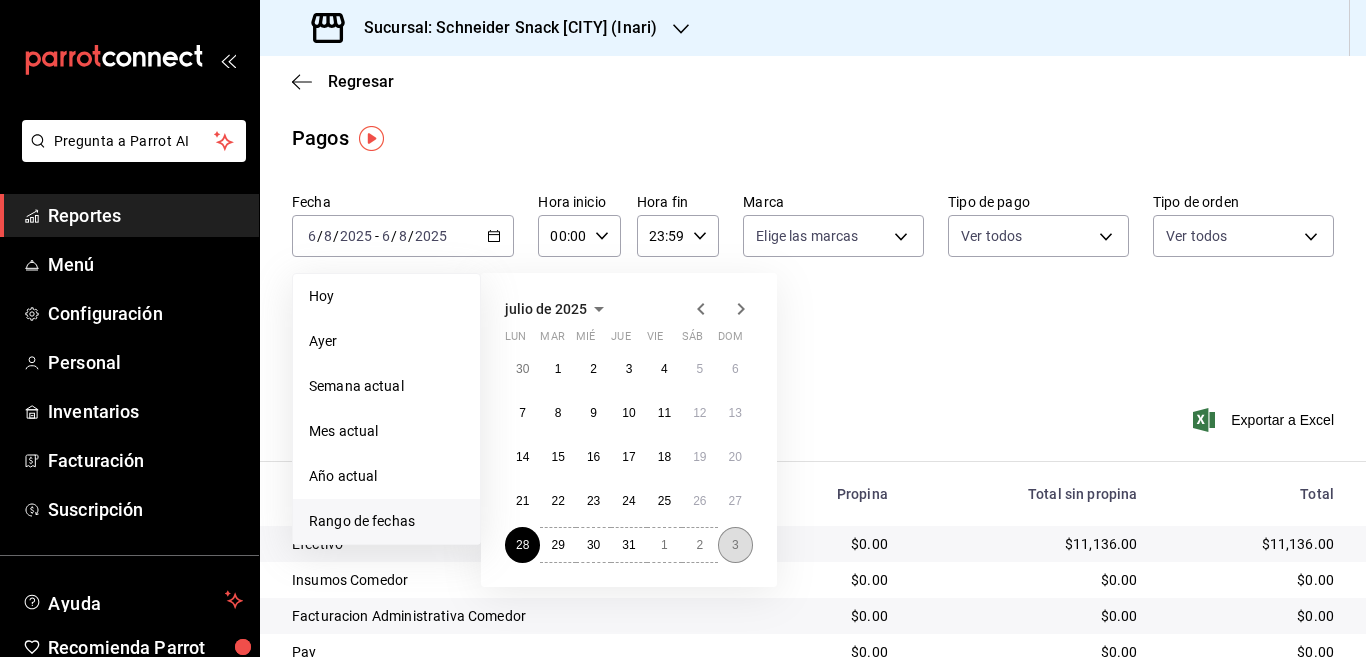 click on "3" at bounding box center (735, 545) 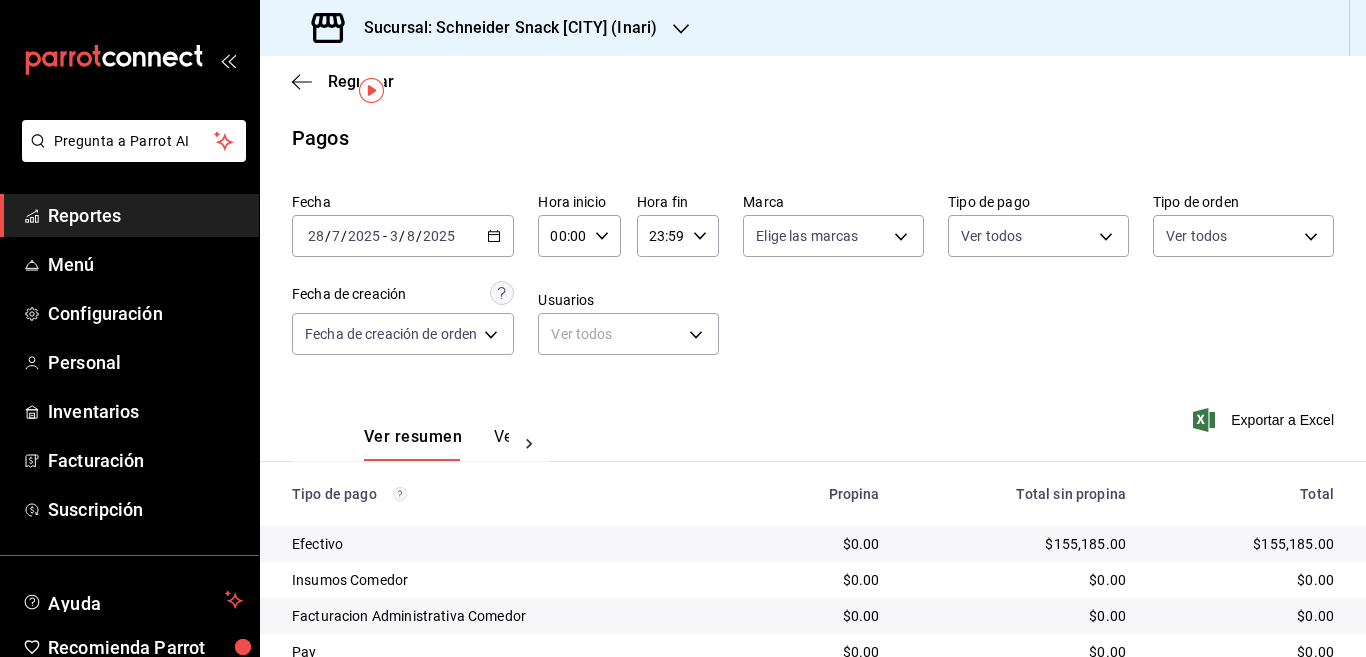 scroll, scrollTop: 82, scrollLeft: 0, axis: vertical 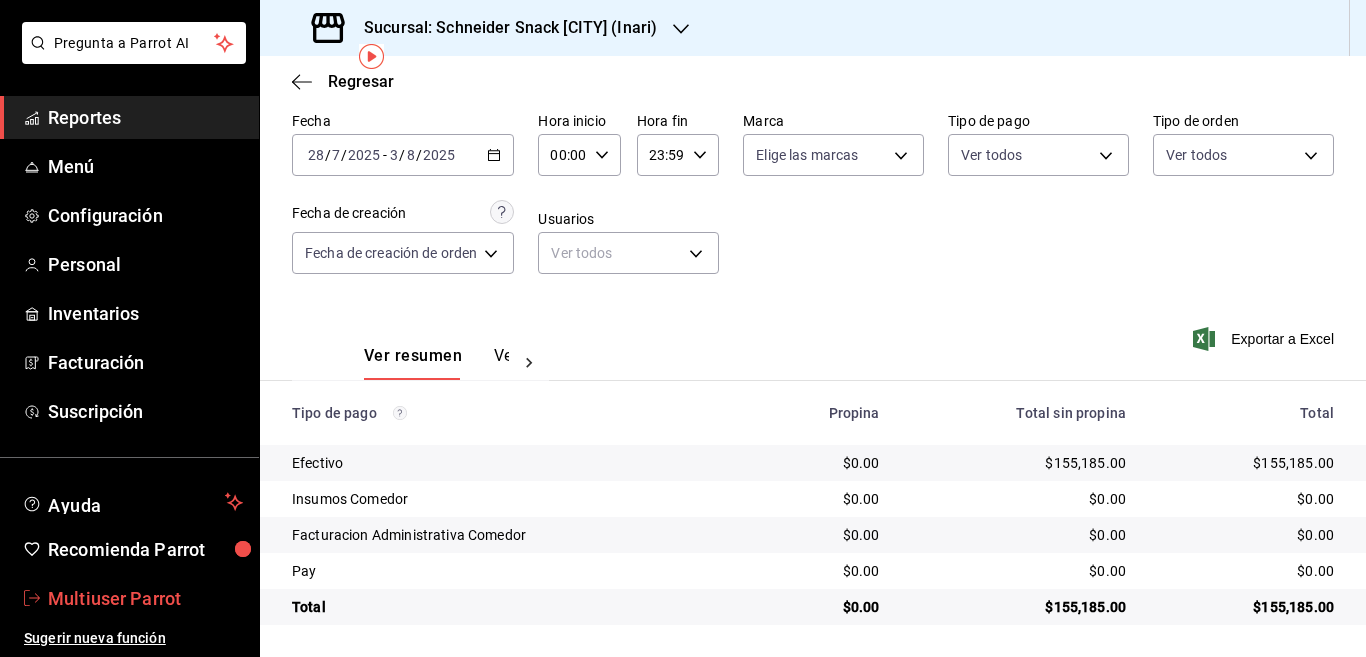 click on "Multiuser Parrot" at bounding box center (145, 598) 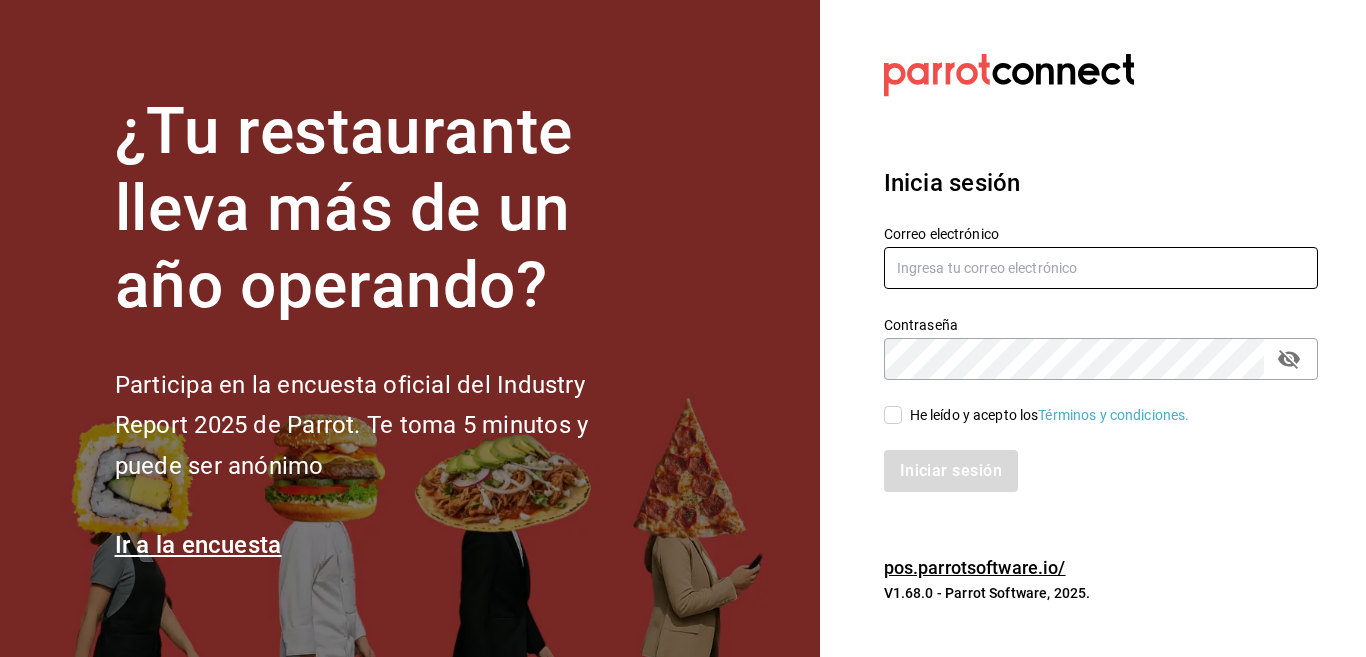 type on "multiuser@inaritij.com" 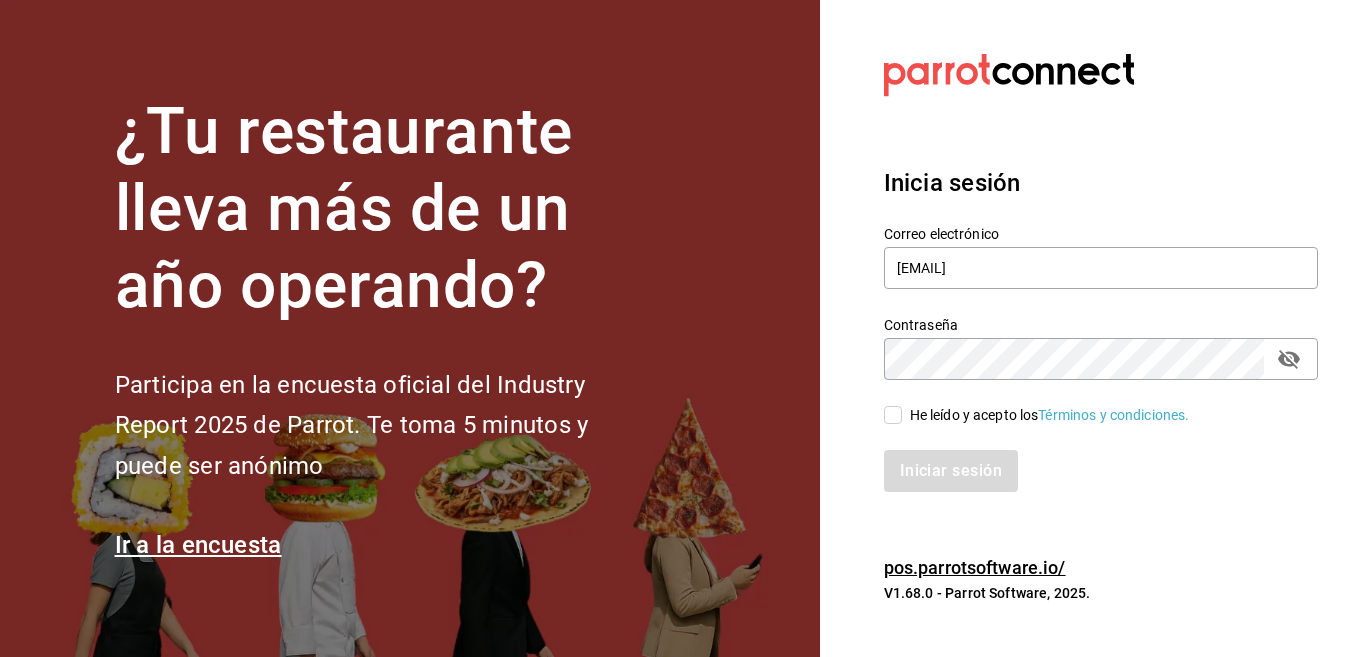 click on "He leído y acepto los  Términos y condiciones." at bounding box center [893, 415] 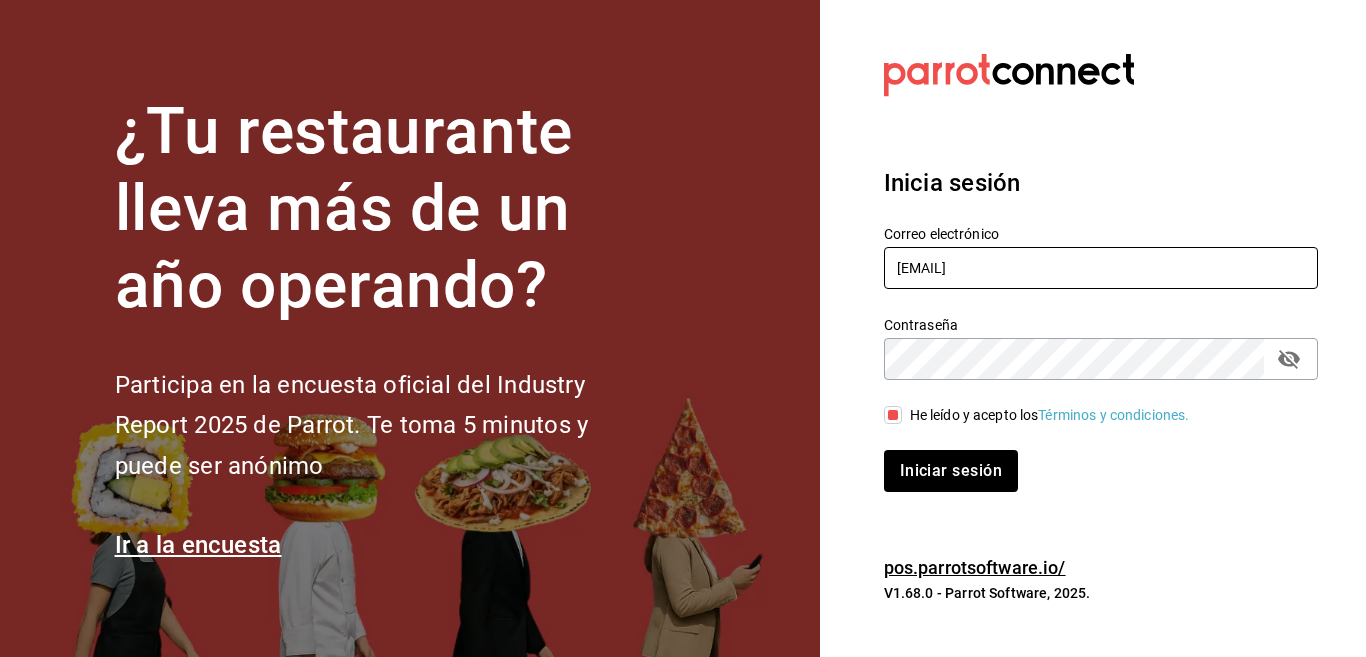 click on "multiuser@inaritij.com" at bounding box center [1101, 268] 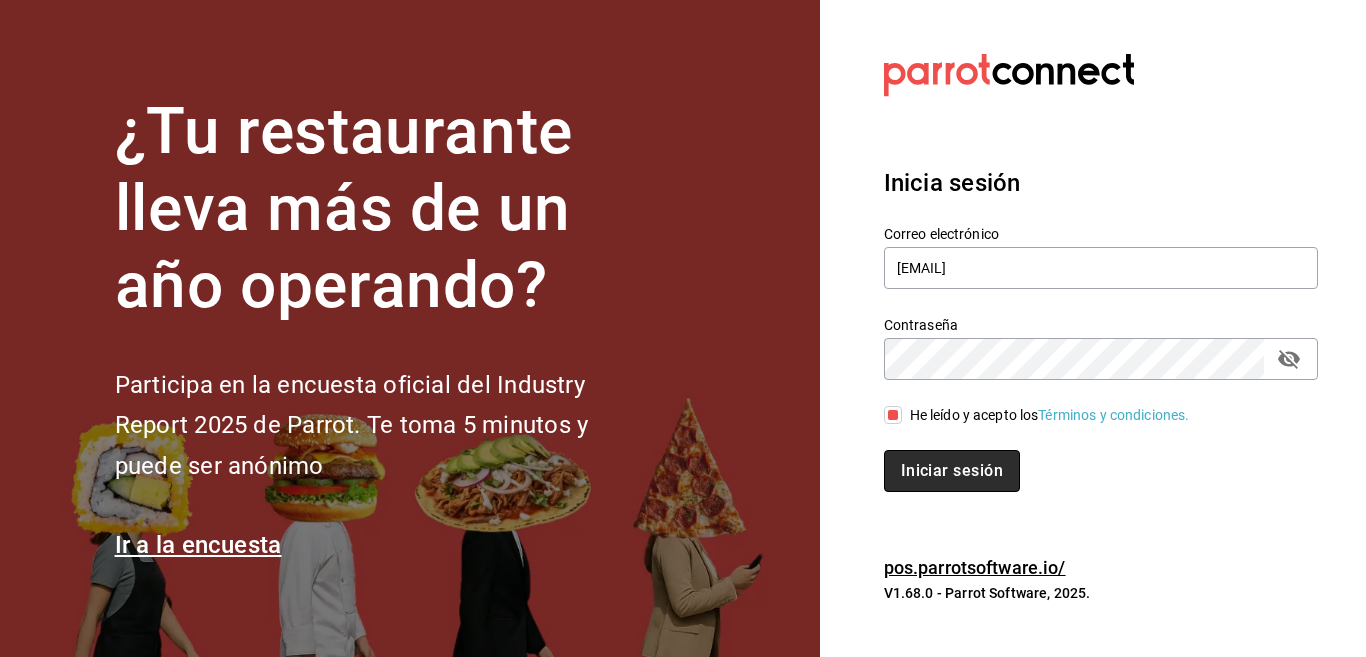 click on "Iniciar sesión" at bounding box center (952, 471) 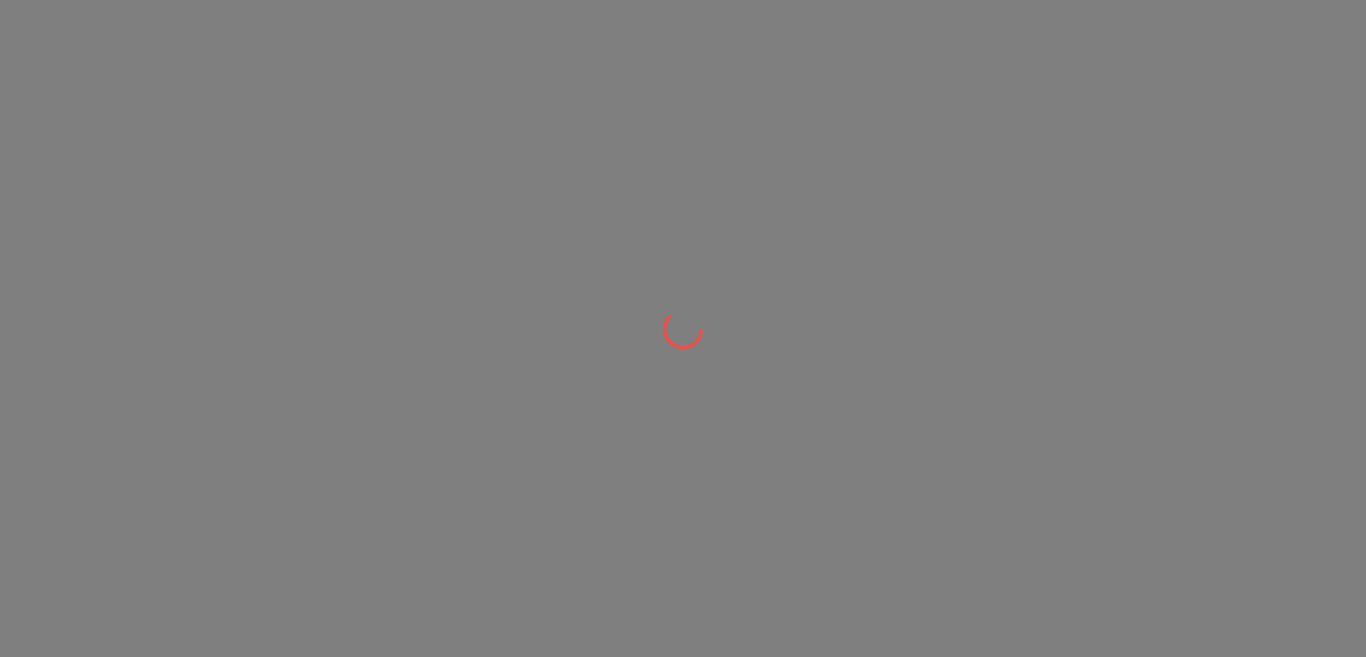 scroll, scrollTop: 0, scrollLeft: 0, axis: both 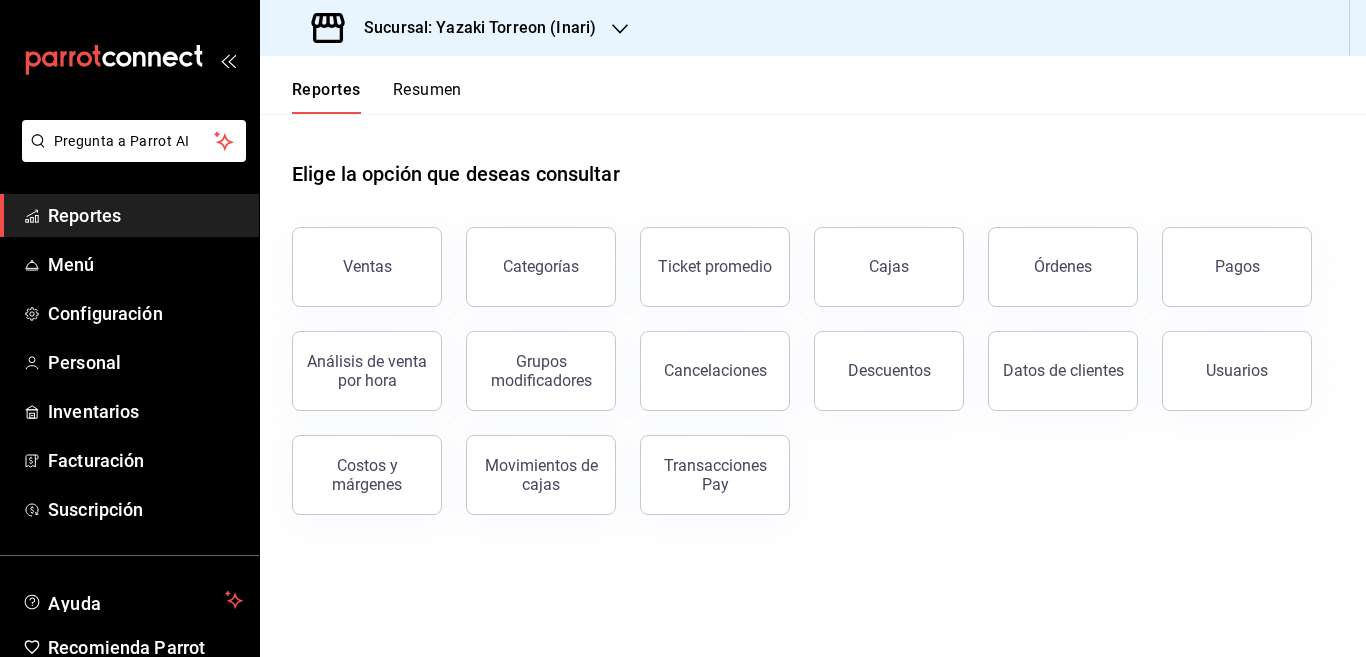 click on "Ventas" at bounding box center (367, 266) 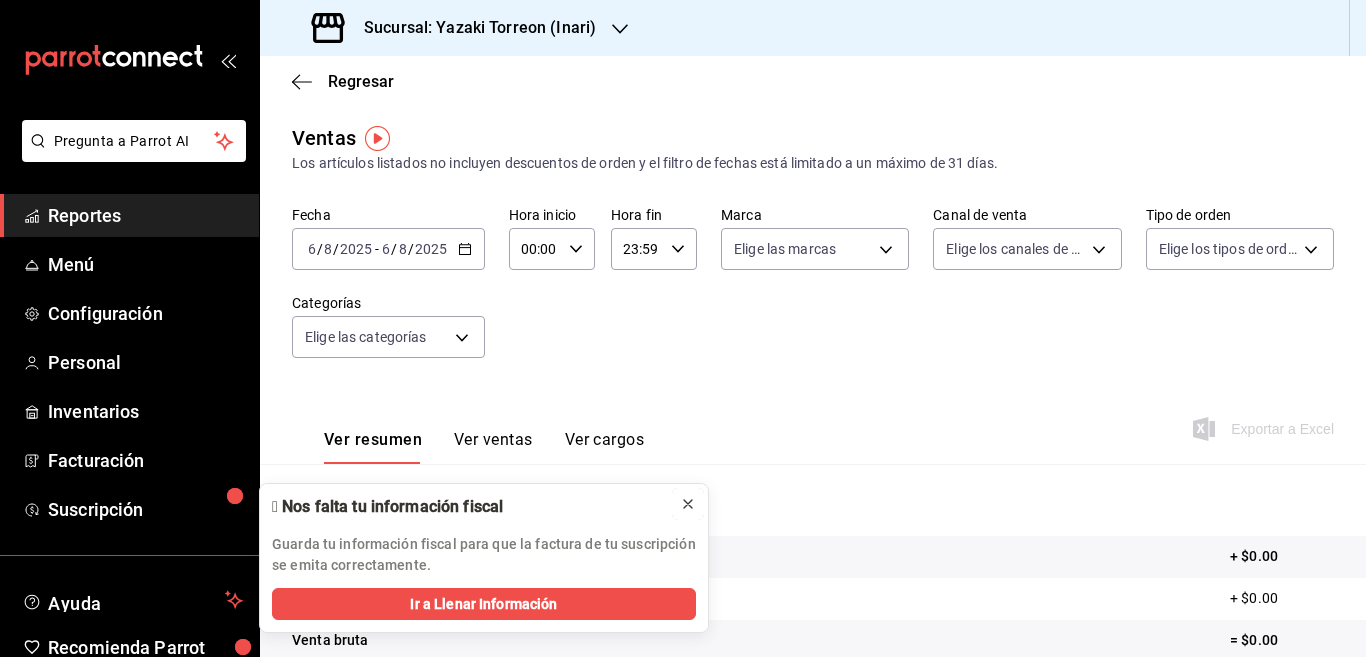 click 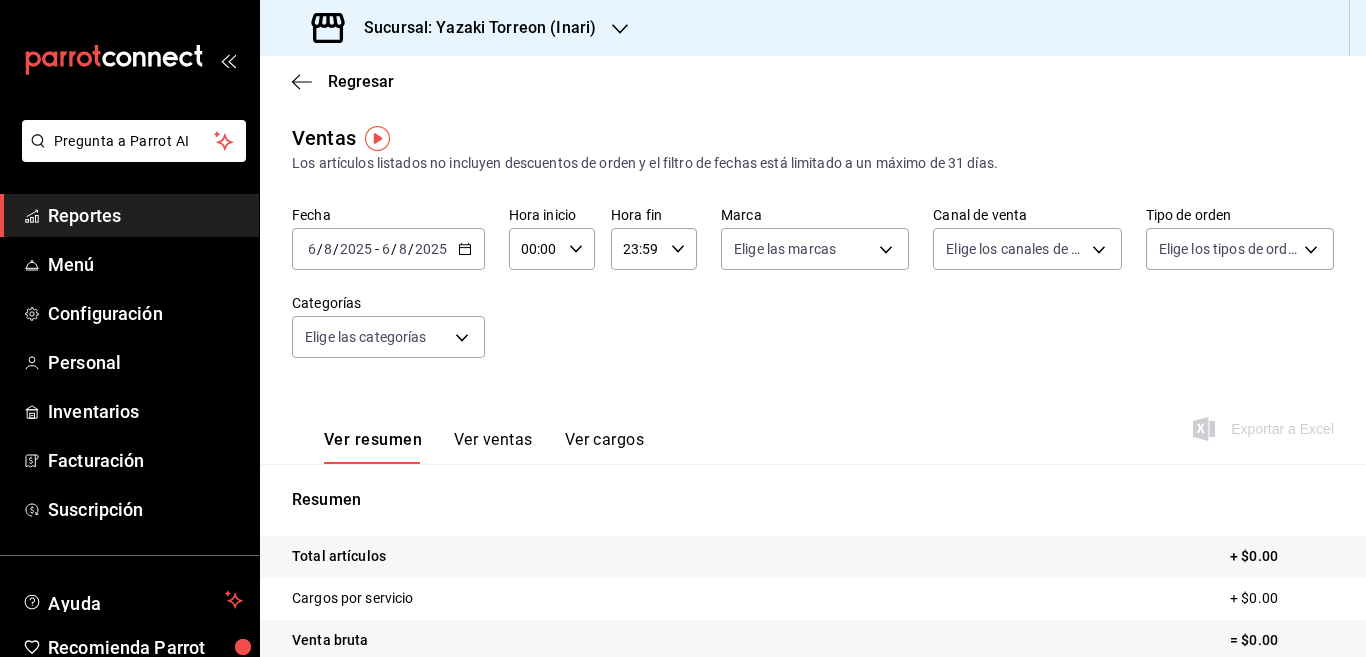 click 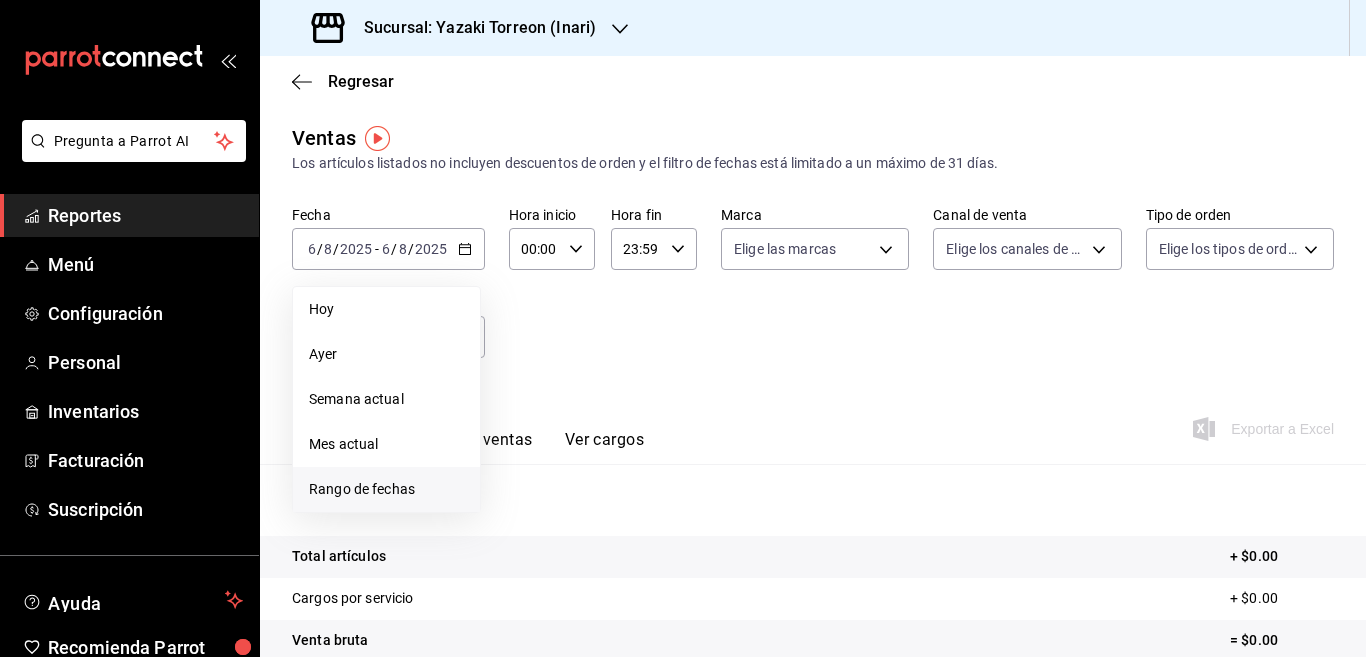 click on "Rango de fechas" at bounding box center [386, 489] 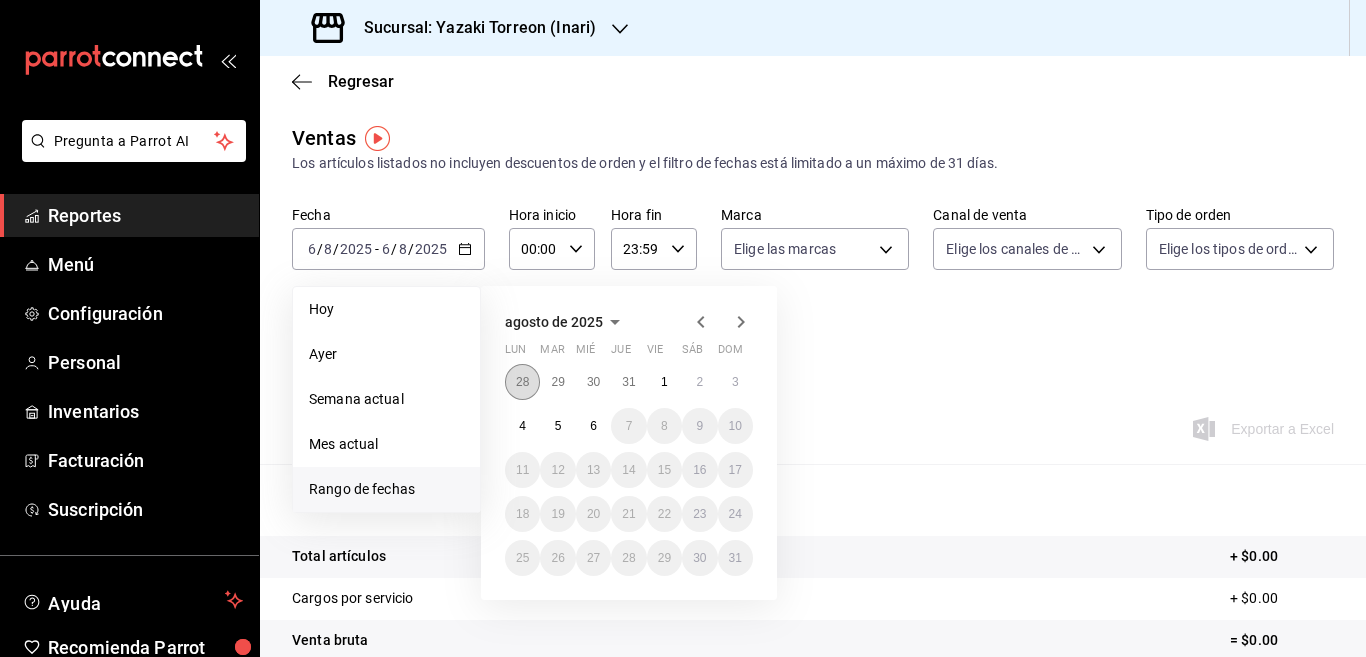 click on "28" at bounding box center [522, 382] 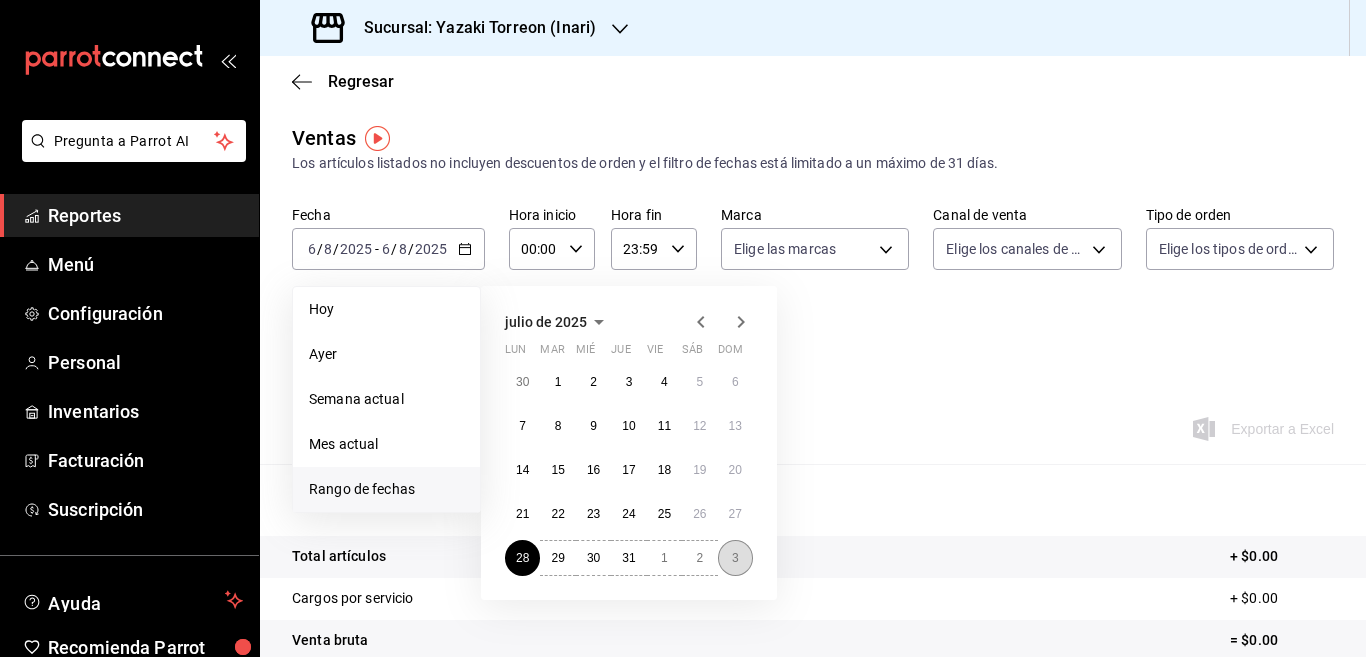 click on "3" at bounding box center (735, 558) 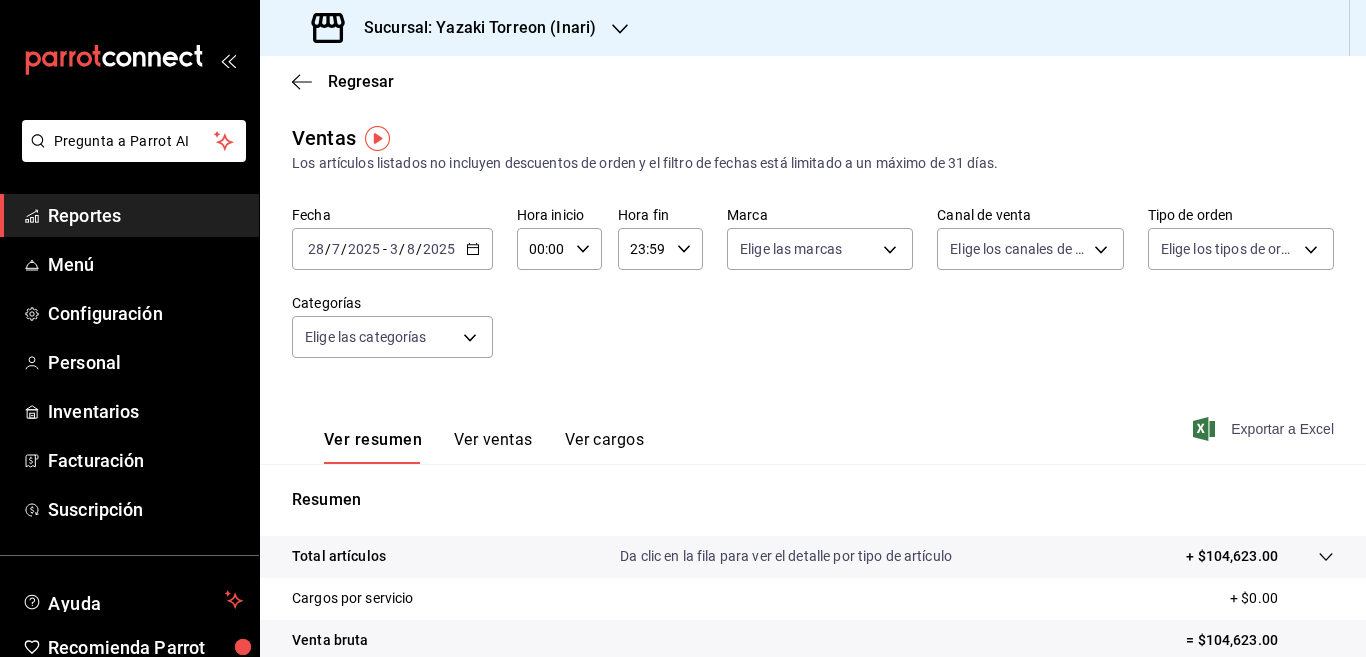 click on "Exportar a Excel" at bounding box center [1265, 429] 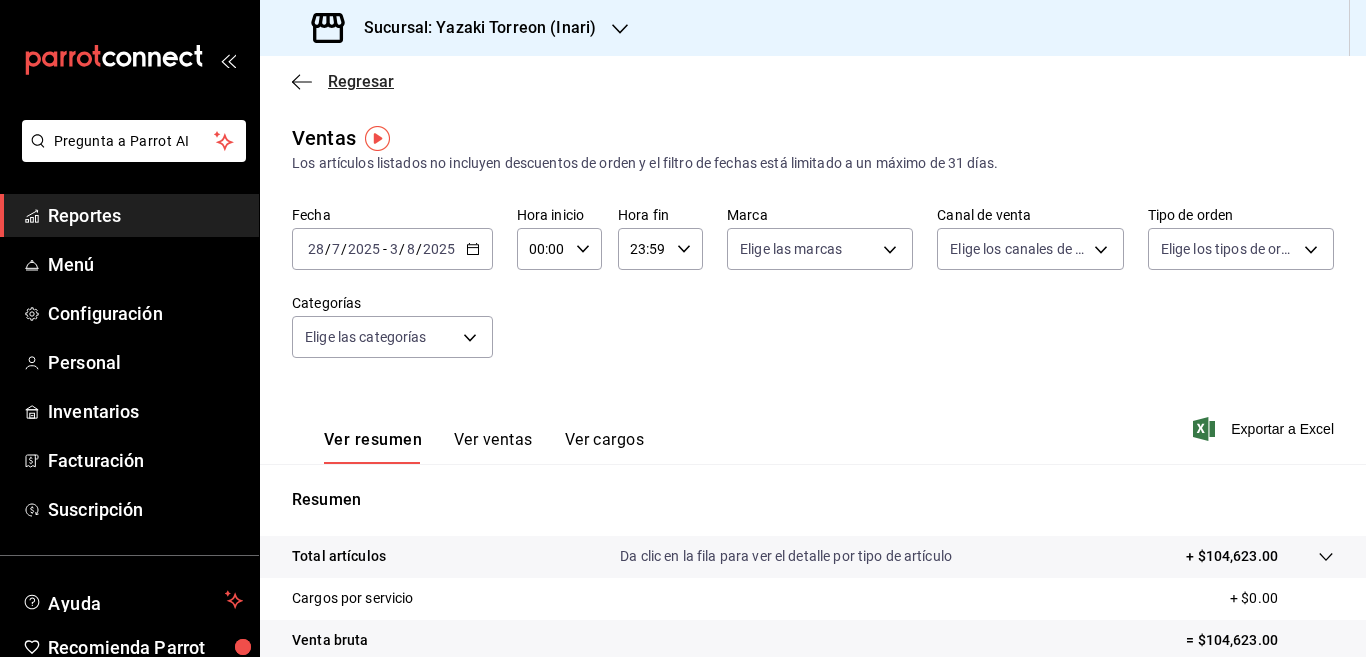 click on "Regresar" at bounding box center [361, 81] 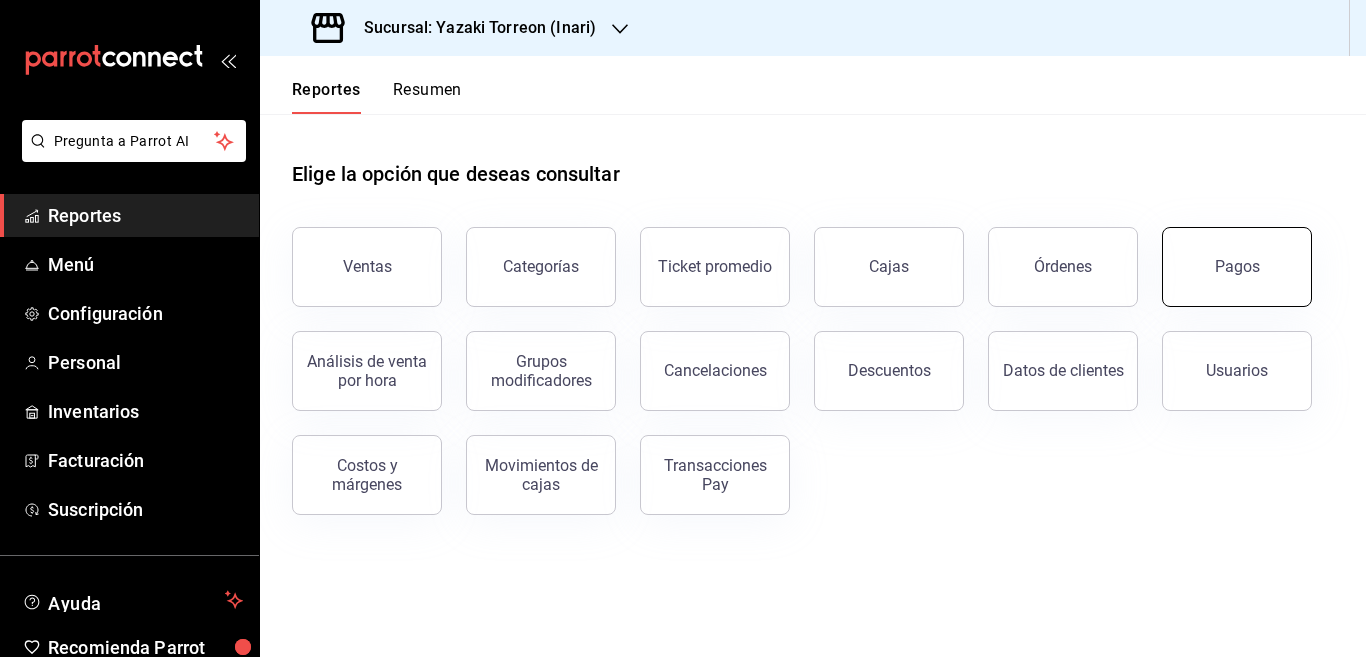 click on "Pagos" at bounding box center (1237, 266) 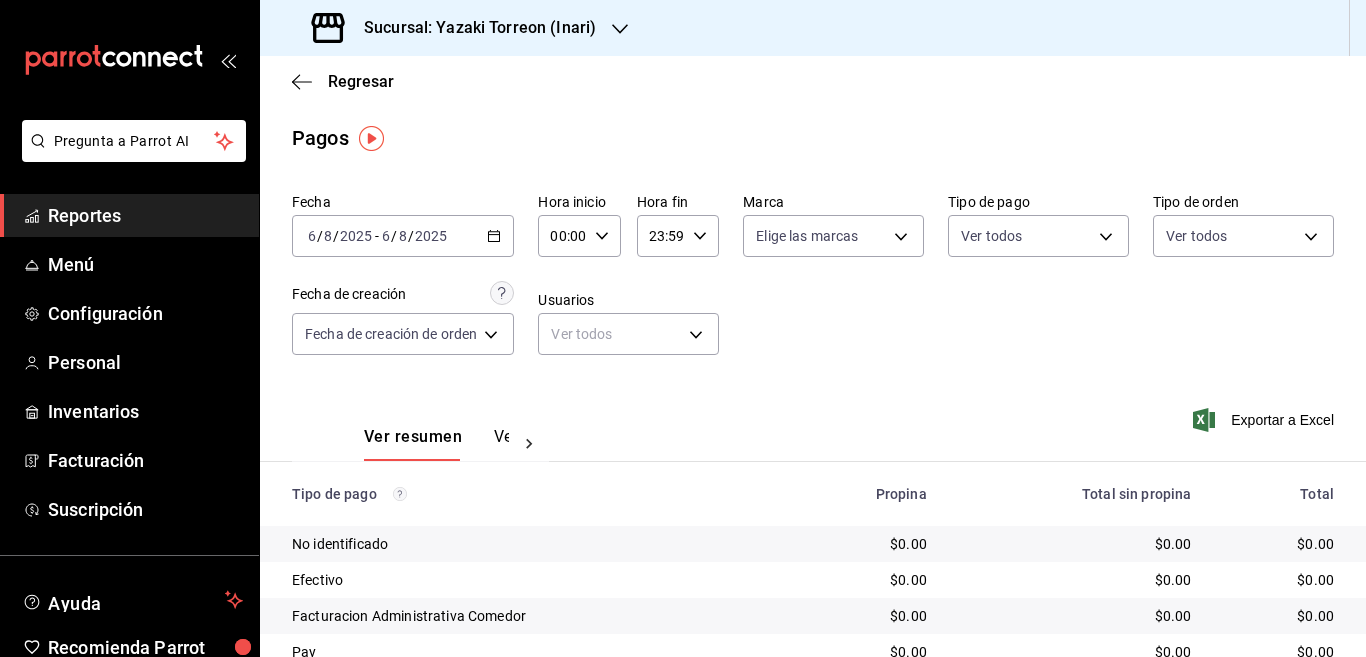 click 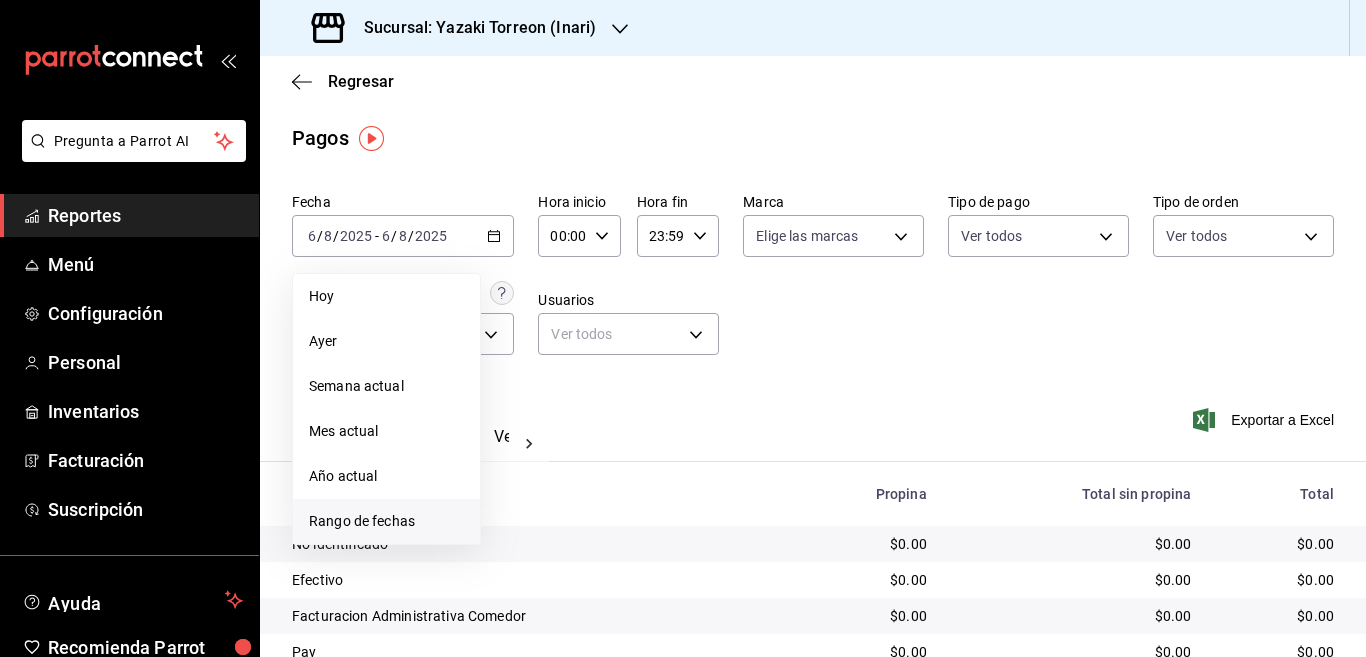 click on "Rango de fechas" at bounding box center [386, 521] 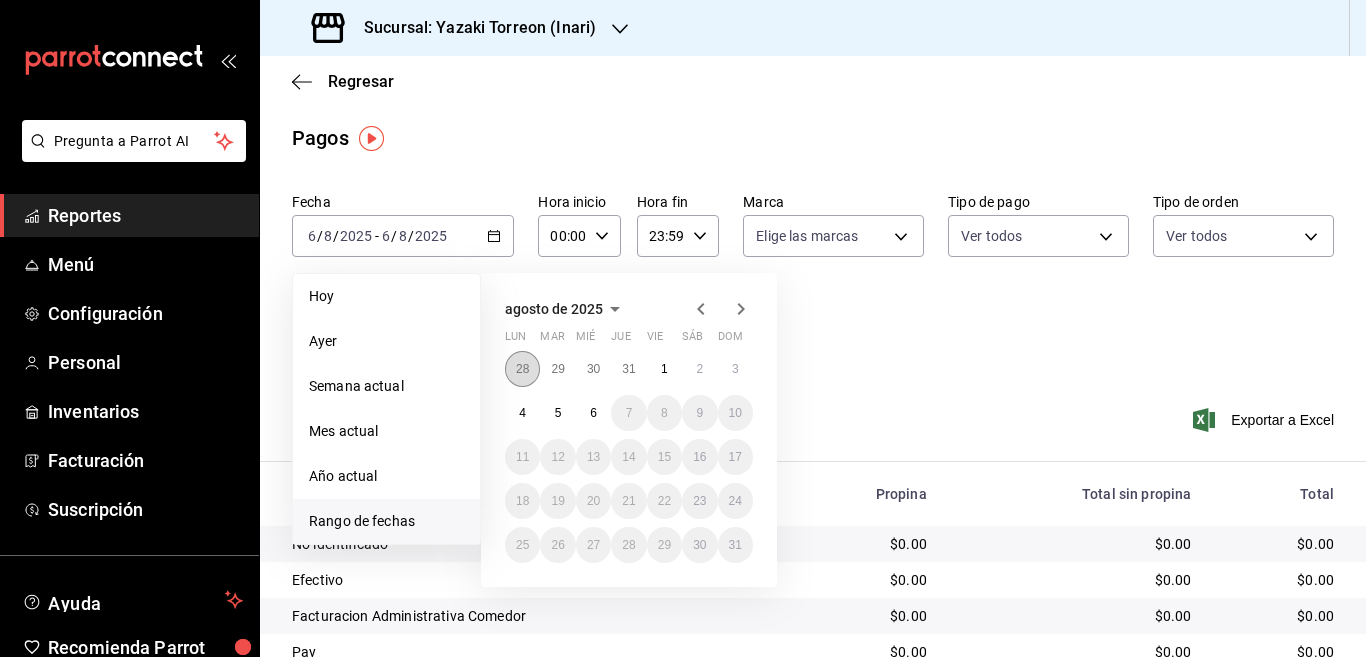 click on "28" at bounding box center [522, 369] 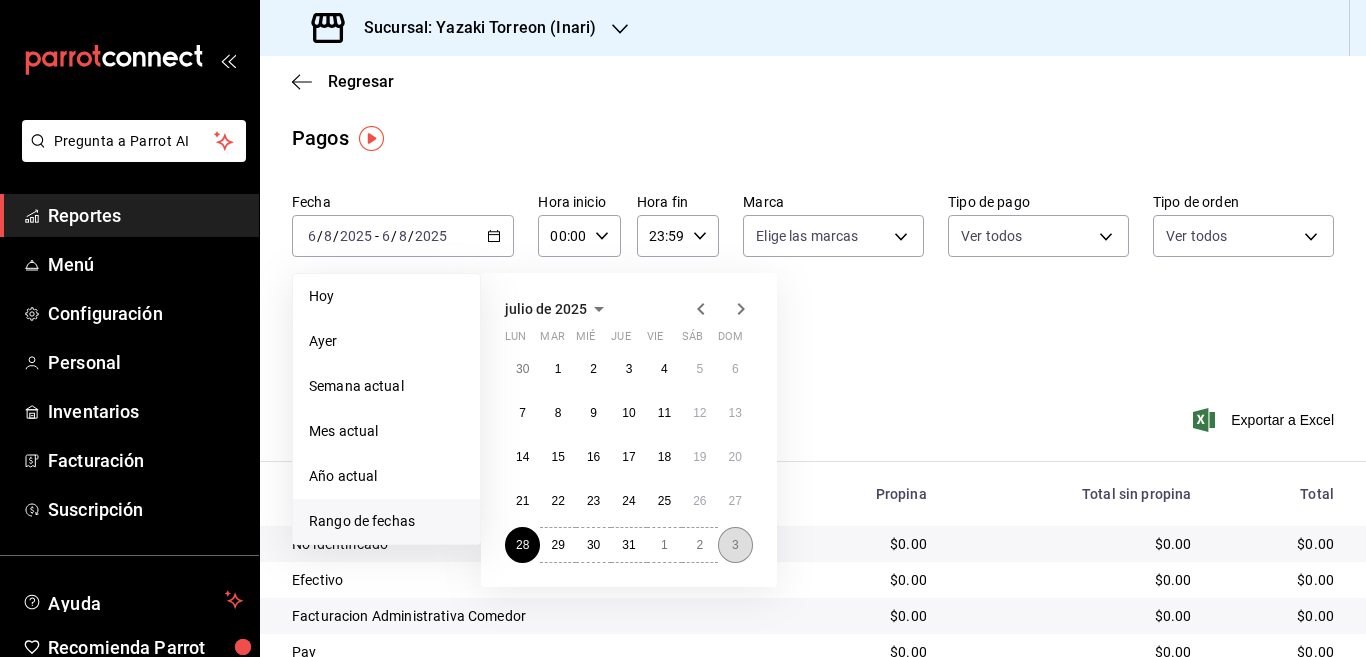 click on "3" at bounding box center (735, 545) 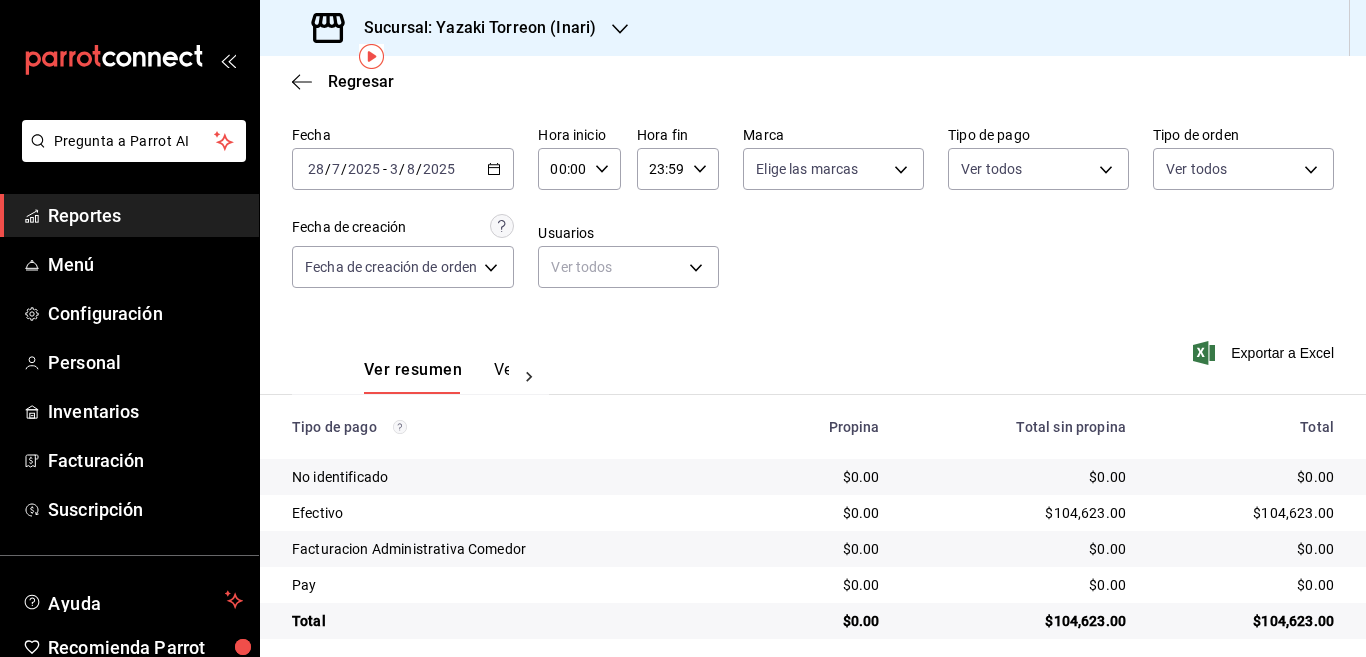 scroll, scrollTop: 82, scrollLeft: 0, axis: vertical 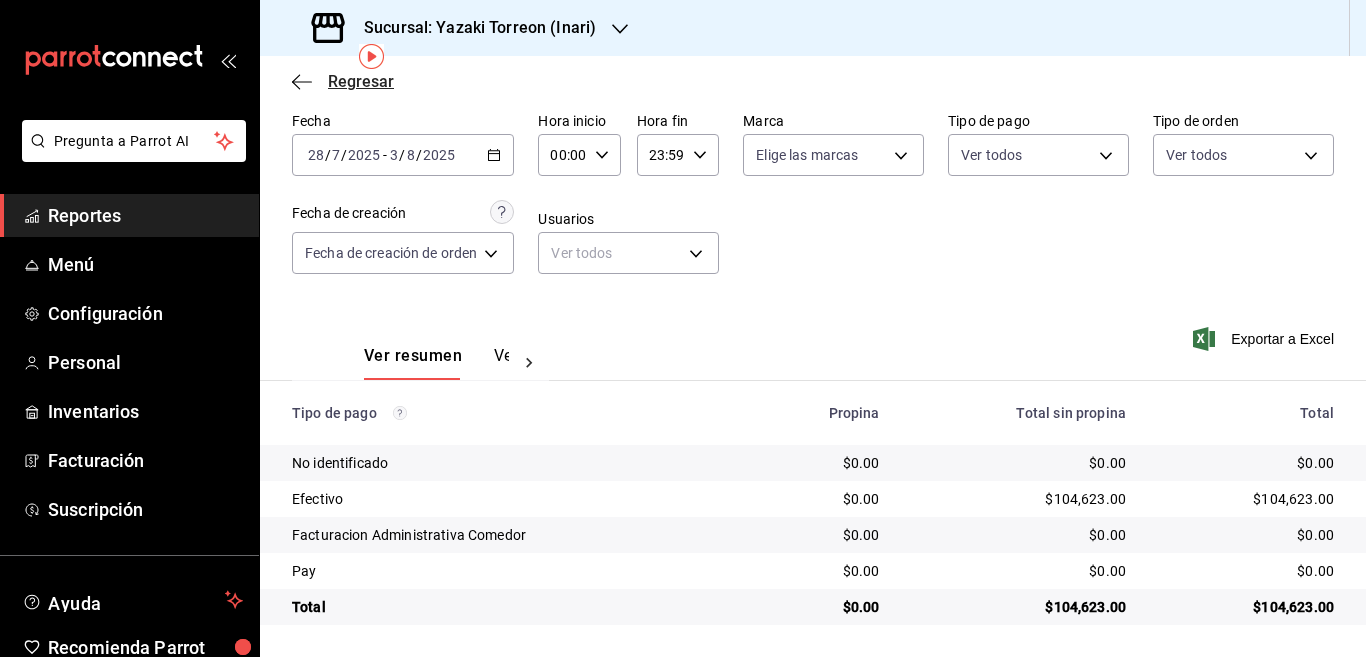 click on "Regresar" at bounding box center [361, 81] 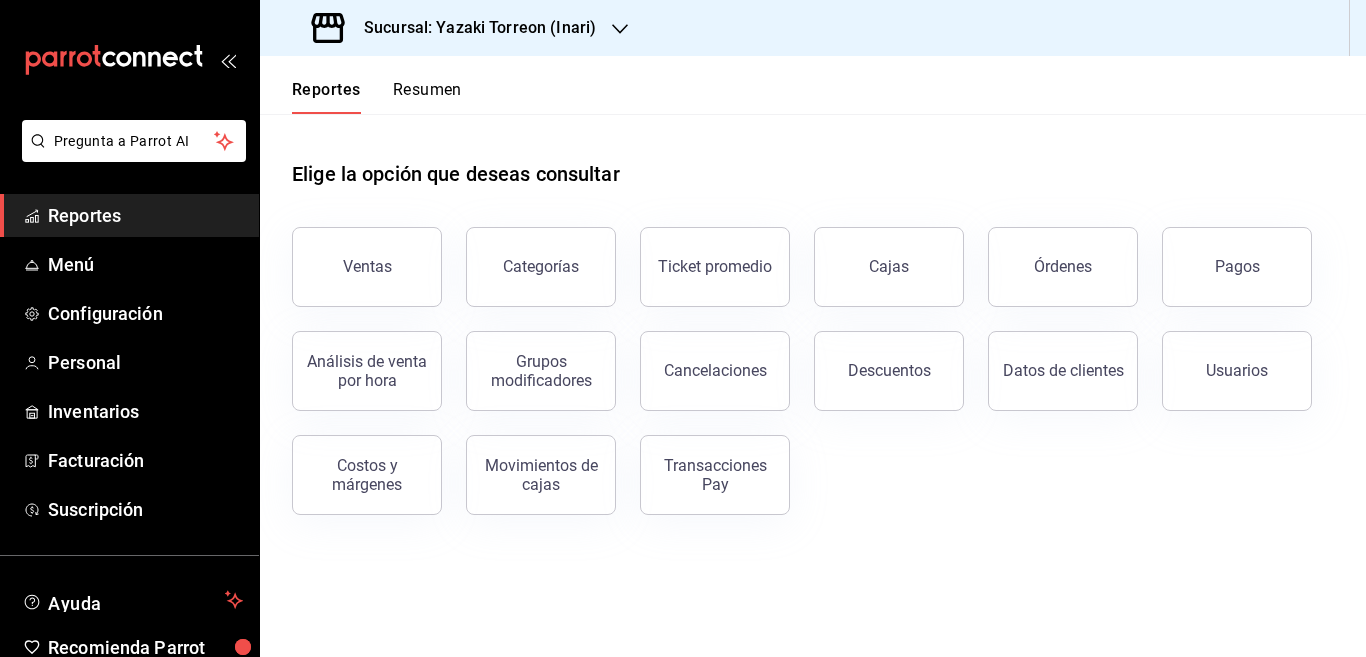 click 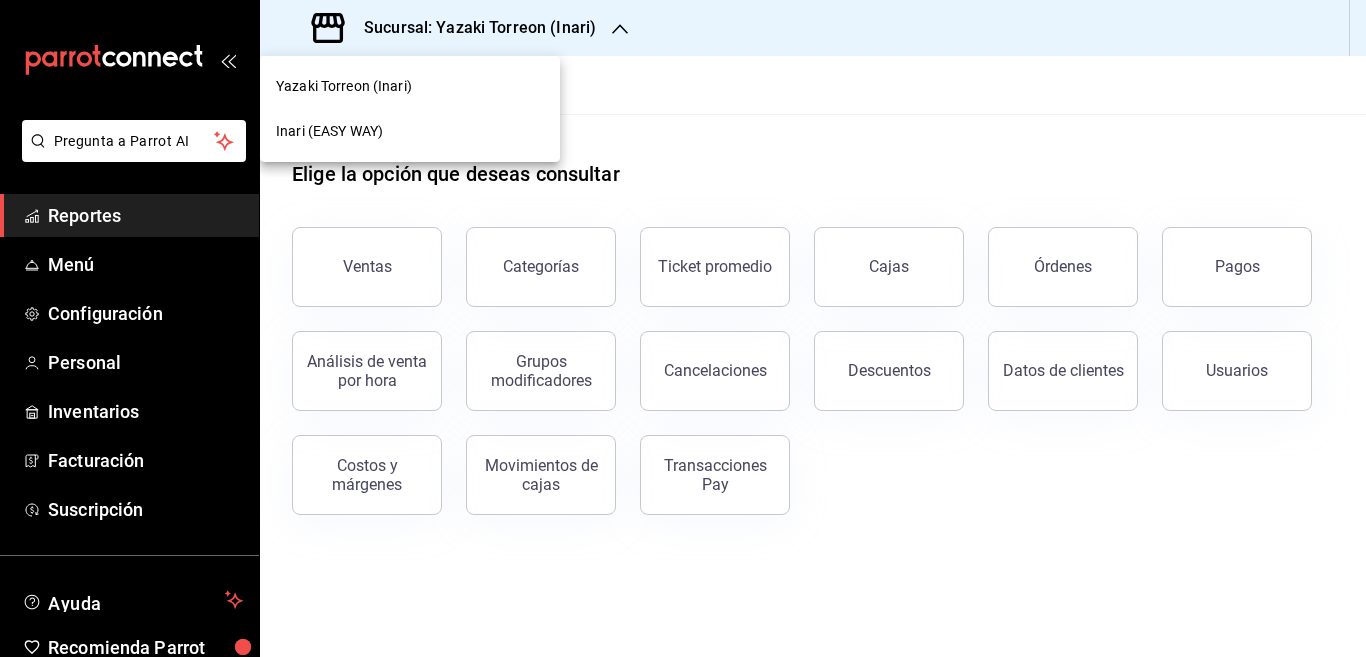 click on "Inari (EASY WAY)" at bounding box center [329, 131] 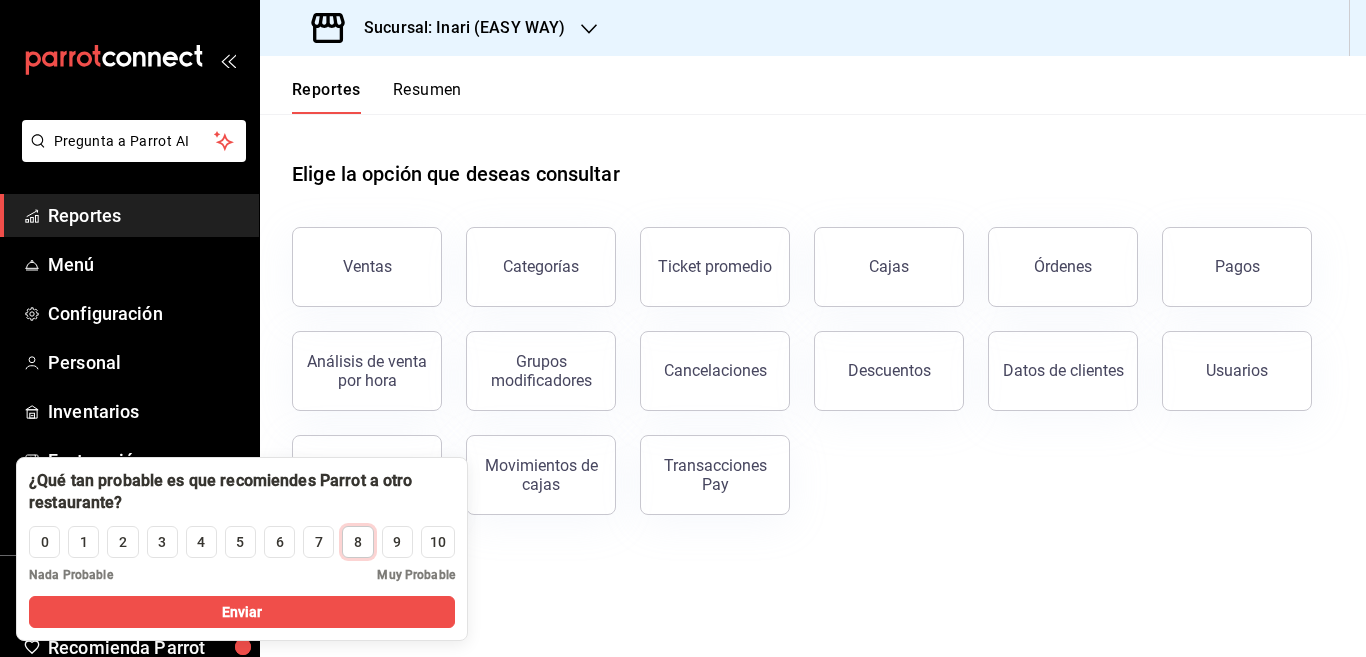 click on "8" at bounding box center (358, 542) 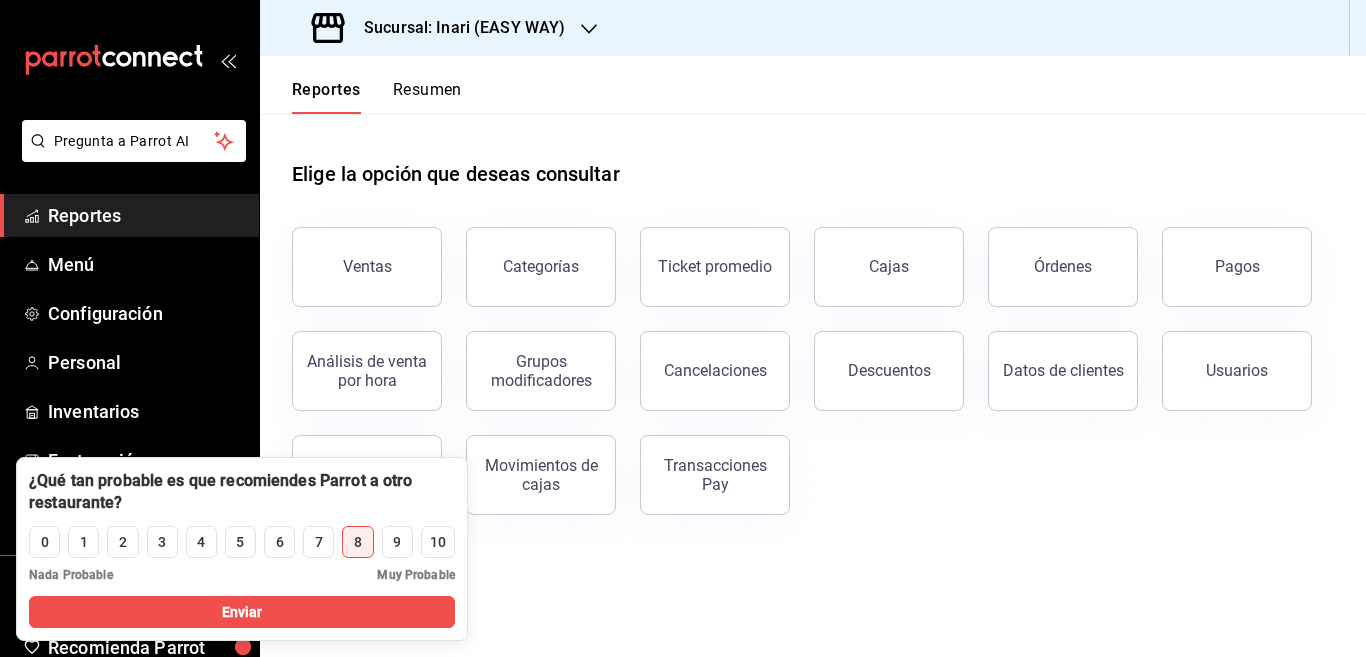 click on "Elige la opción que deseas consultar Ventas Categorías Ticket promedio Cajas Órdenes Pagos Análisis de venta por hora Grupos modificadores Cancelaciones Descuentos Datos de clientes Usuarios Costos y márgenes Movimientos de cajas Transacciones Pay" at bounding box center (813, 385) 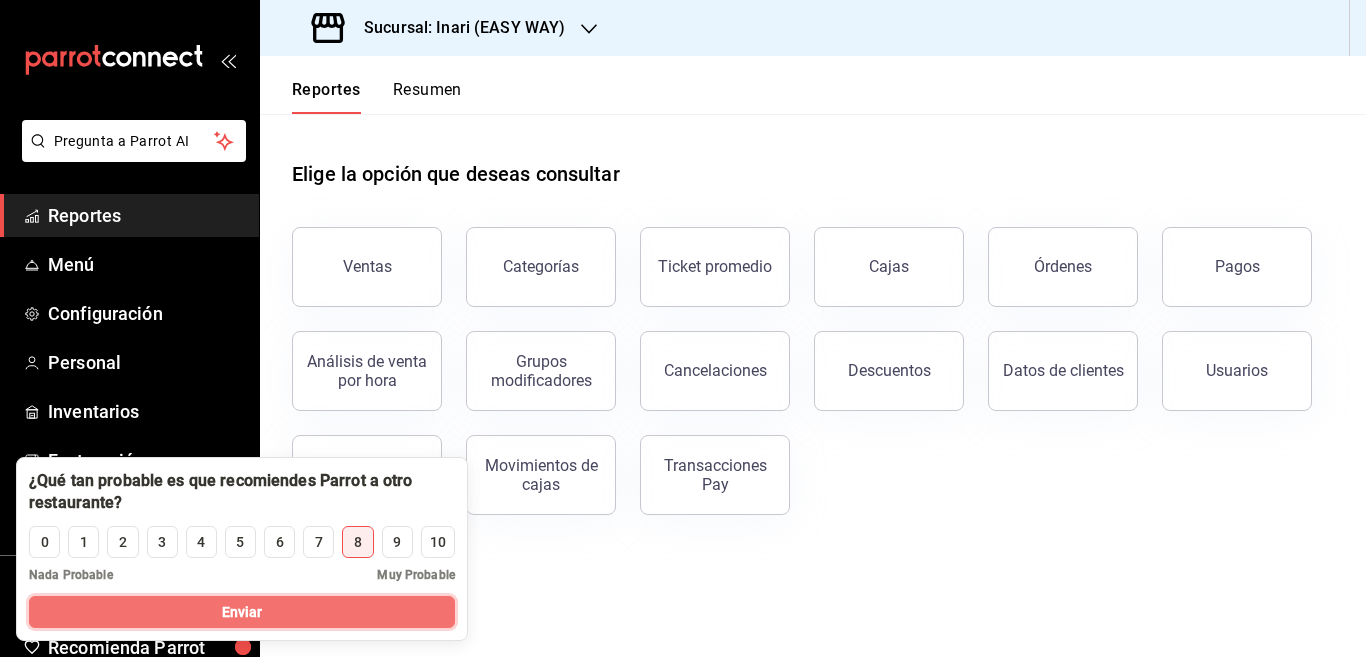 click on "Enviar" at bounding box center (242, 612) 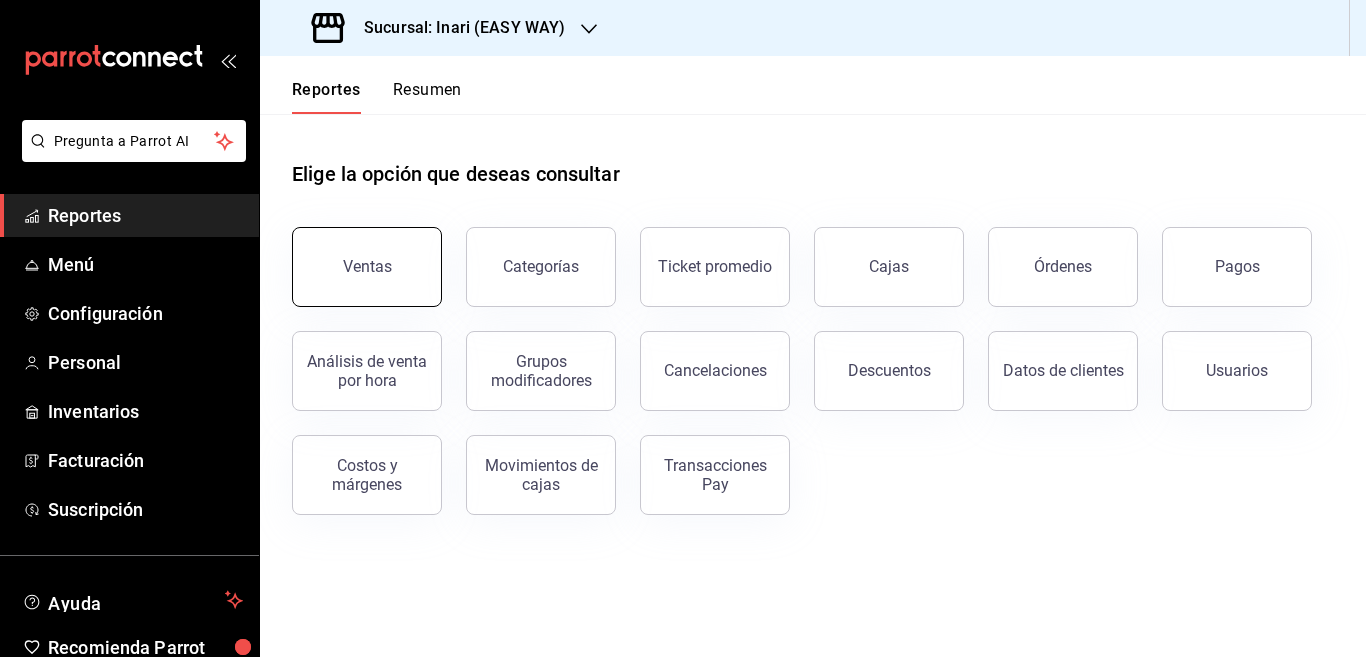 click on "Ventas" at bounding box center (367, 266) 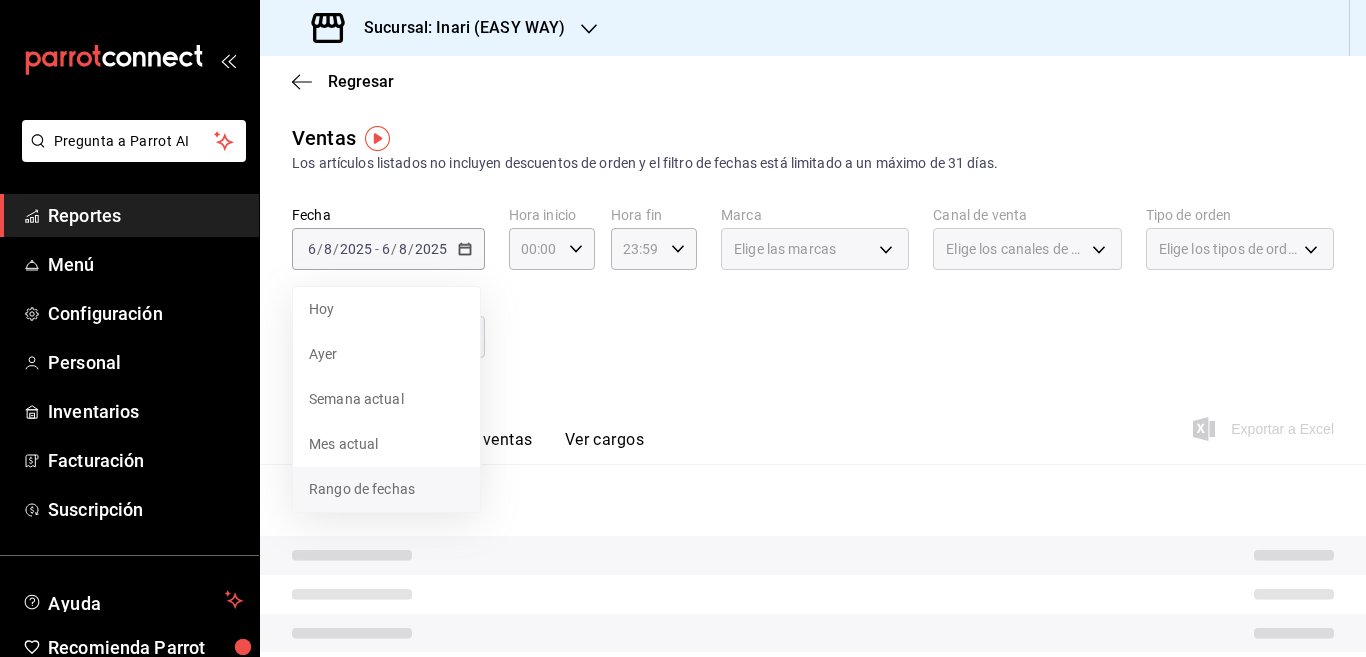 click on "Rango de fechas" at bounding box center (386, 489) 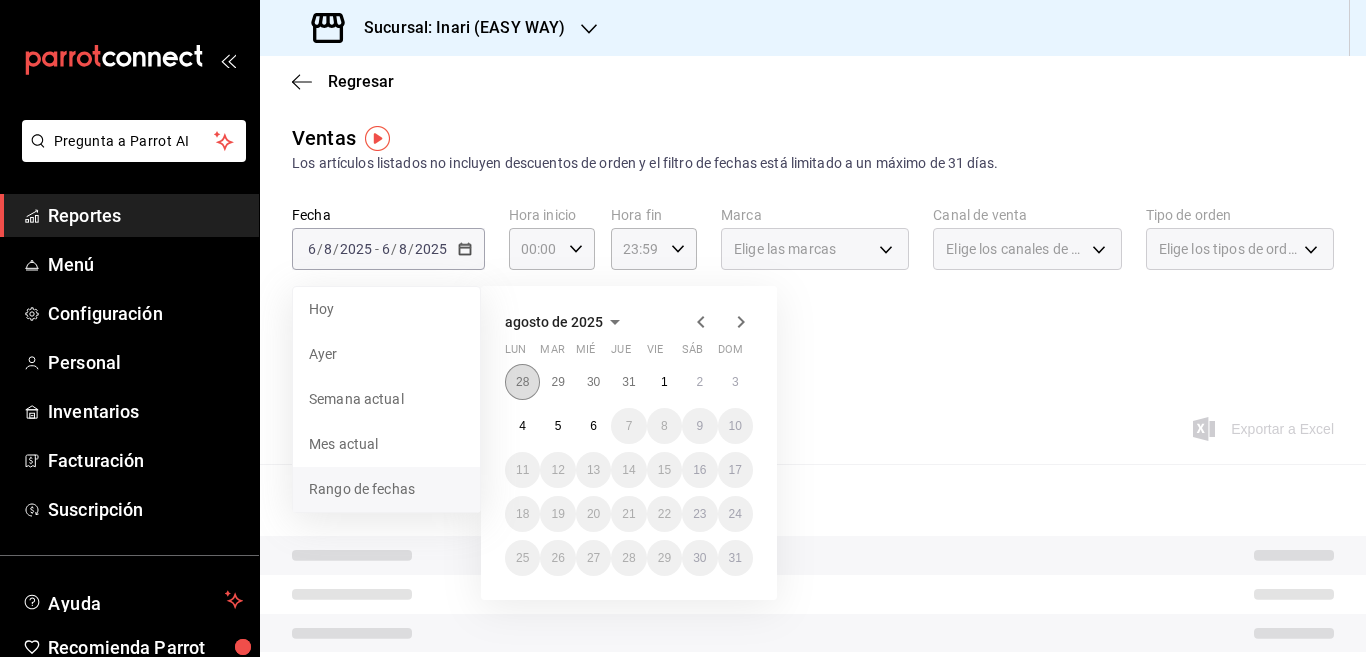 click on "28" at bounding box center (522, 382) 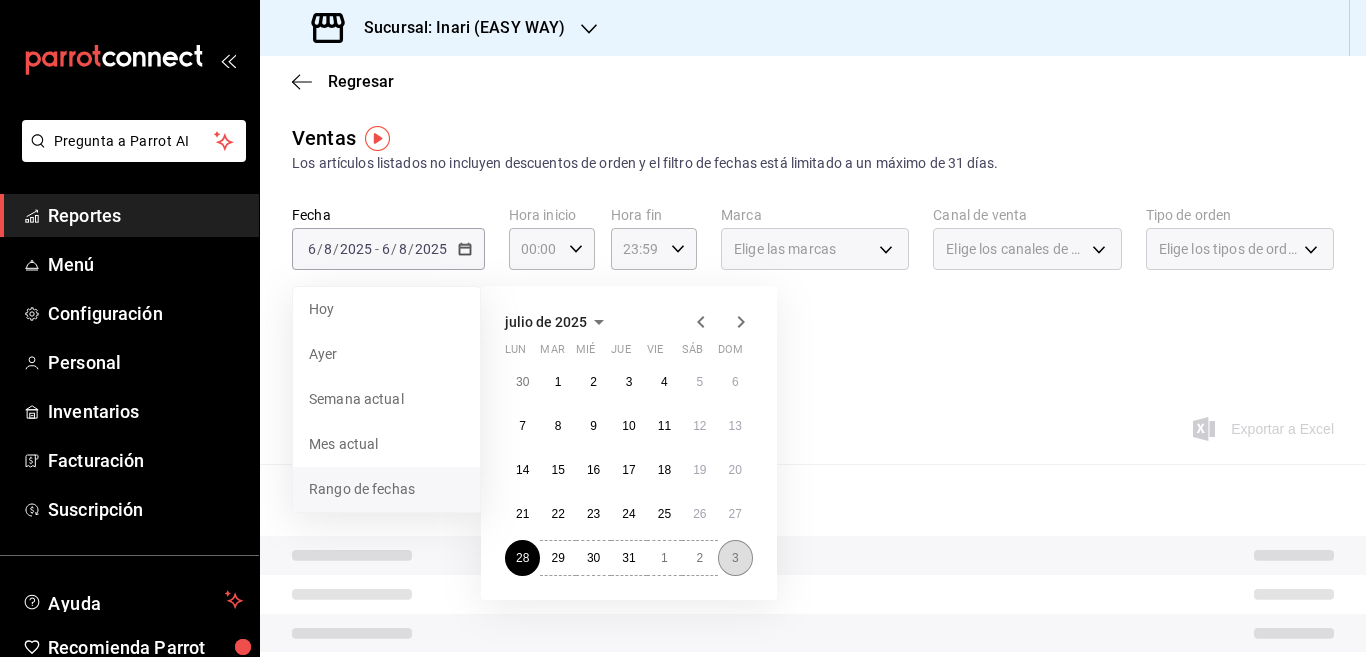 click on "3" at bounding box center [735, 558] 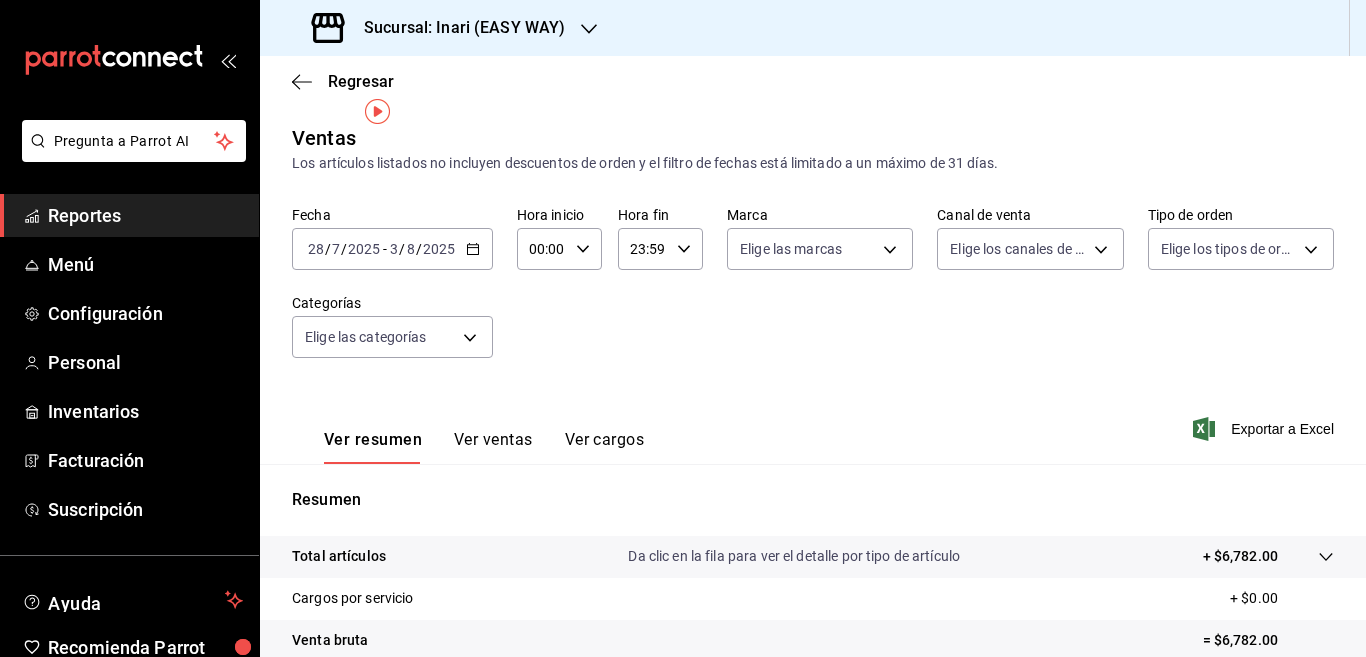 scroll, scrollTop: 0, scrollLeft: 0, axis: both 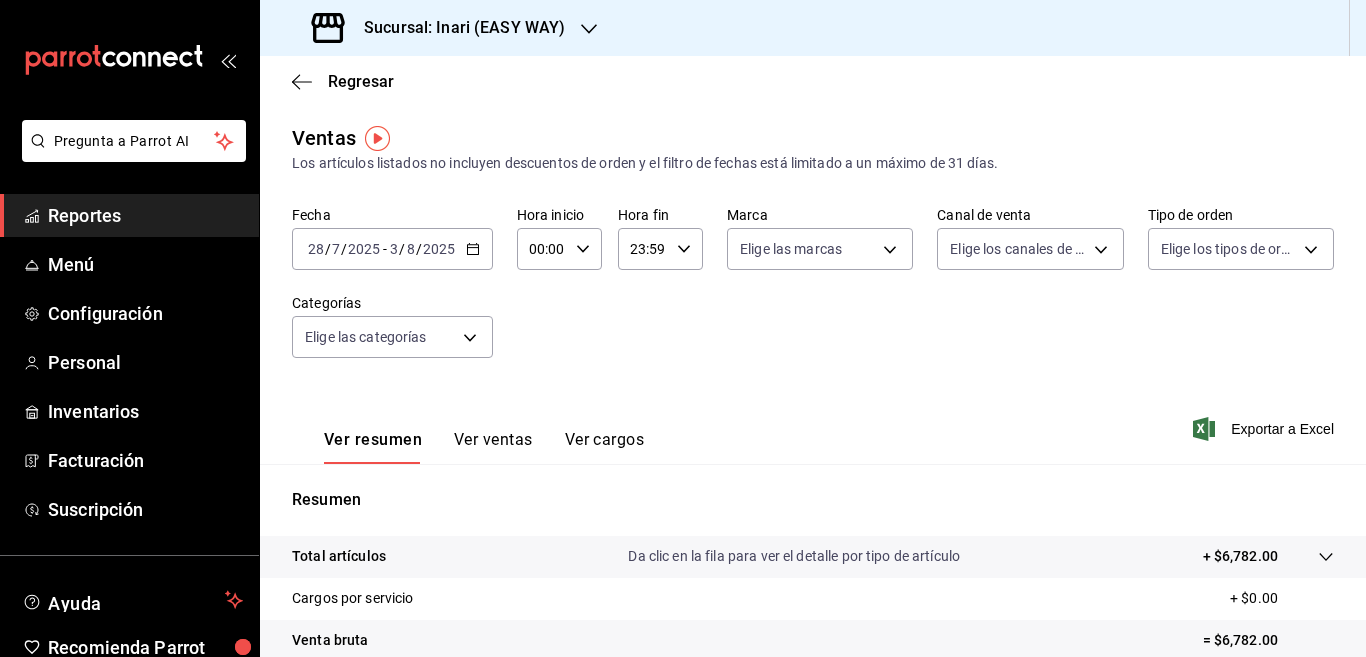 click 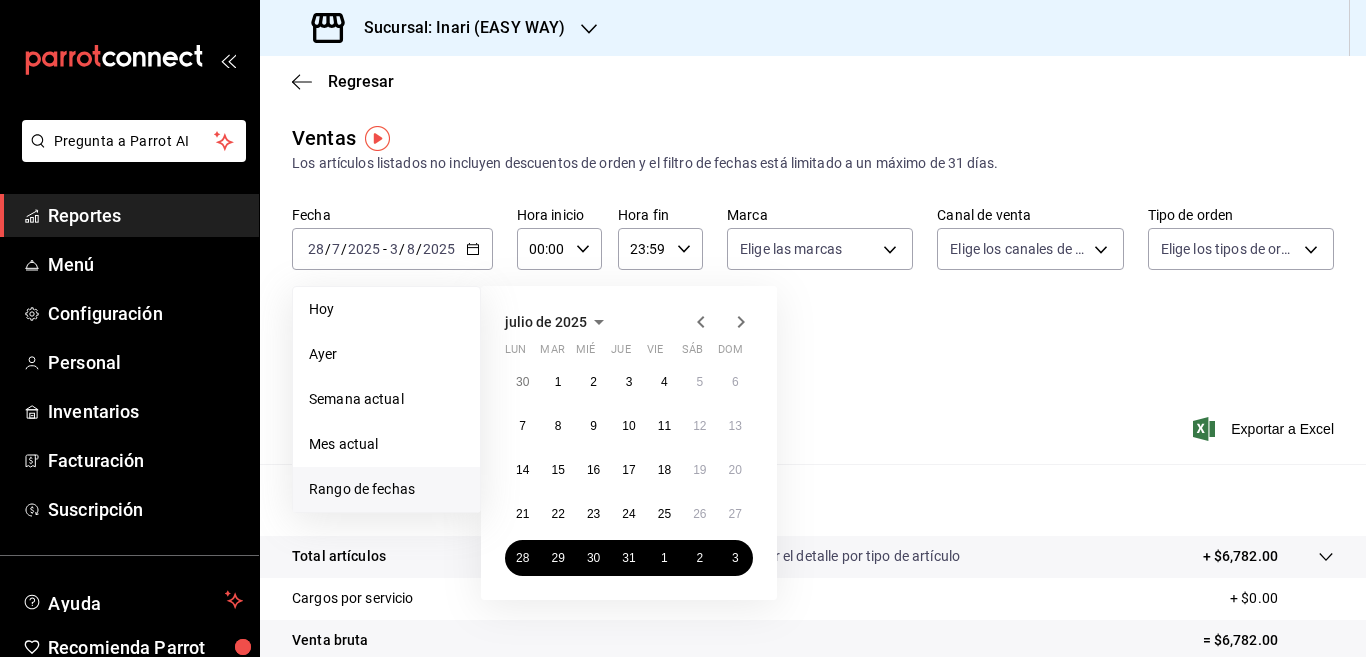 click on "Rango de fechas" at bounding box center (386, 489) 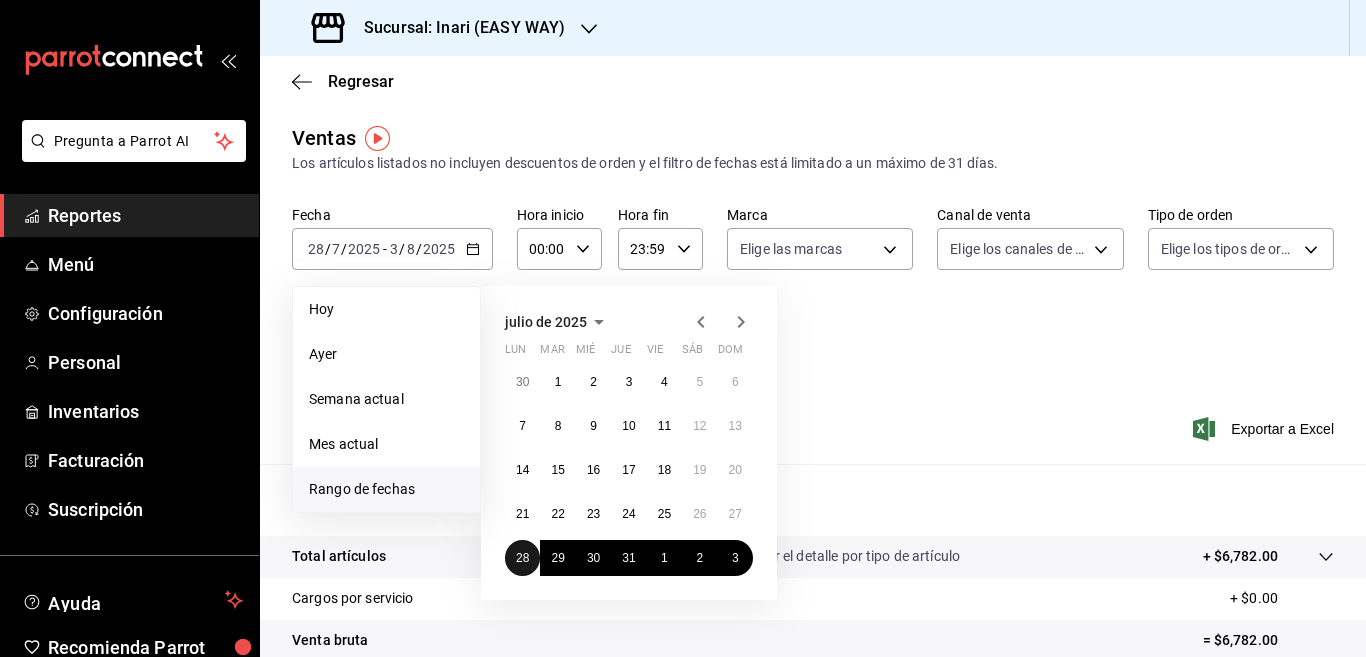 click on "28" at bounding box center [522, 558] 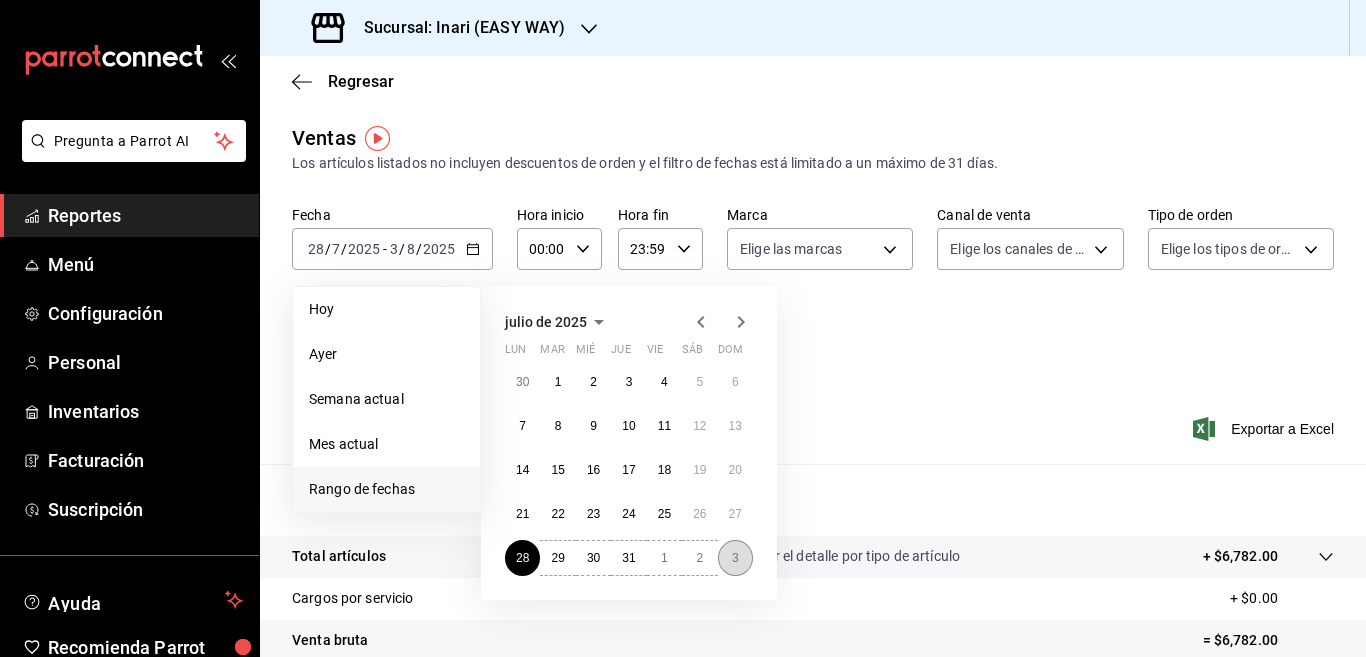 click on "3" at bounding box center [735, 558] 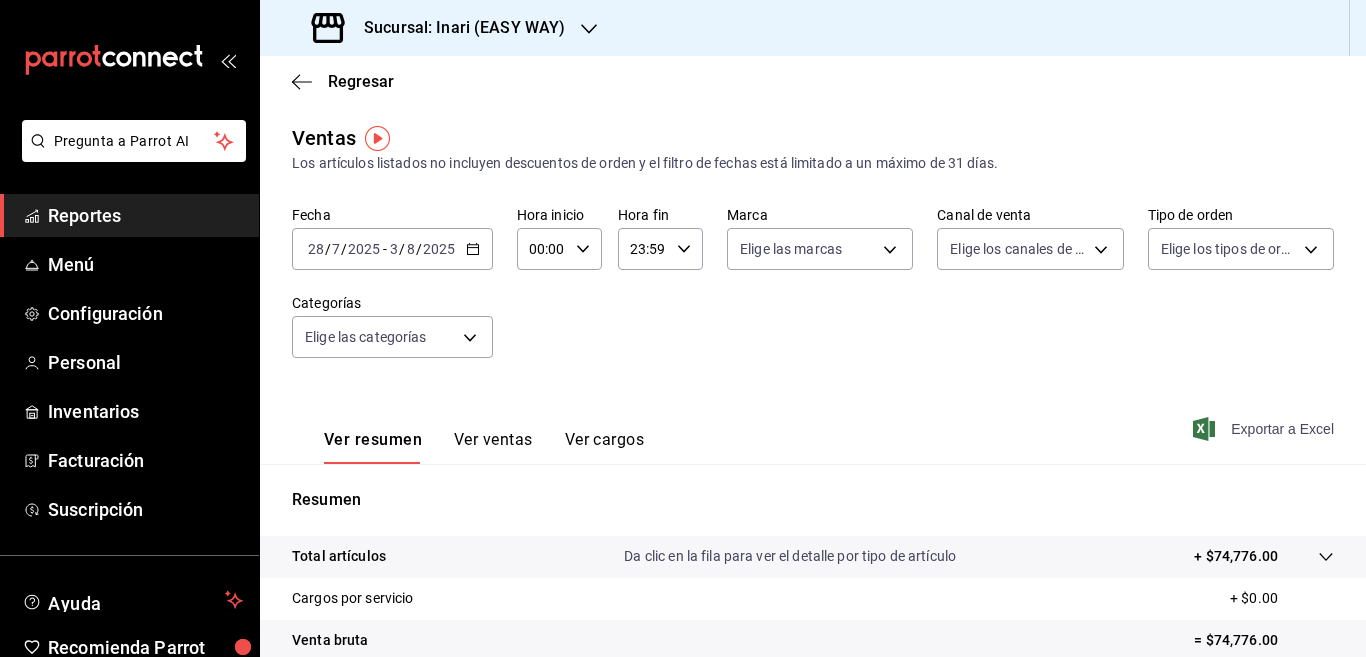 click on "Exportar a Excel" at bounding box center [1265, 429] 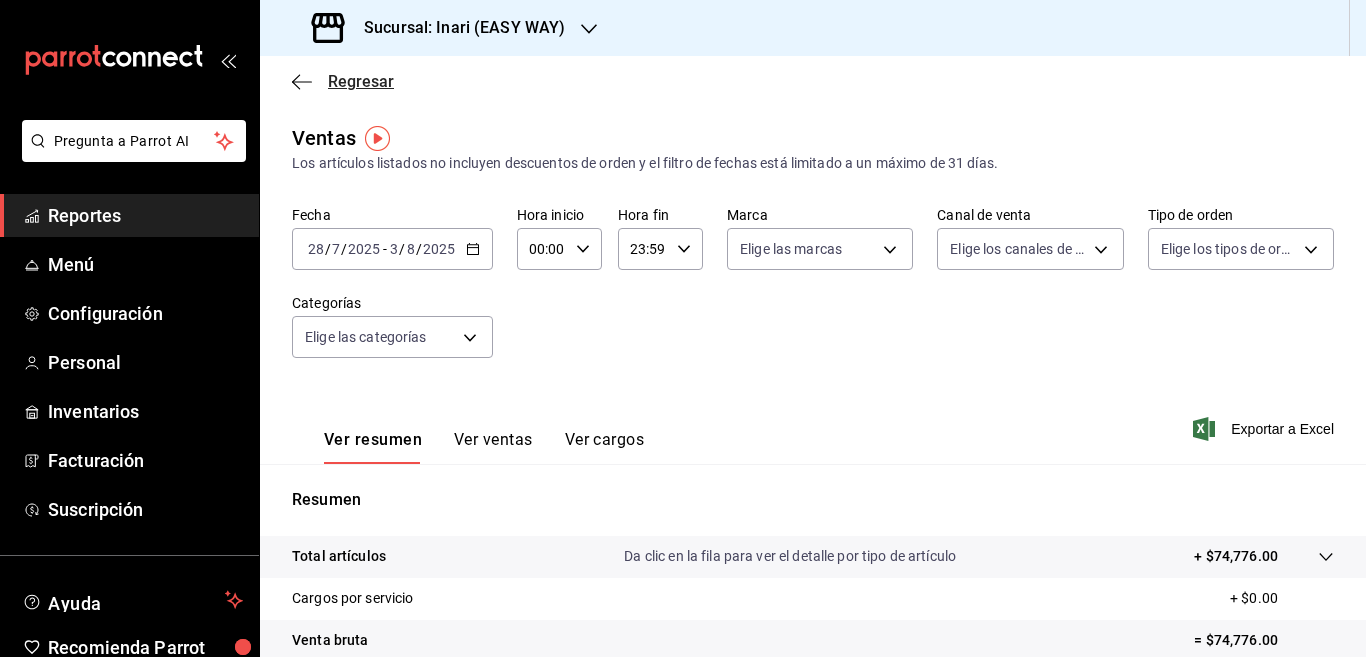 click on "Regresar" at bounding box center (361, 81) 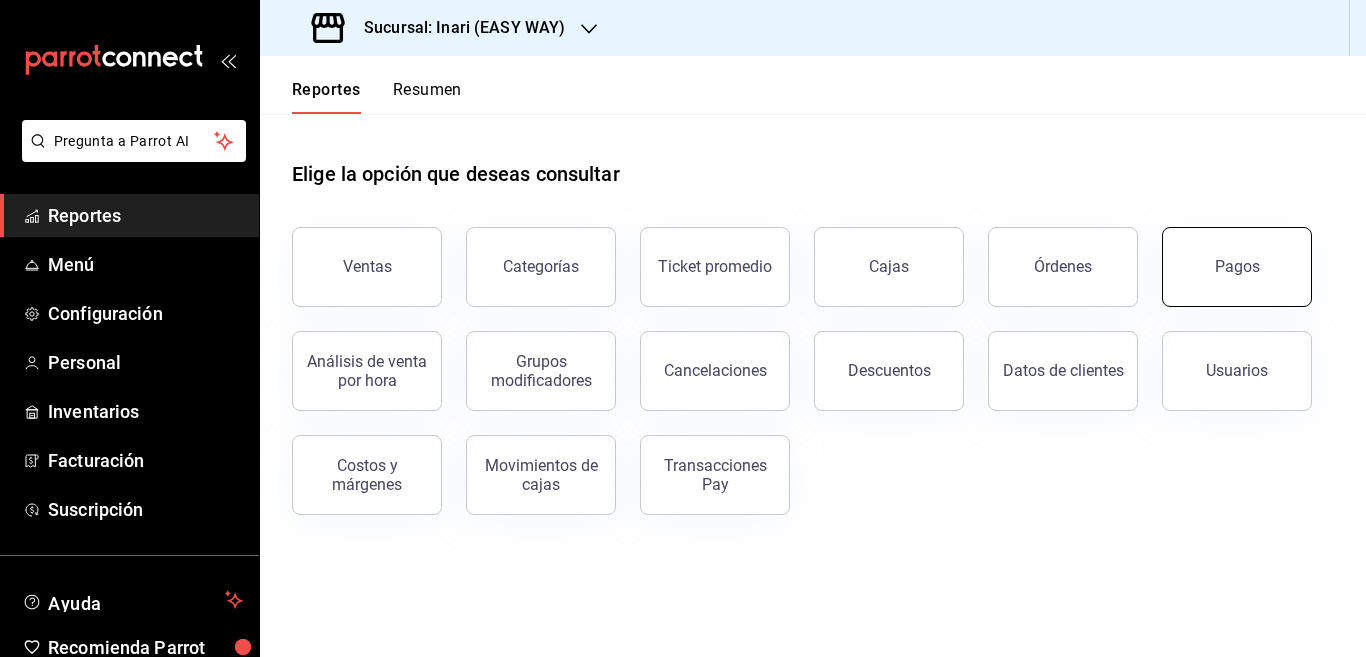 click on "Pagos" at bounding box center [1237, 266] 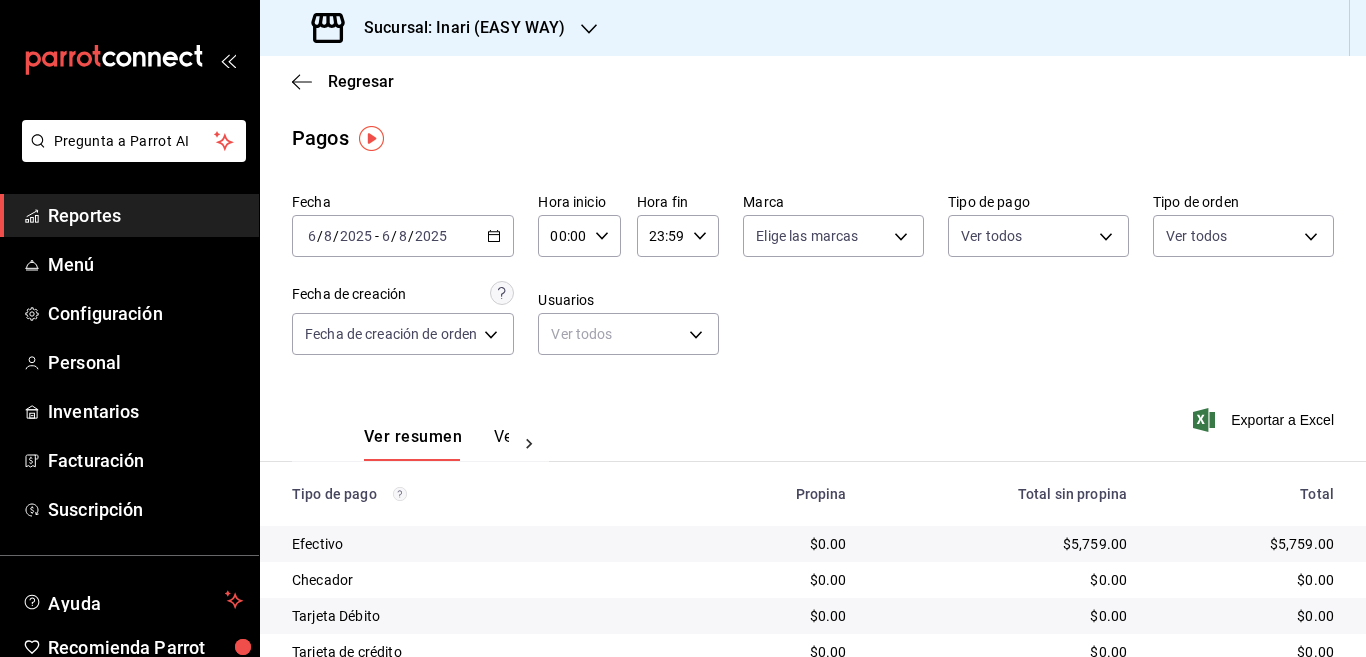 click 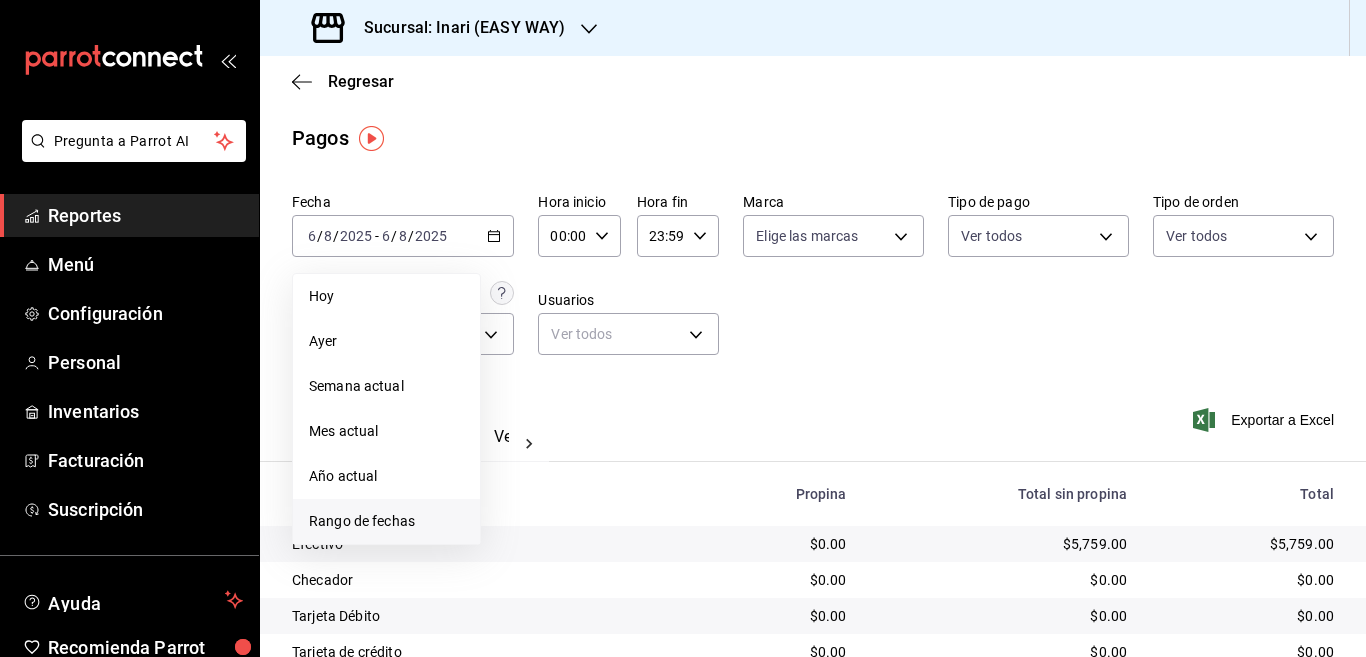 click on "Rango de fechas" at bounding box center [386, 521] 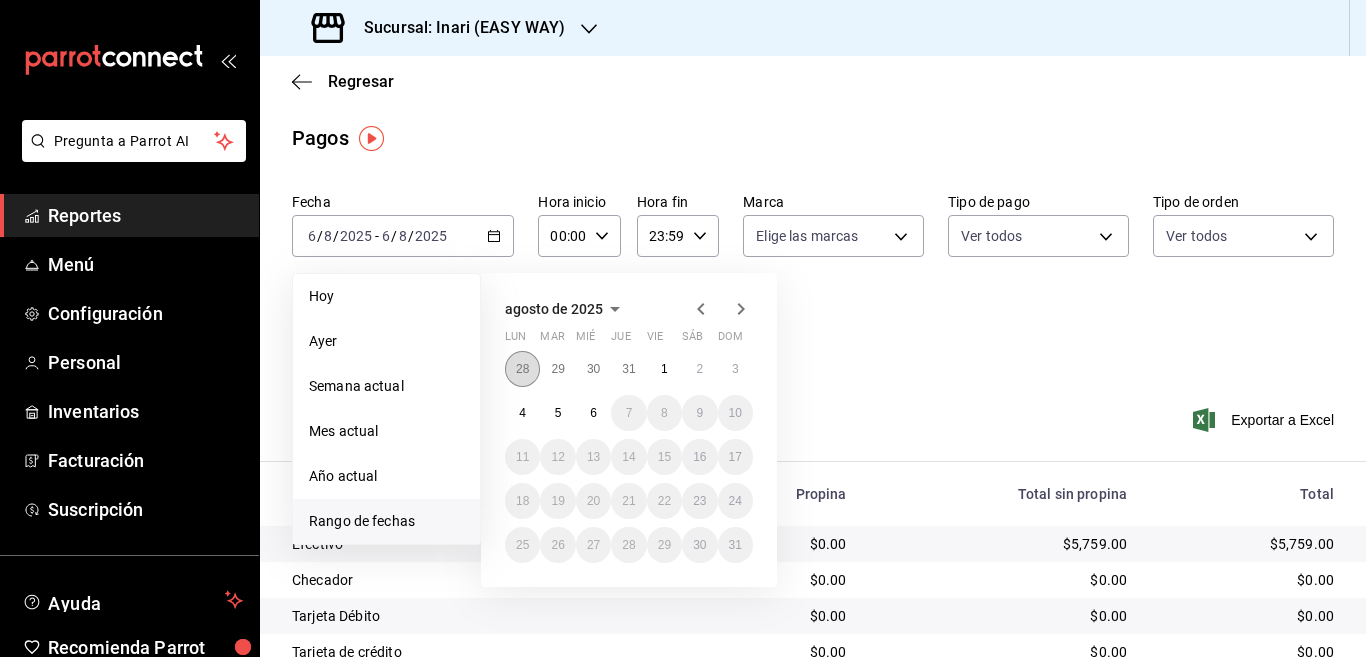 click on "28" at bounding box center [522, 369] 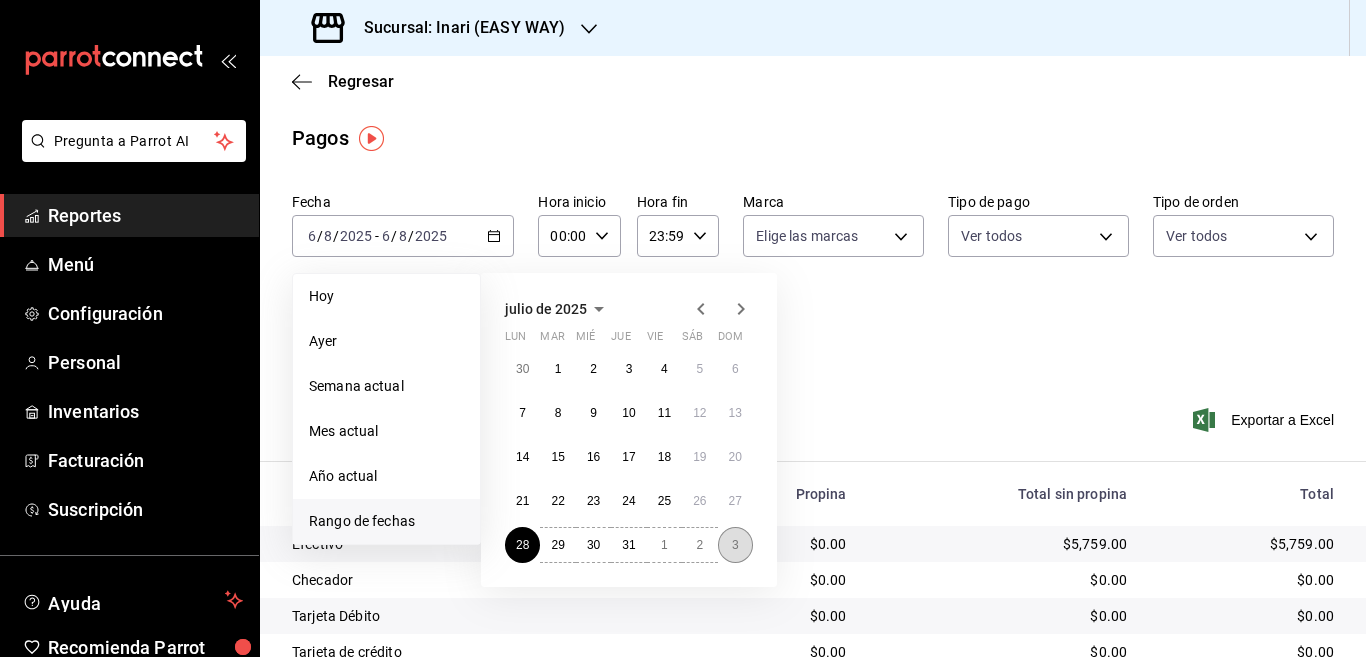 click on "3" at bounding box center (735, 545) 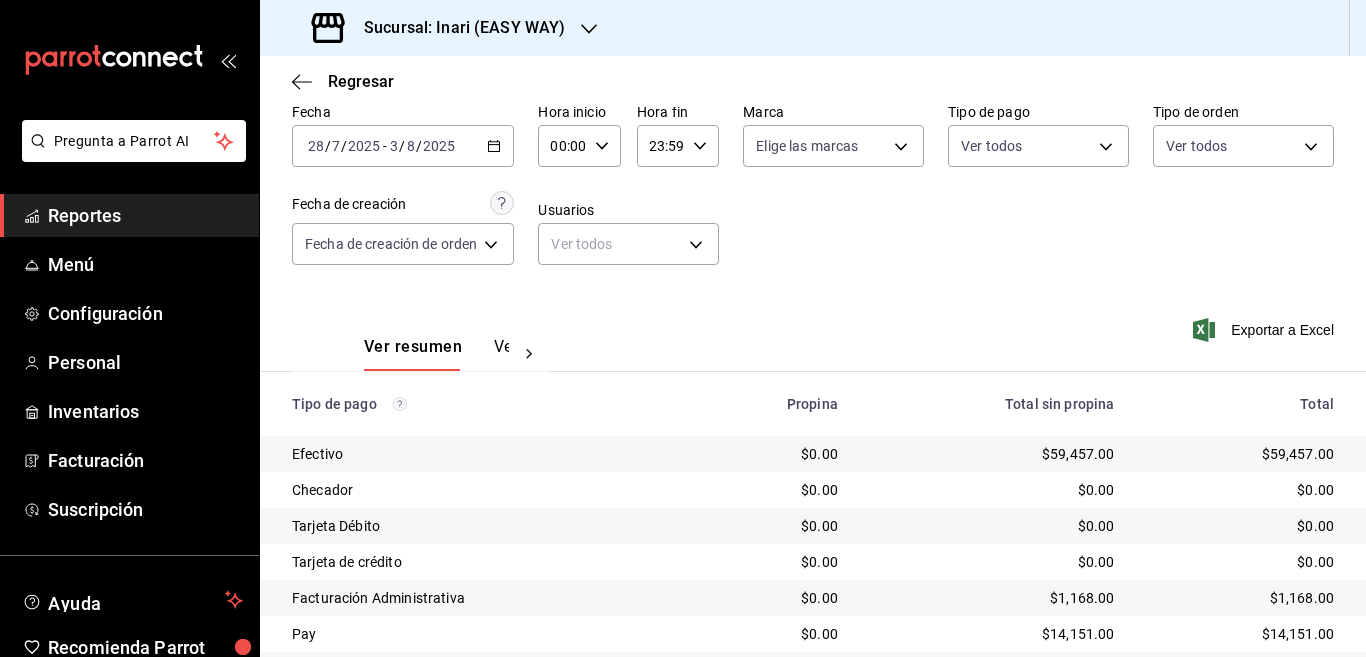 scroll, scrollTop: 154, scrollLeft: 0, axis: vertical 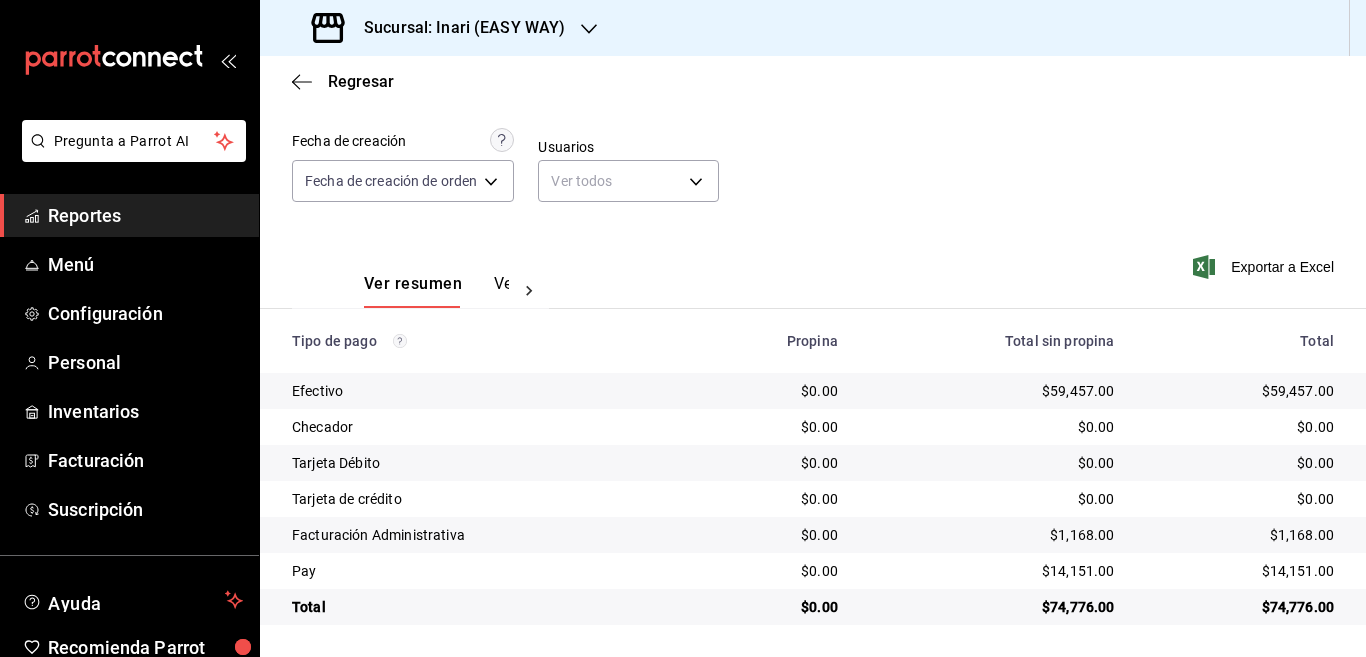 click on "Fecha 2025-07-28 28 / 7 / 2025 - 2025-08-03 3 / 8 / 2025 Hora inicio 00:00 Hora inicio Hora fin 23:59 Hora fin Marca Elige las marcas Tipo de pago Ver todos Tipo de orden Ver todos Fecha de creación   Fecha de creación de orden ORDER Usuarios Ver todos null" at bounding box center (813, 129) 